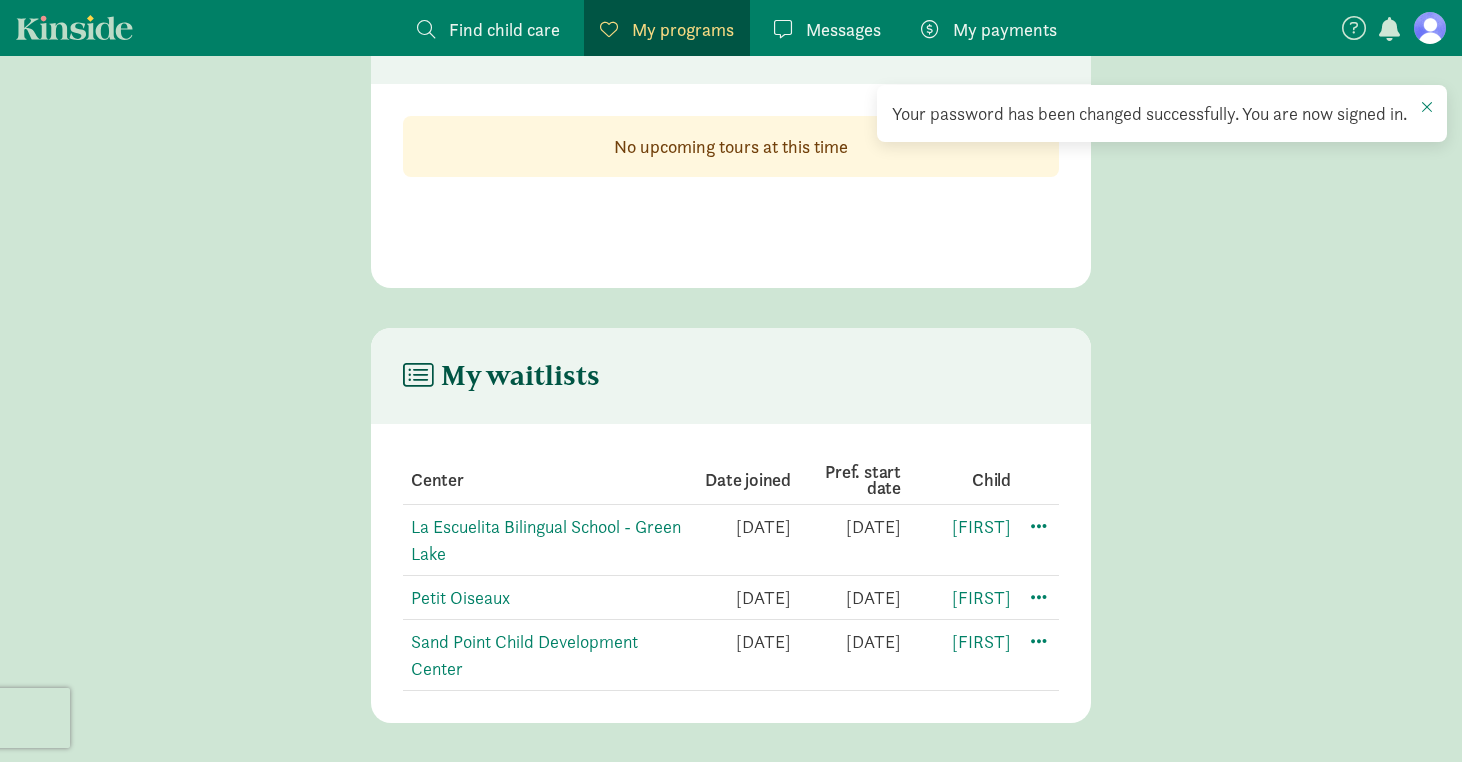 scroll, scrollTop: 109, scrollLeft: 0, axis: vertical 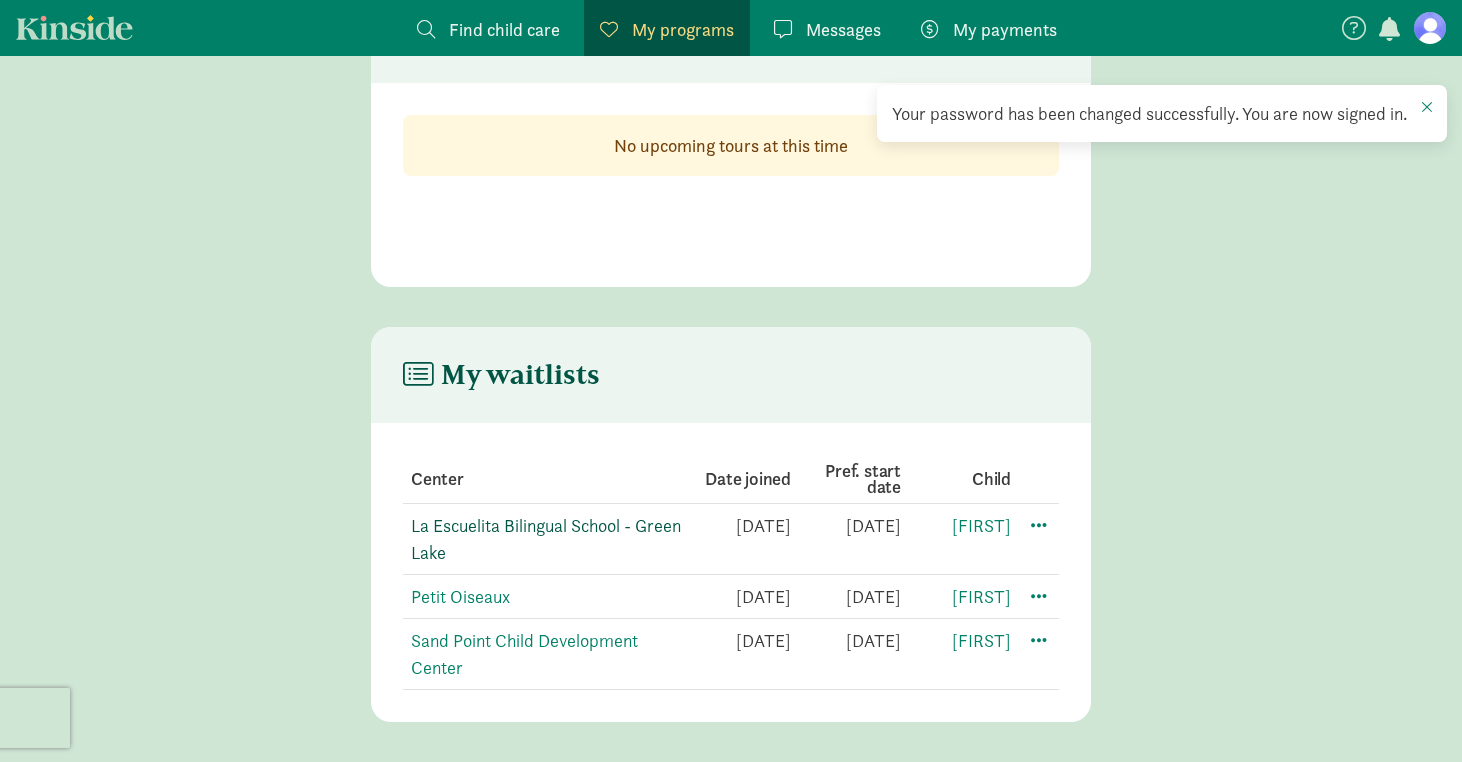 click on "La Escuelita Bilingual School - Green Lake" 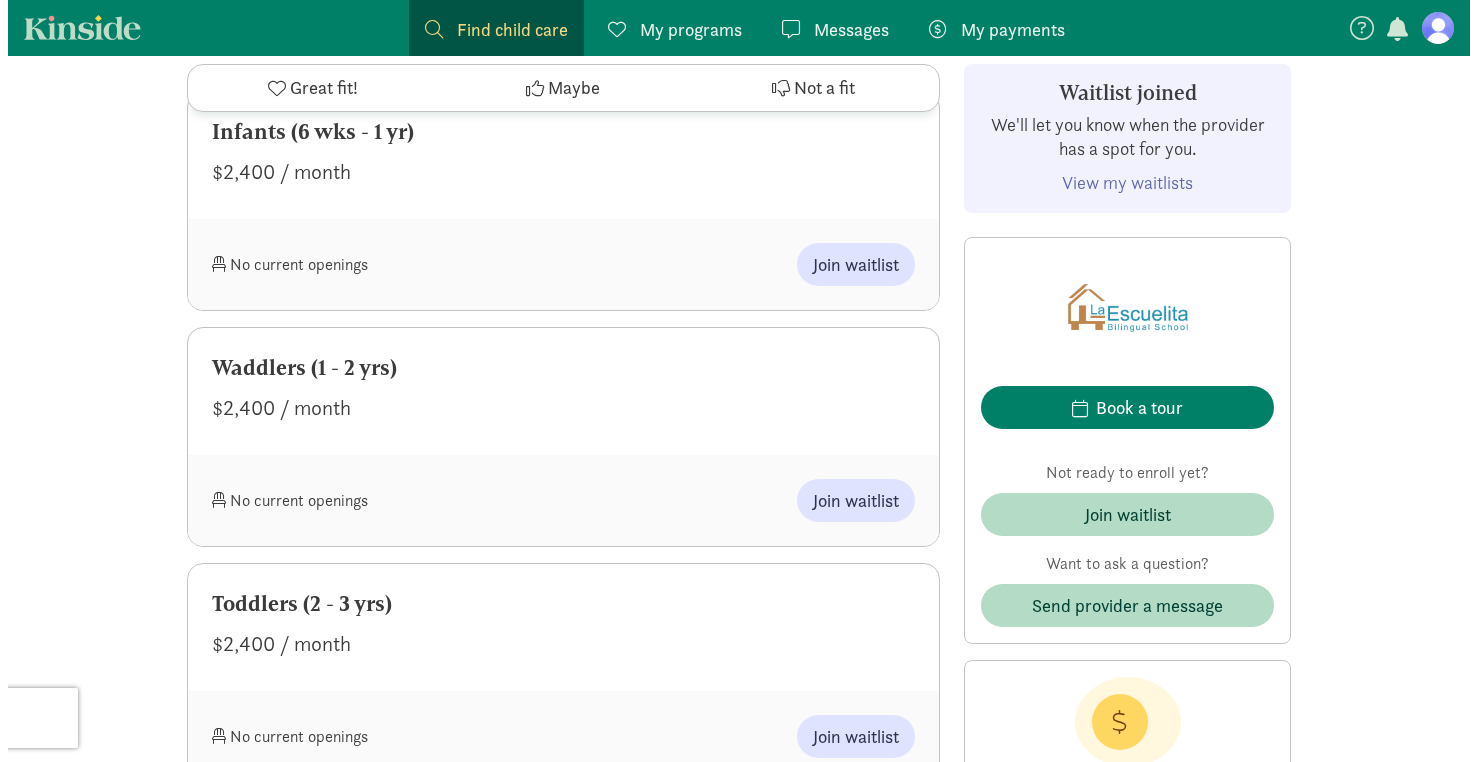 scroll, scrollTop: 1062, scrollLeft: 0, axis: vertical 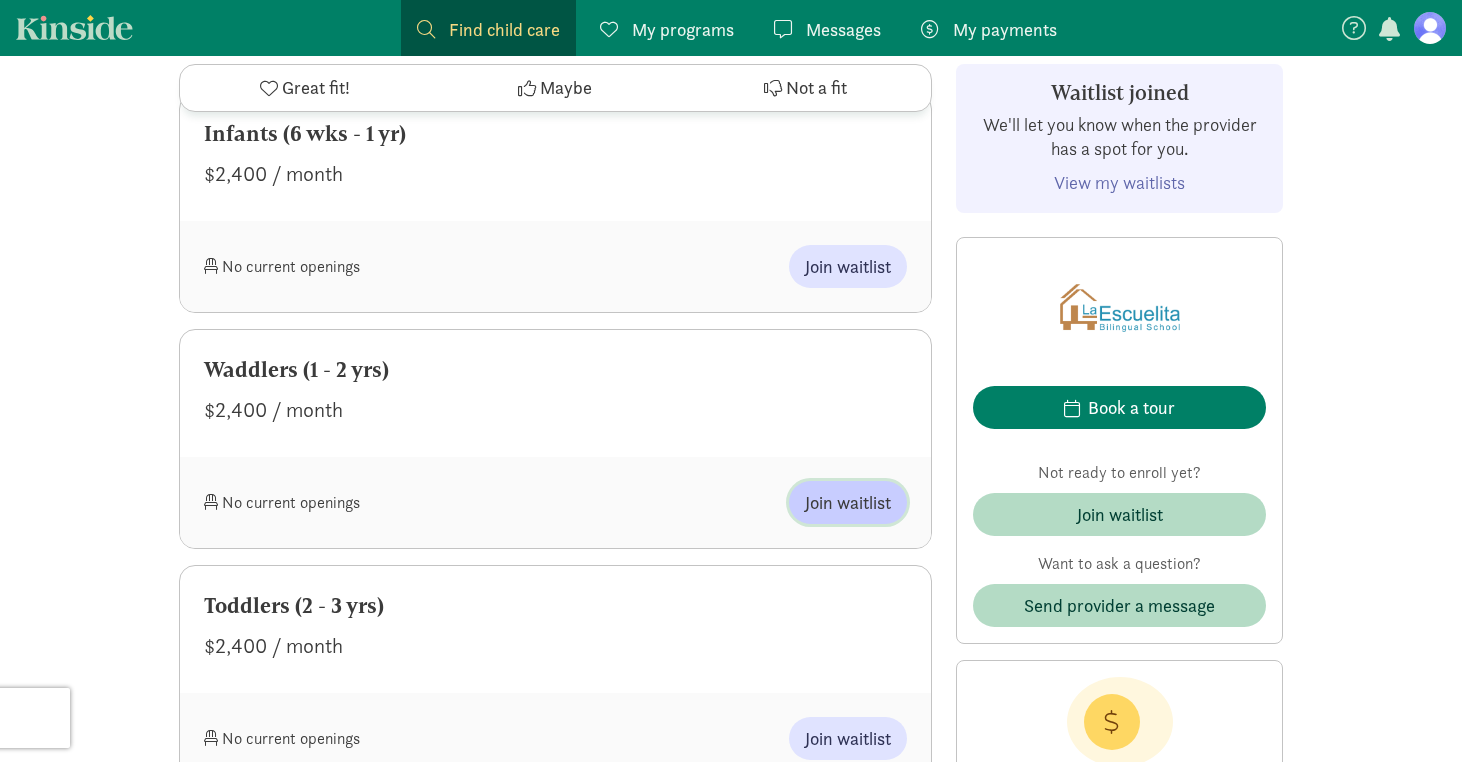 click on "Join waitlist" at bounding box center [848, 502] 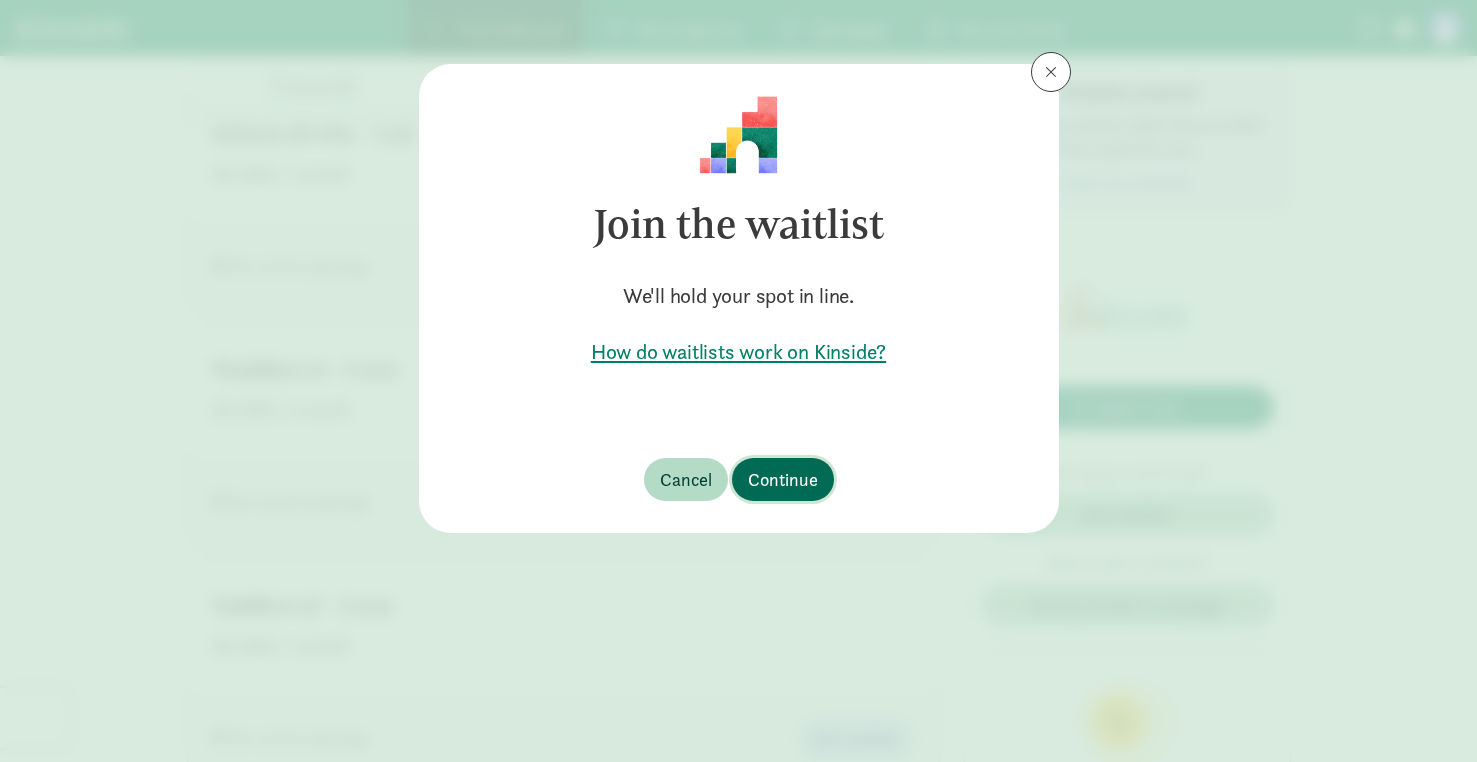 click on "Continue" at bounding box center (783, 479) 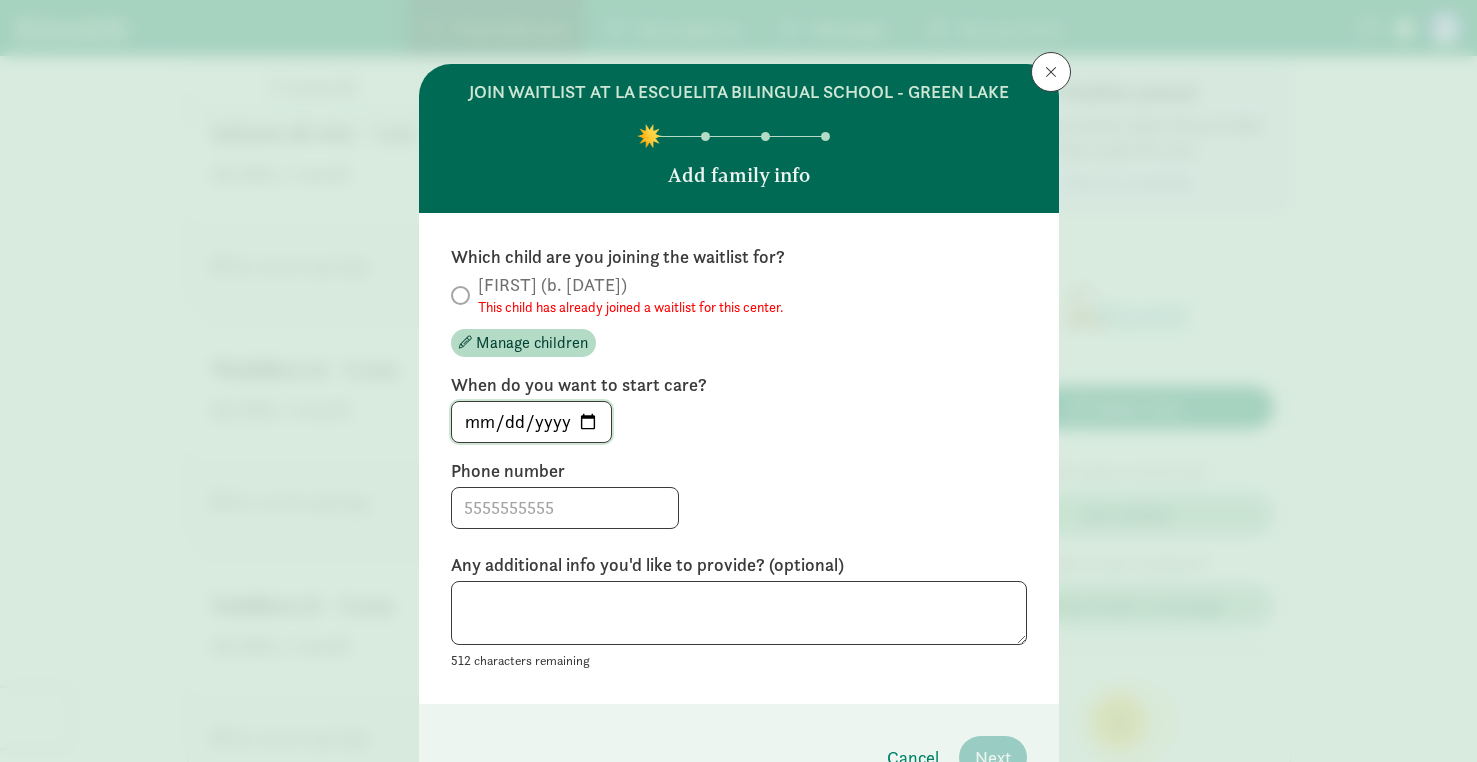 click on "2025-08-04" 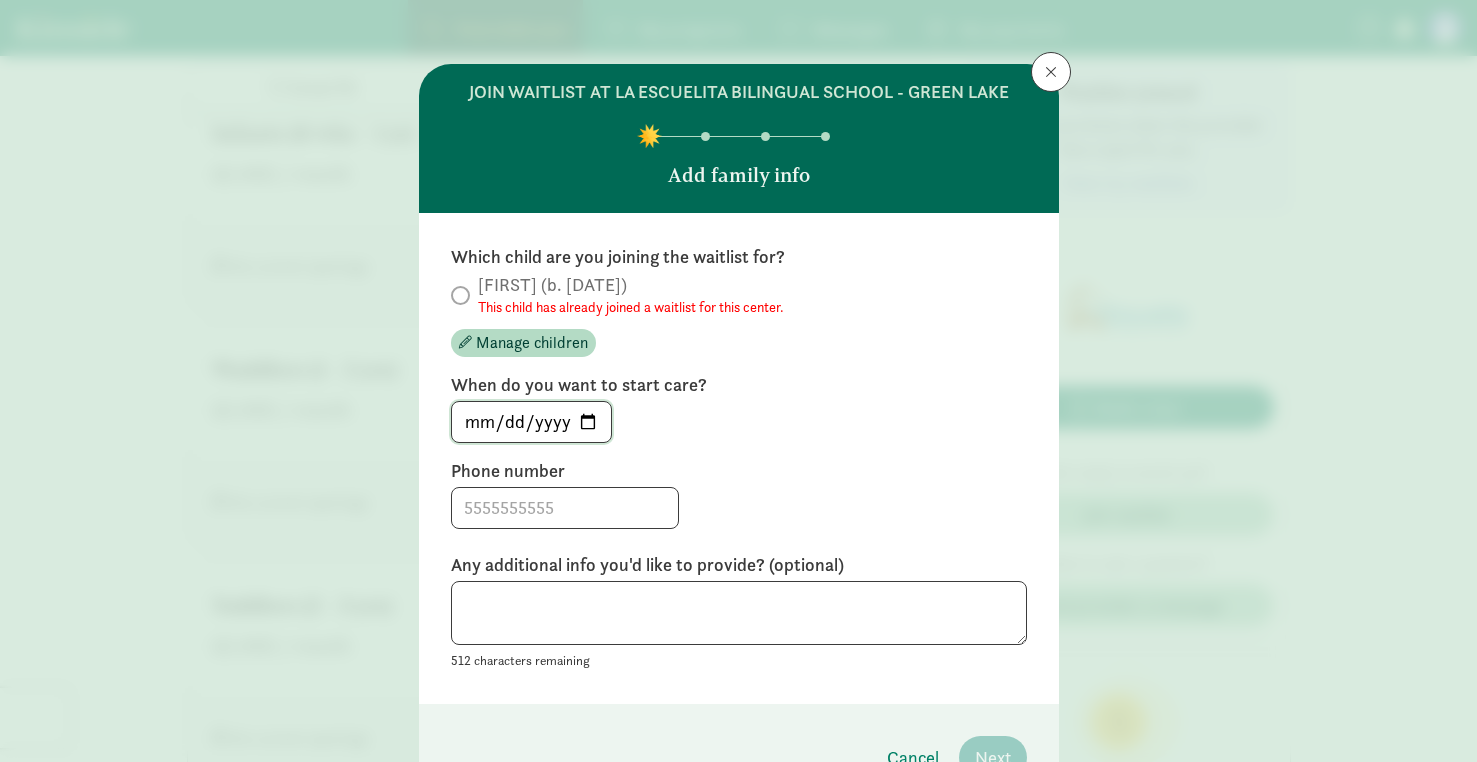 type on "2026-04-27" 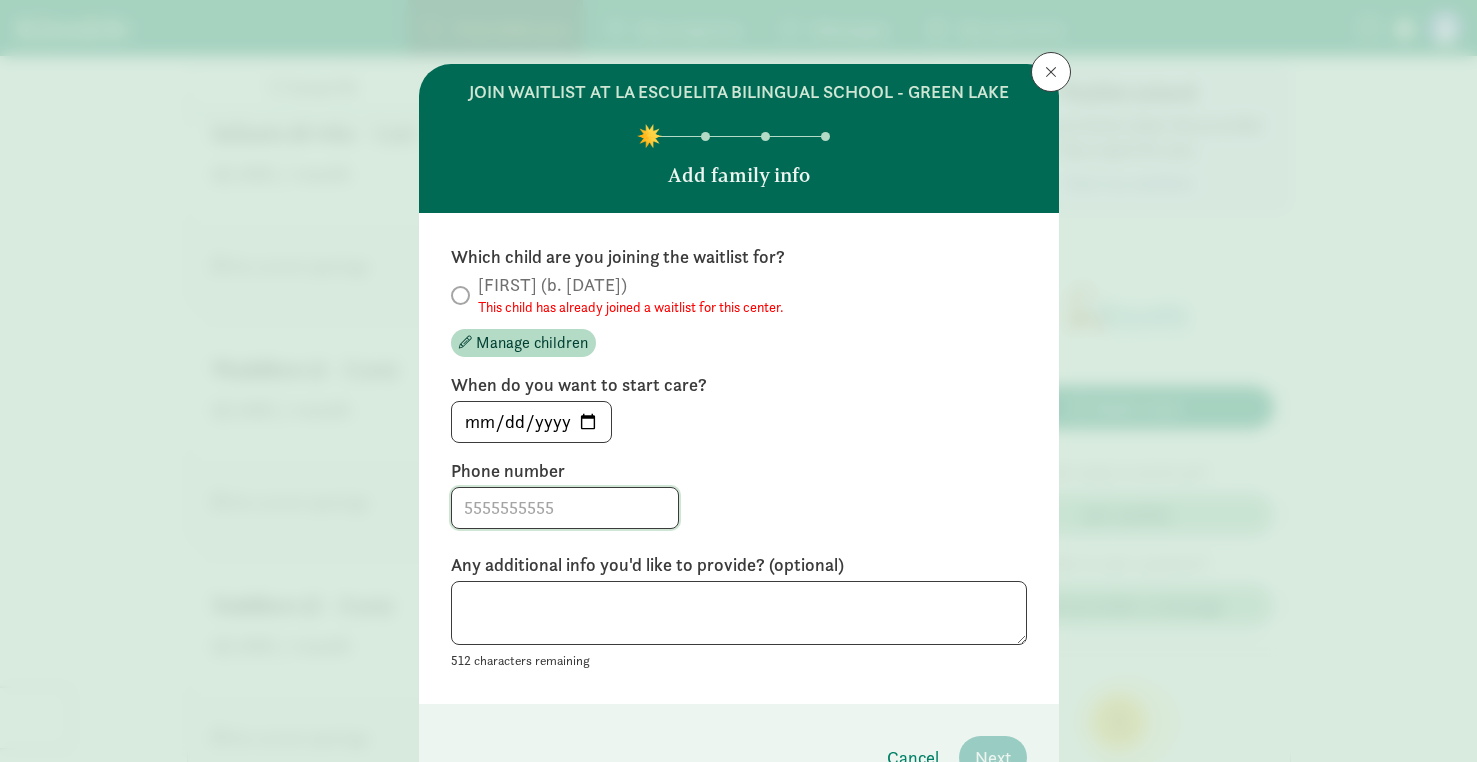 click 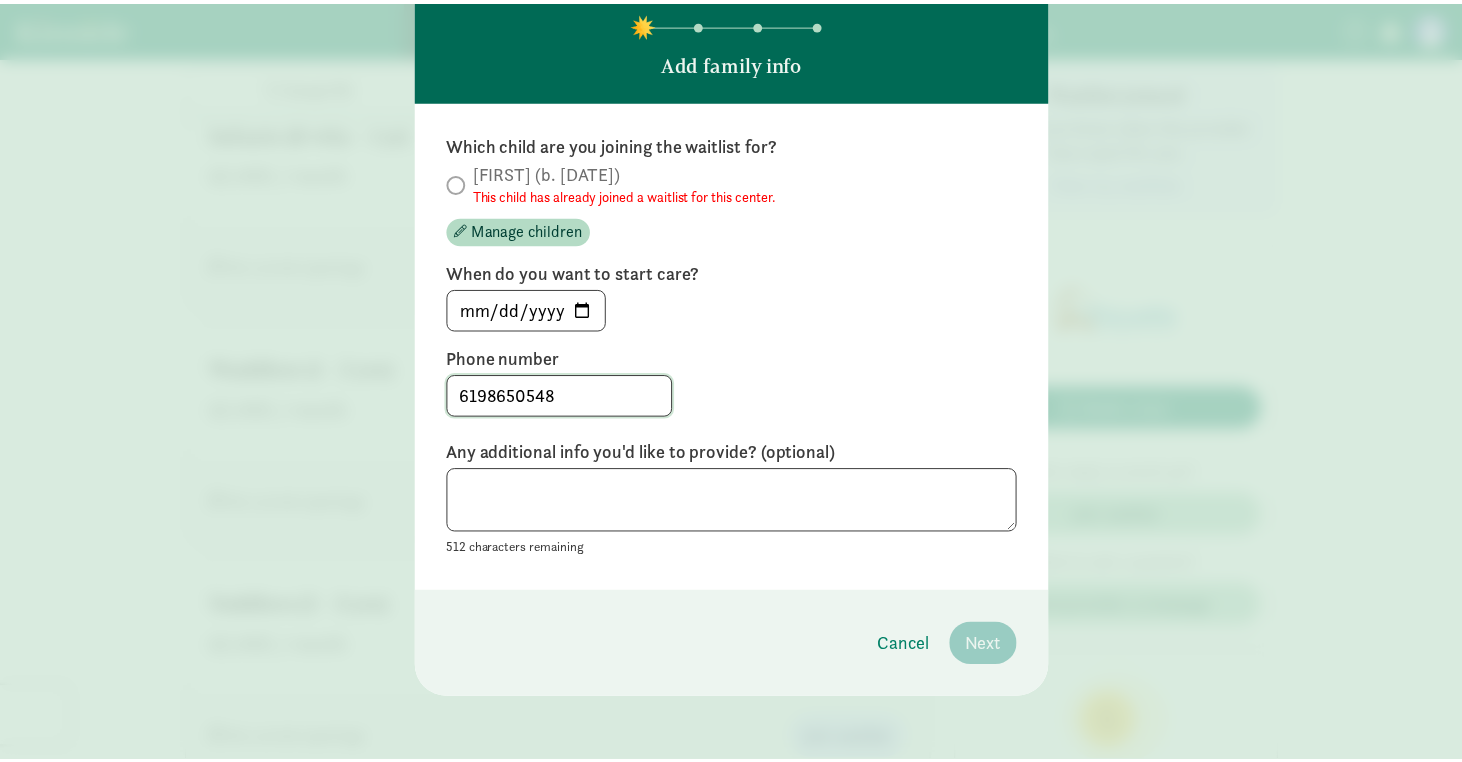 scroll, scrollTop: 113, scrollLeft: 0, axis: vertical 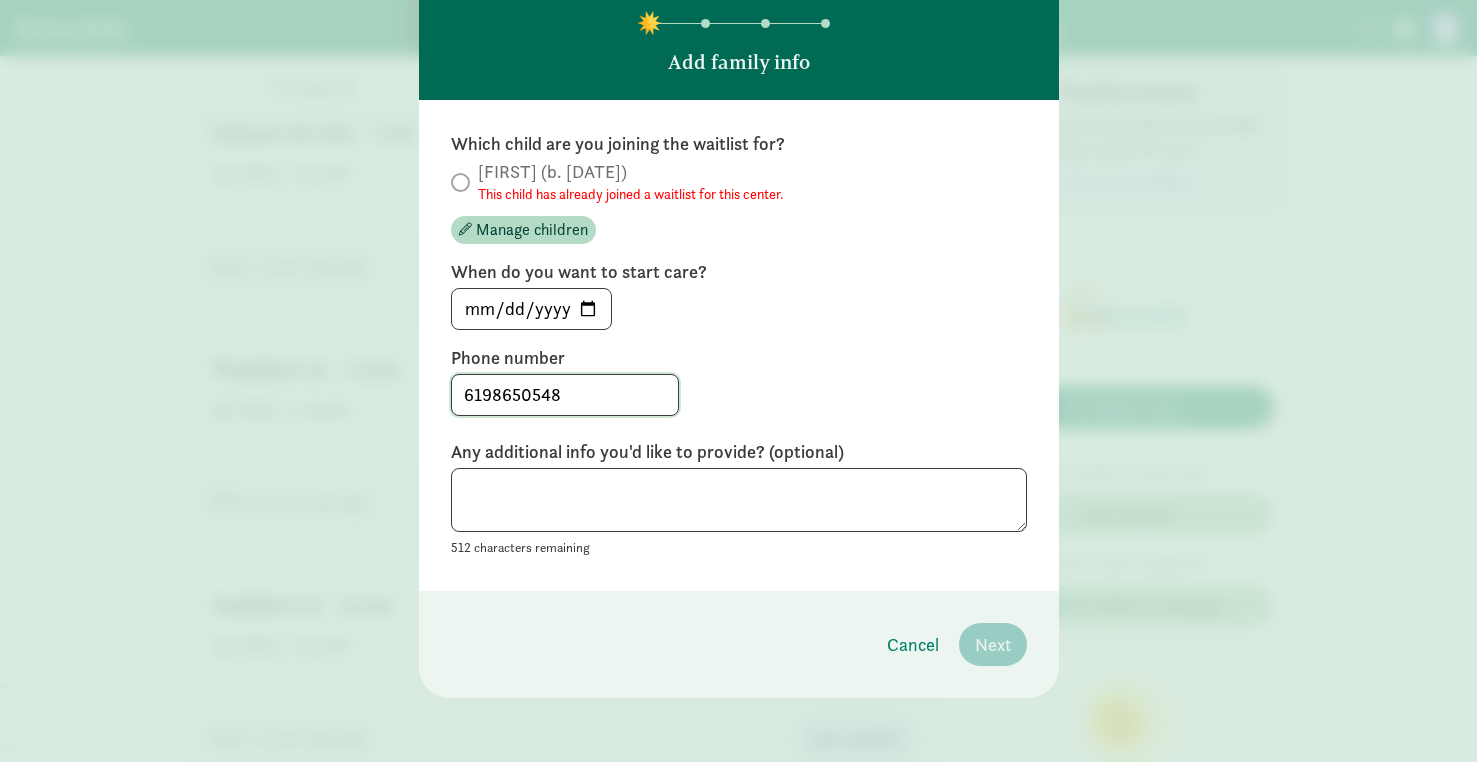 type on "6198650548" 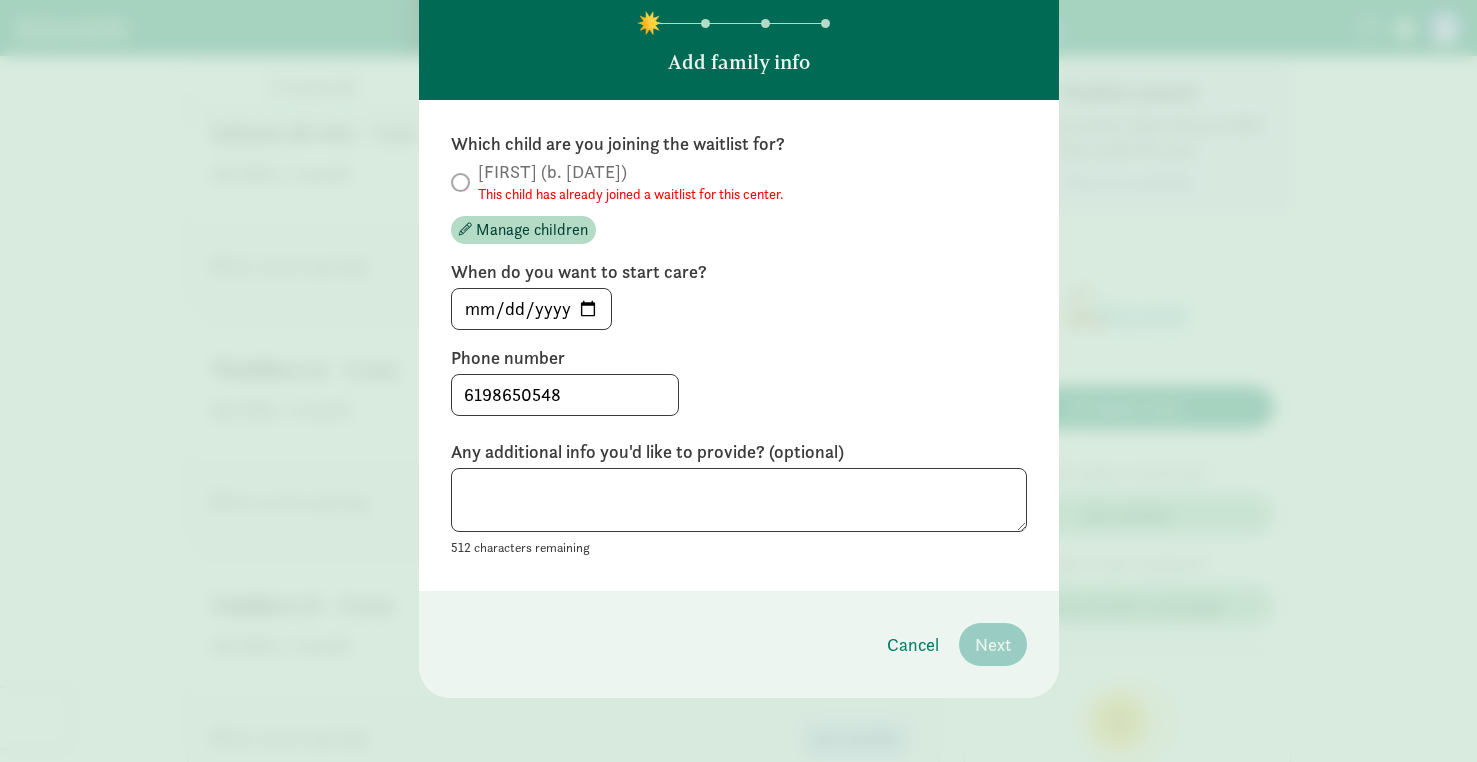 click on "When do you want to start care?" at bounding box center (739, 272) 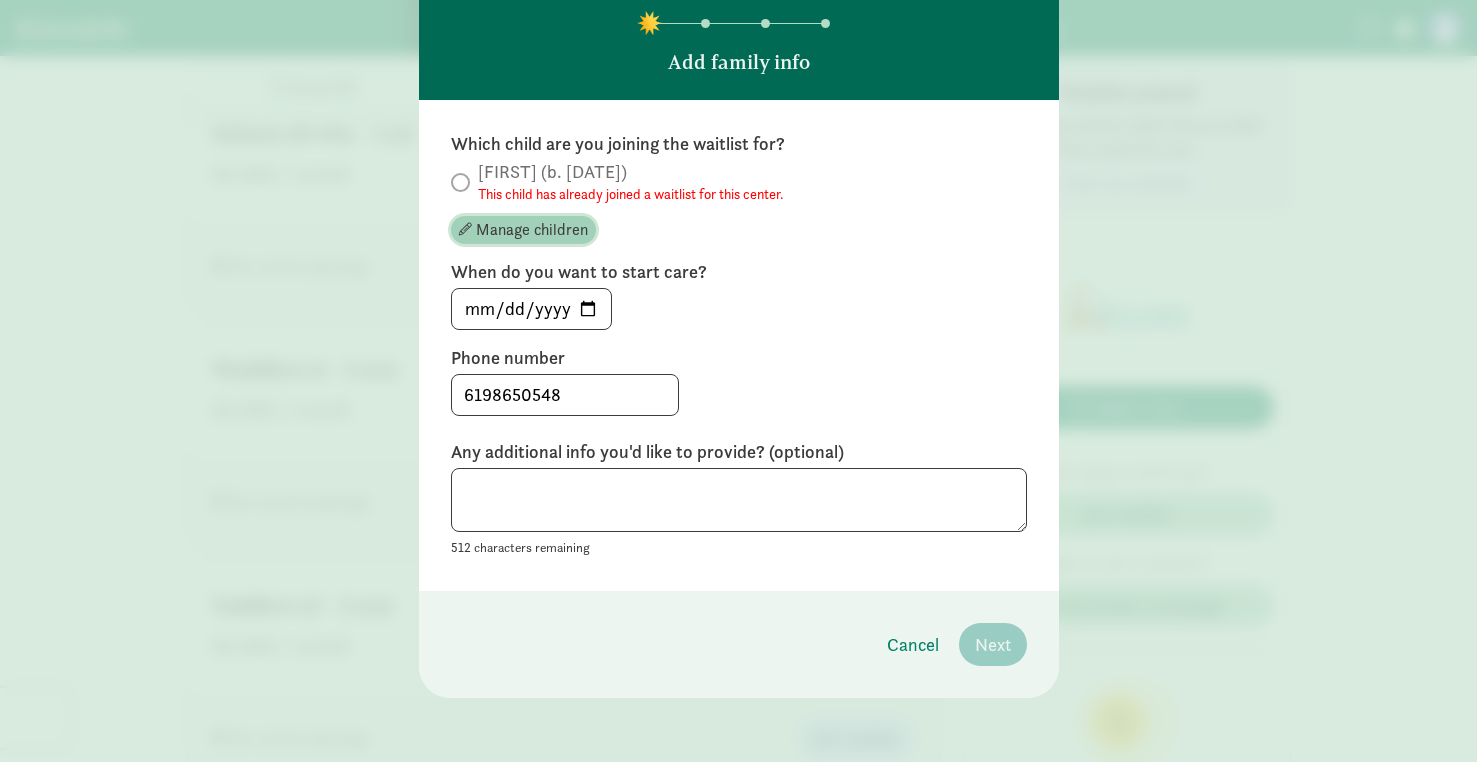 click on "Manage children" at bounding box center (532, 230) 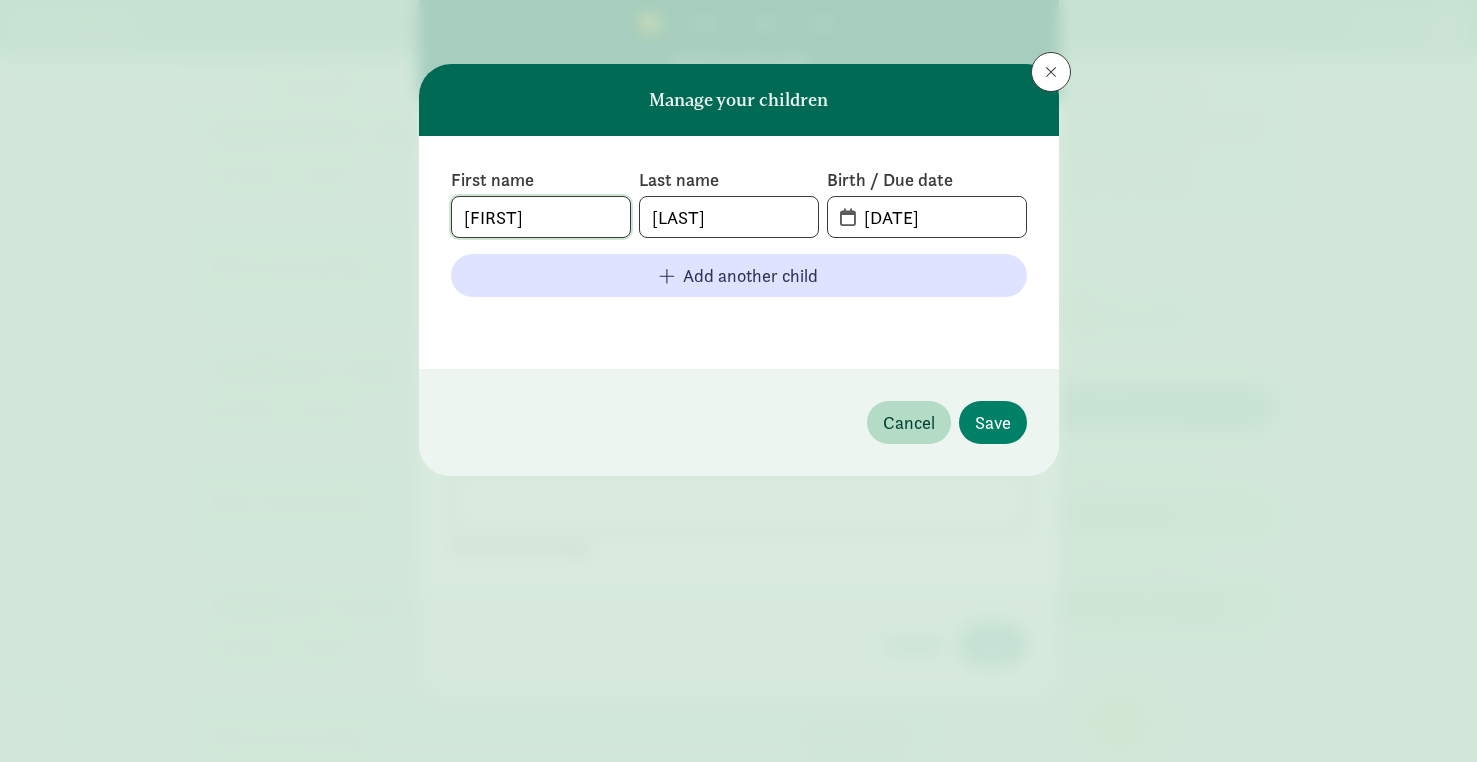 click on "Binh" 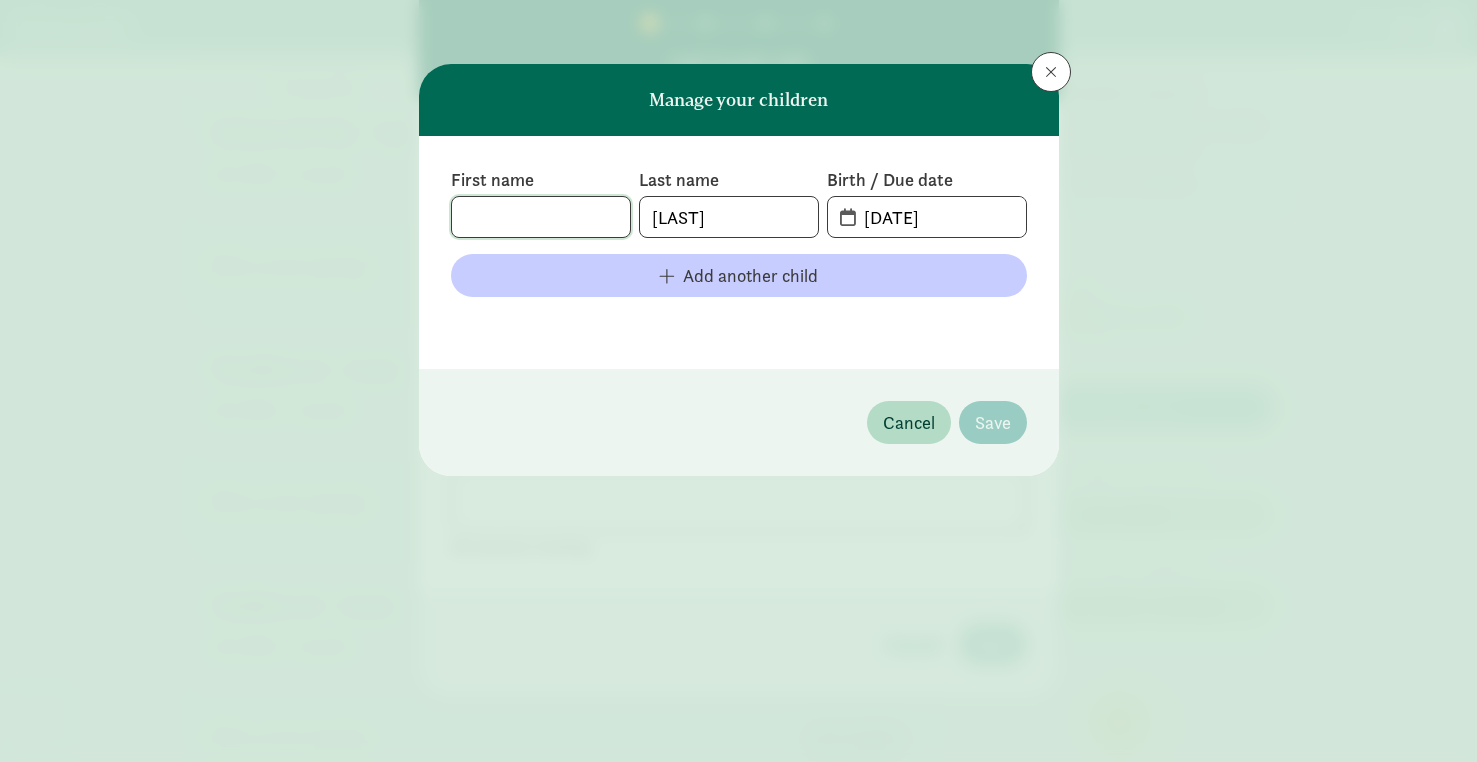 type 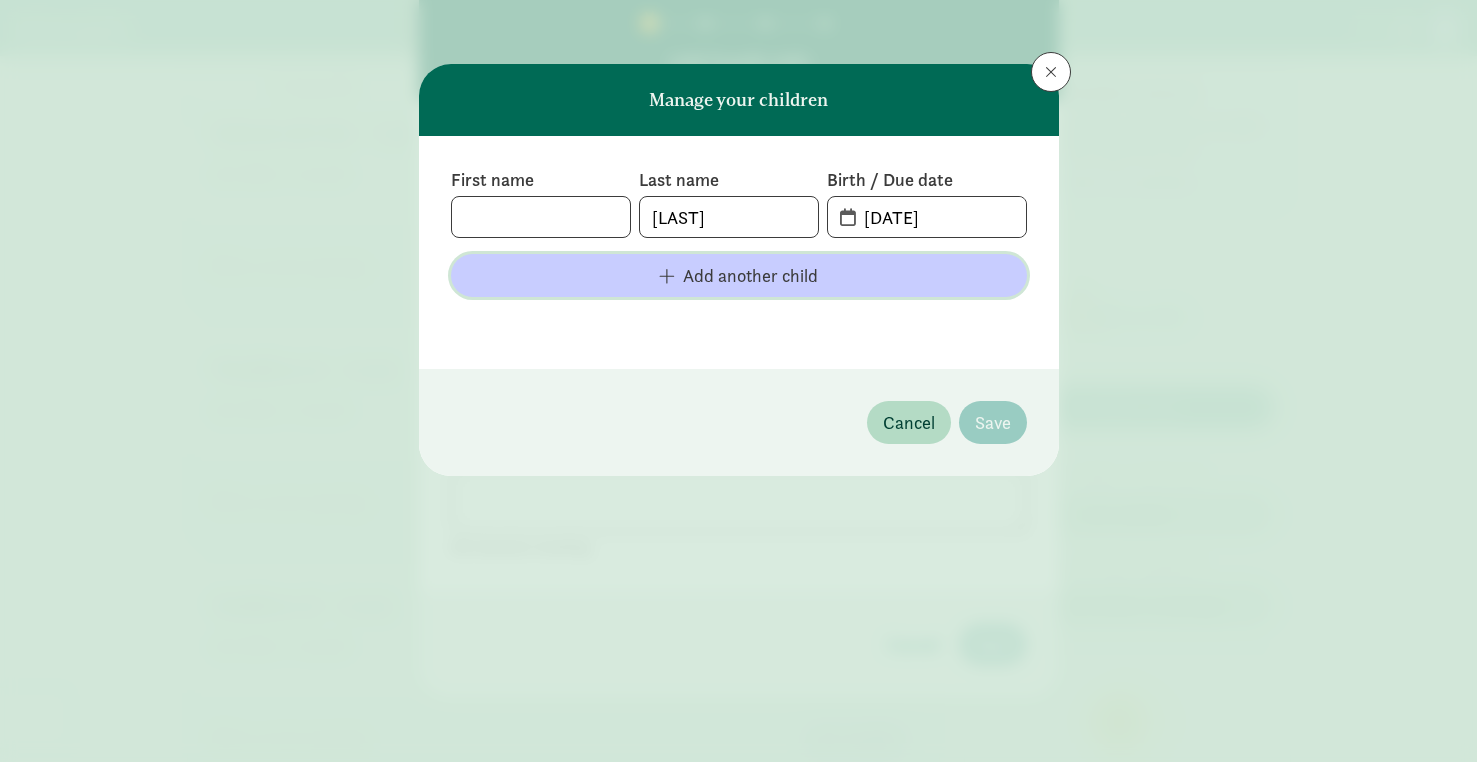 click on "Add another child" at bounding box center (750, 275) 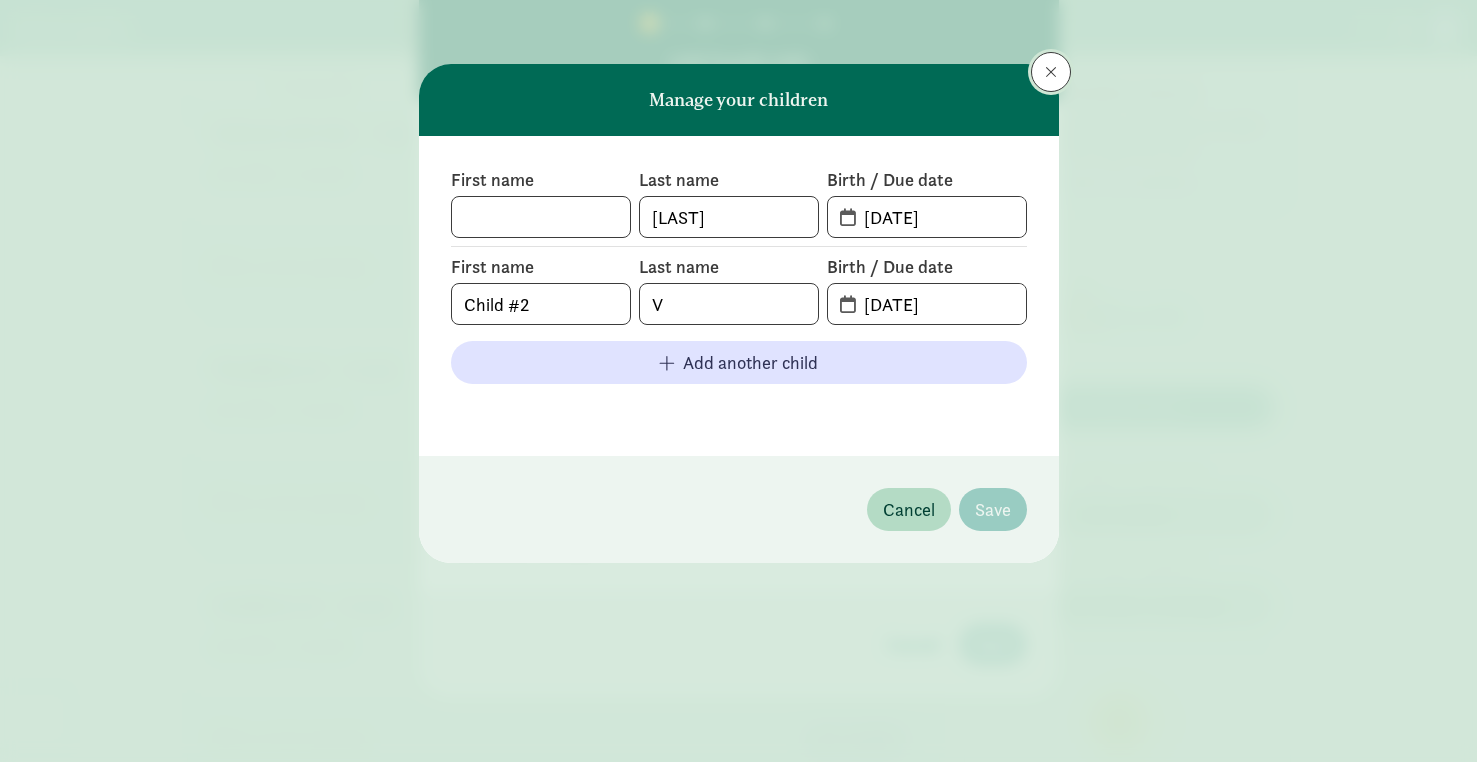 click at bounding box center [1051, 72] 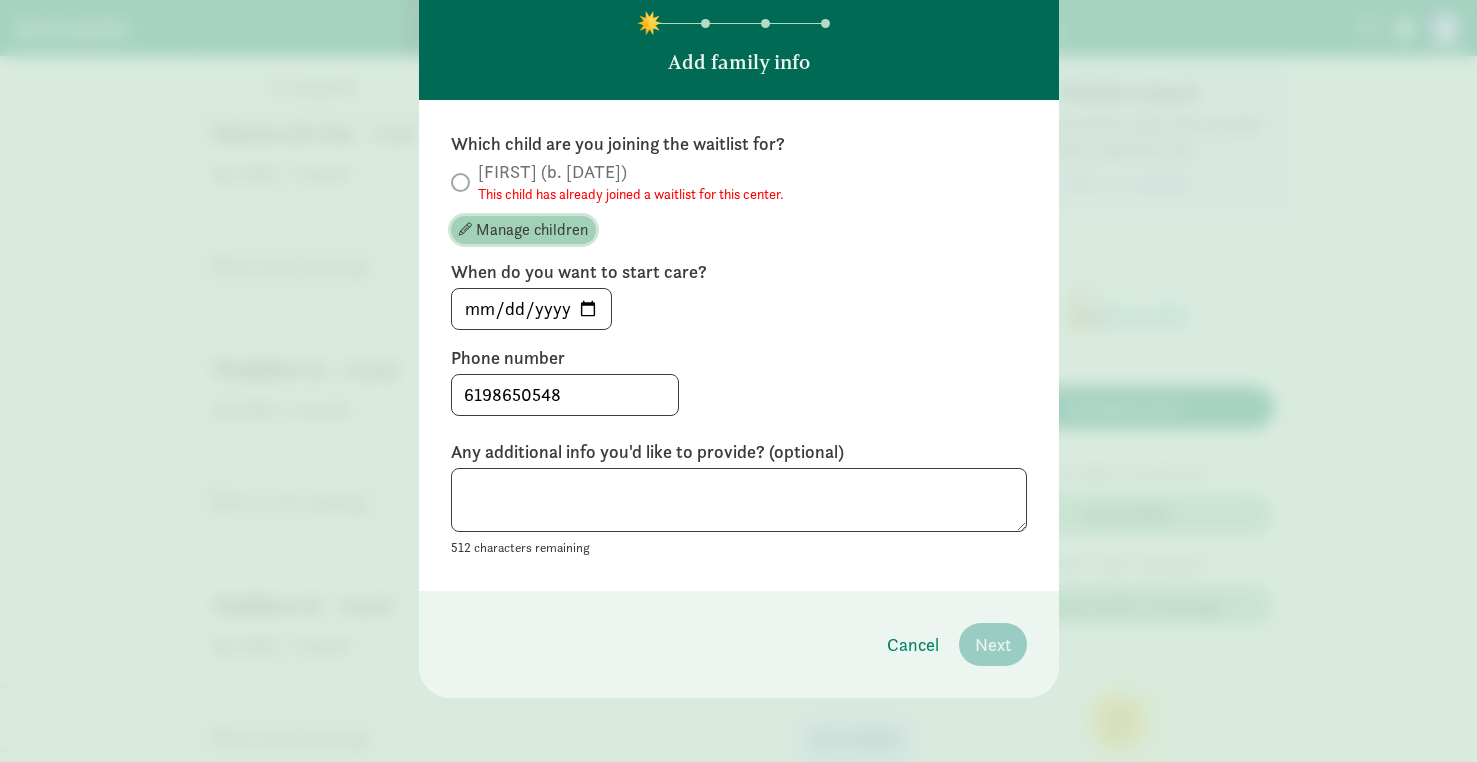click on "Manage children" at bounding box center (532, 230) 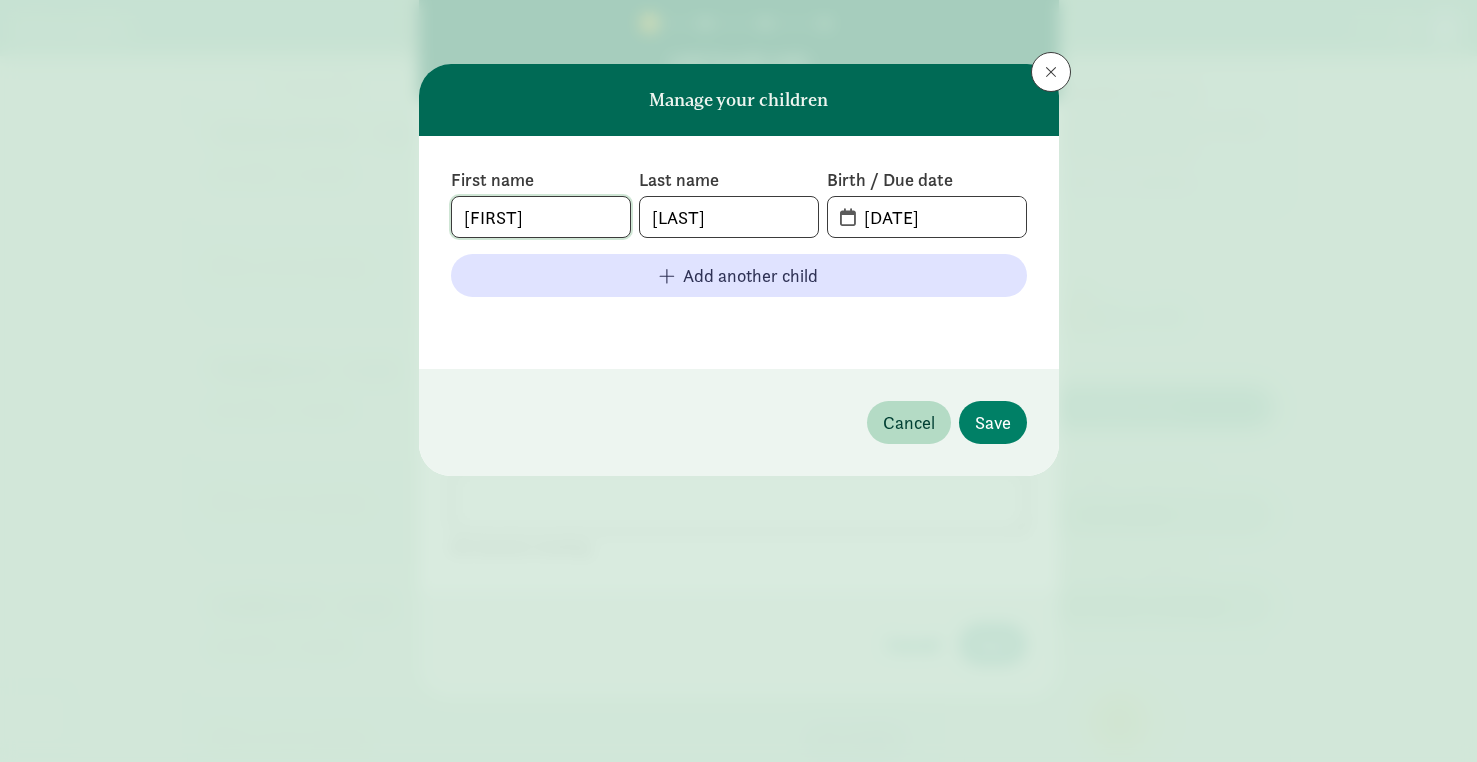 click on "Binh" 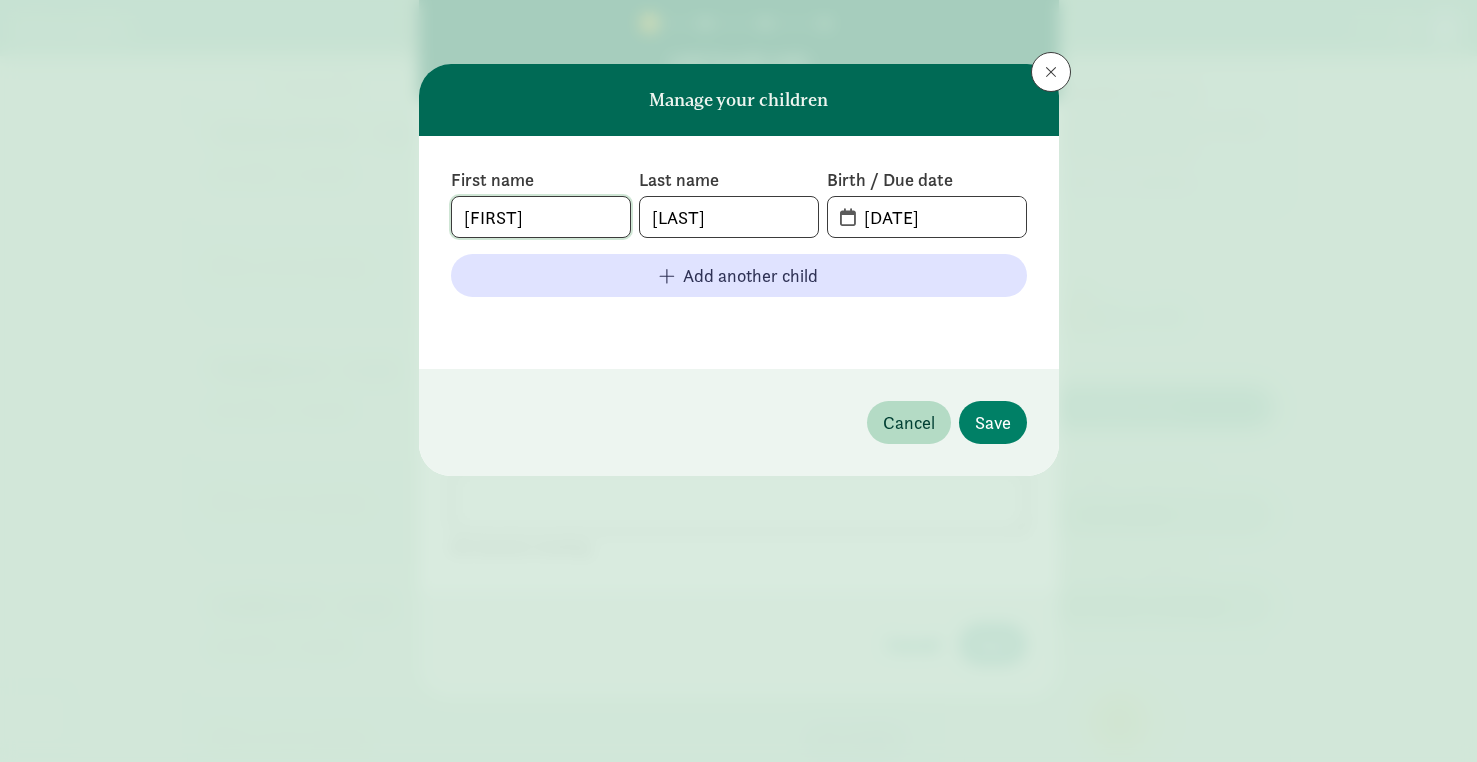 type on "Khoi" 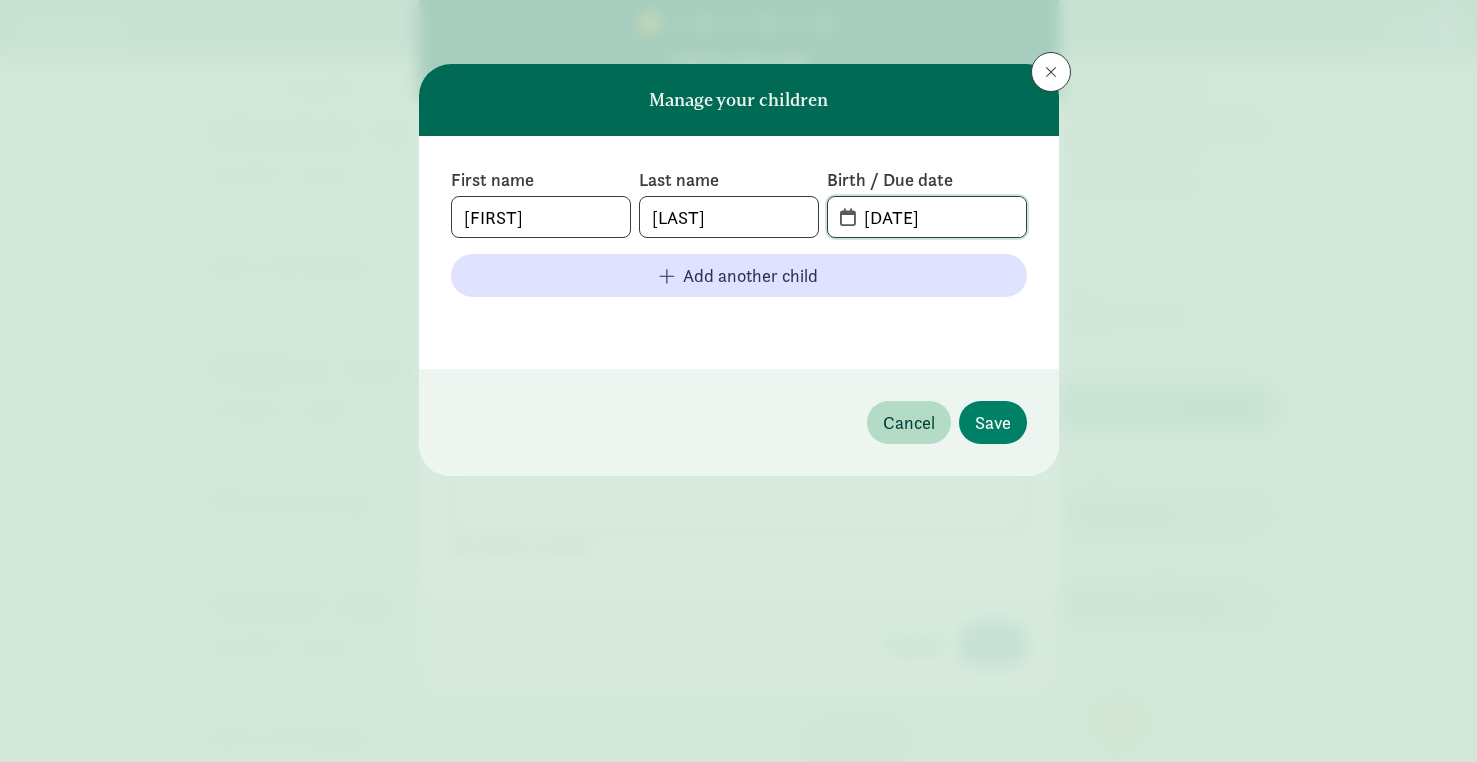 click on "12-03-2021" 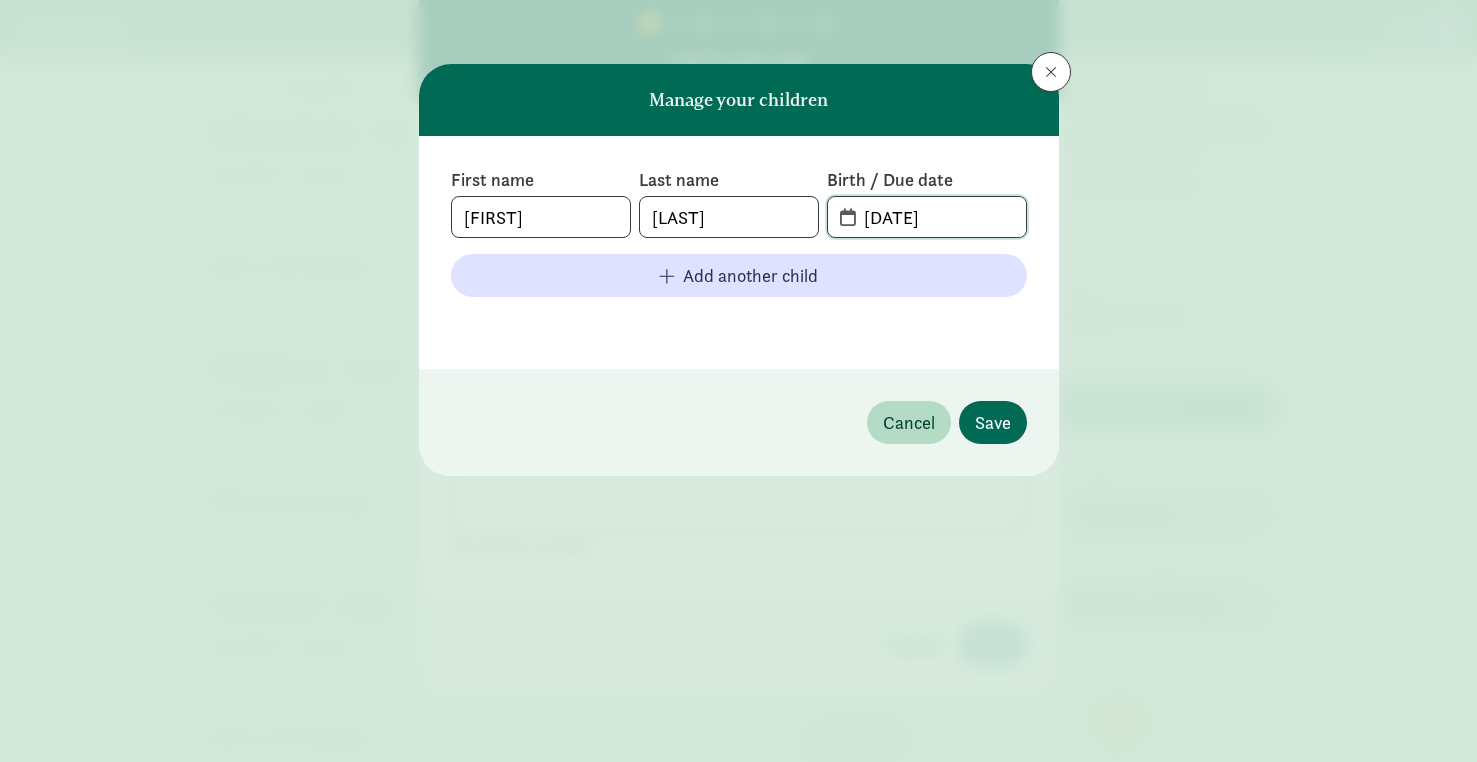 type on "02-24-2025" 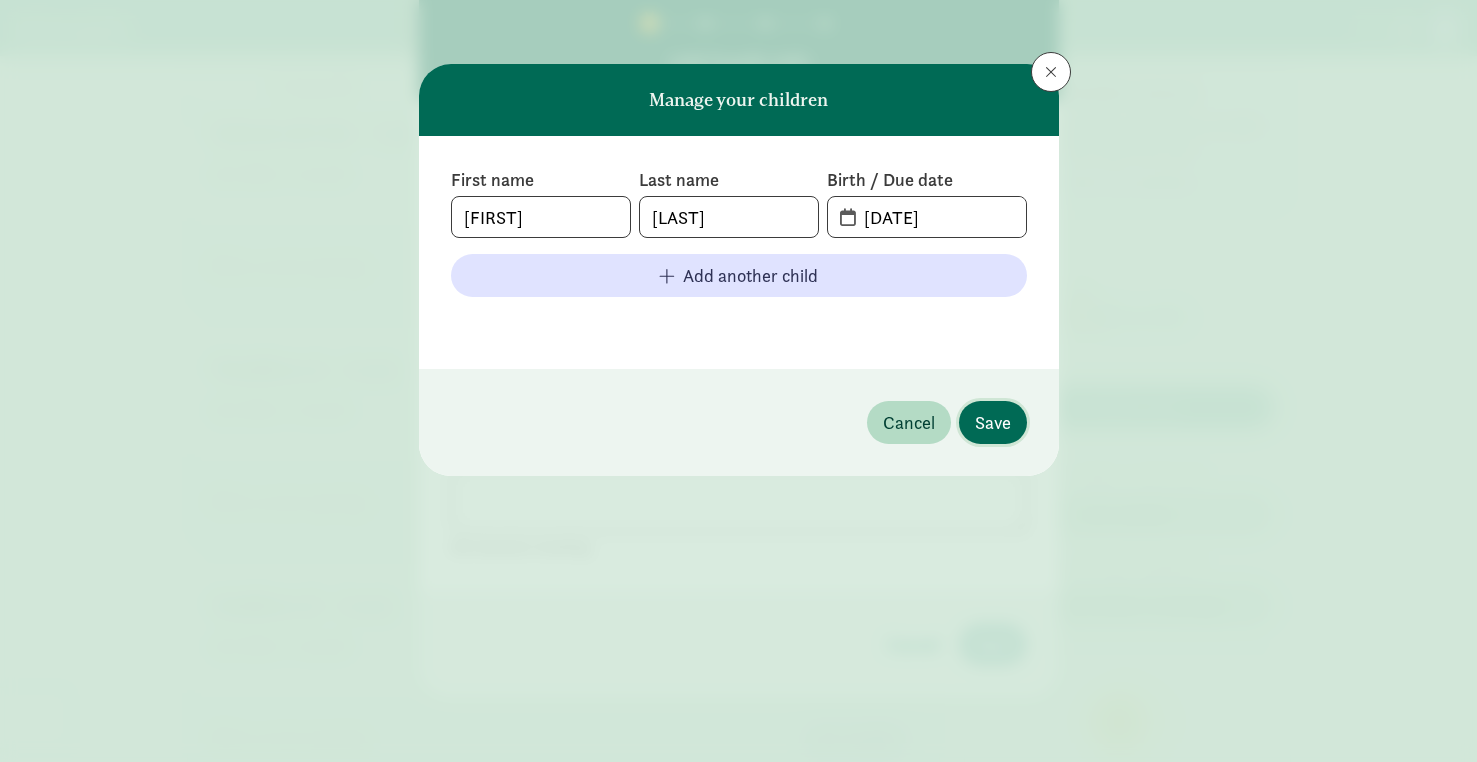 click on "Save" at bounding box center (993, 422) 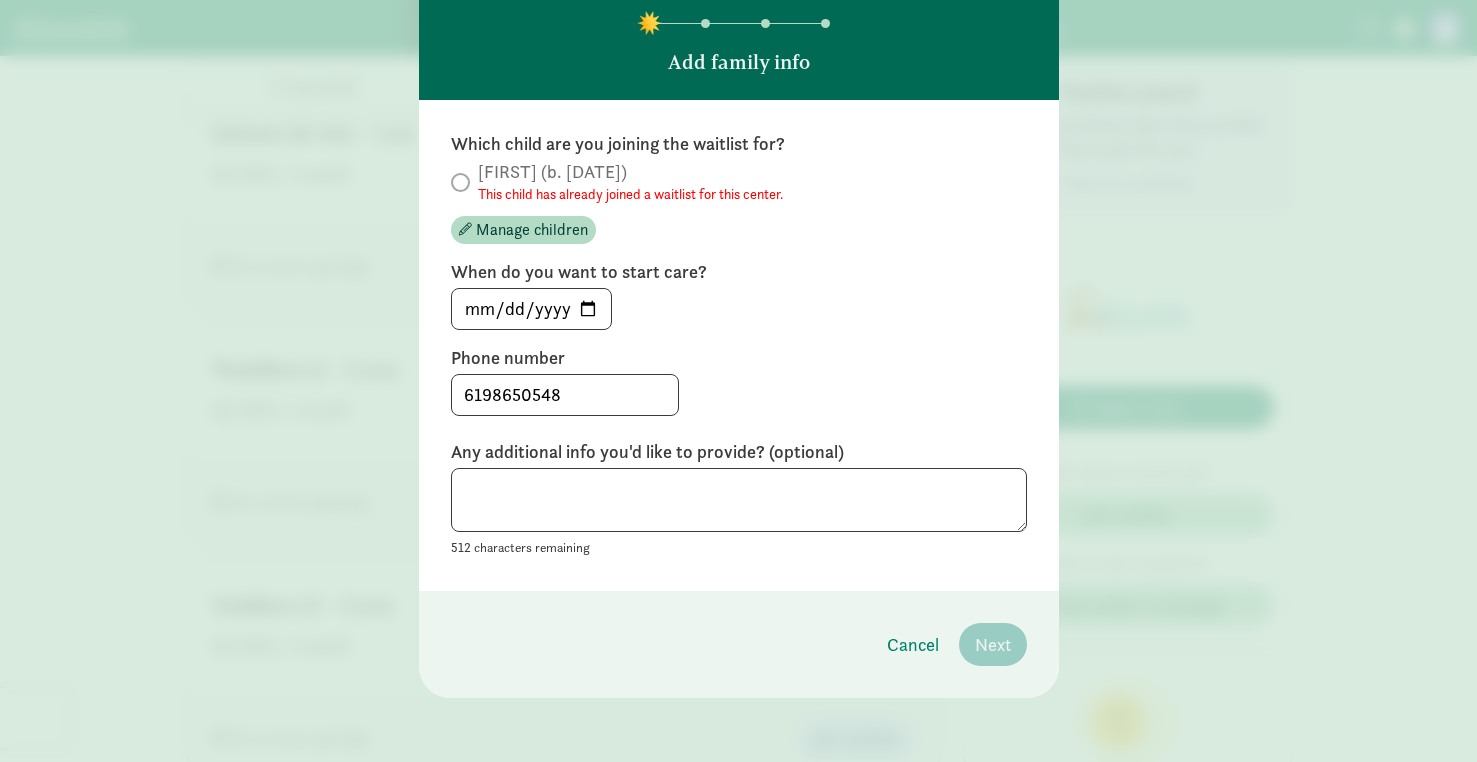 click at bounding box center [460, 182] 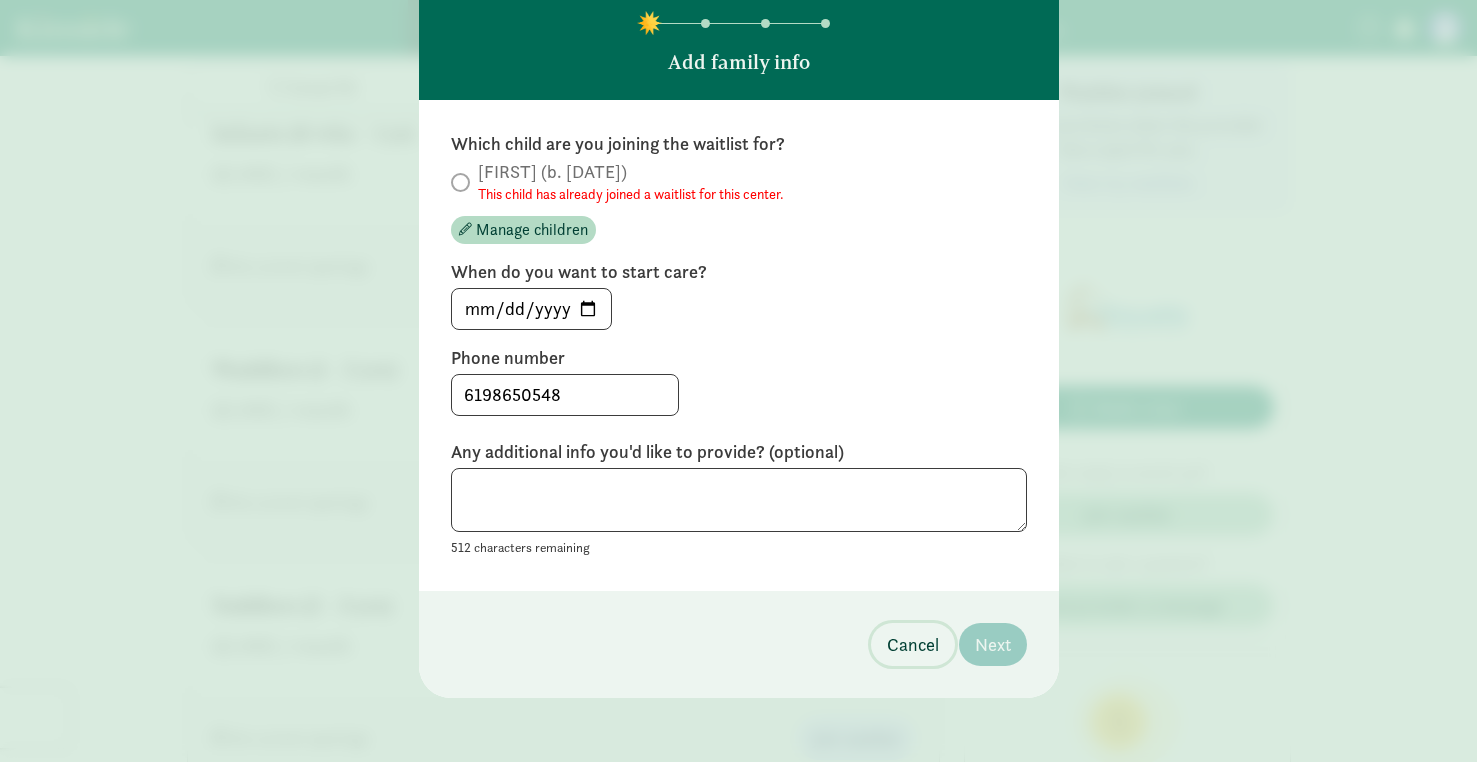 click on "Cancel" at bounding box center [913, 644] 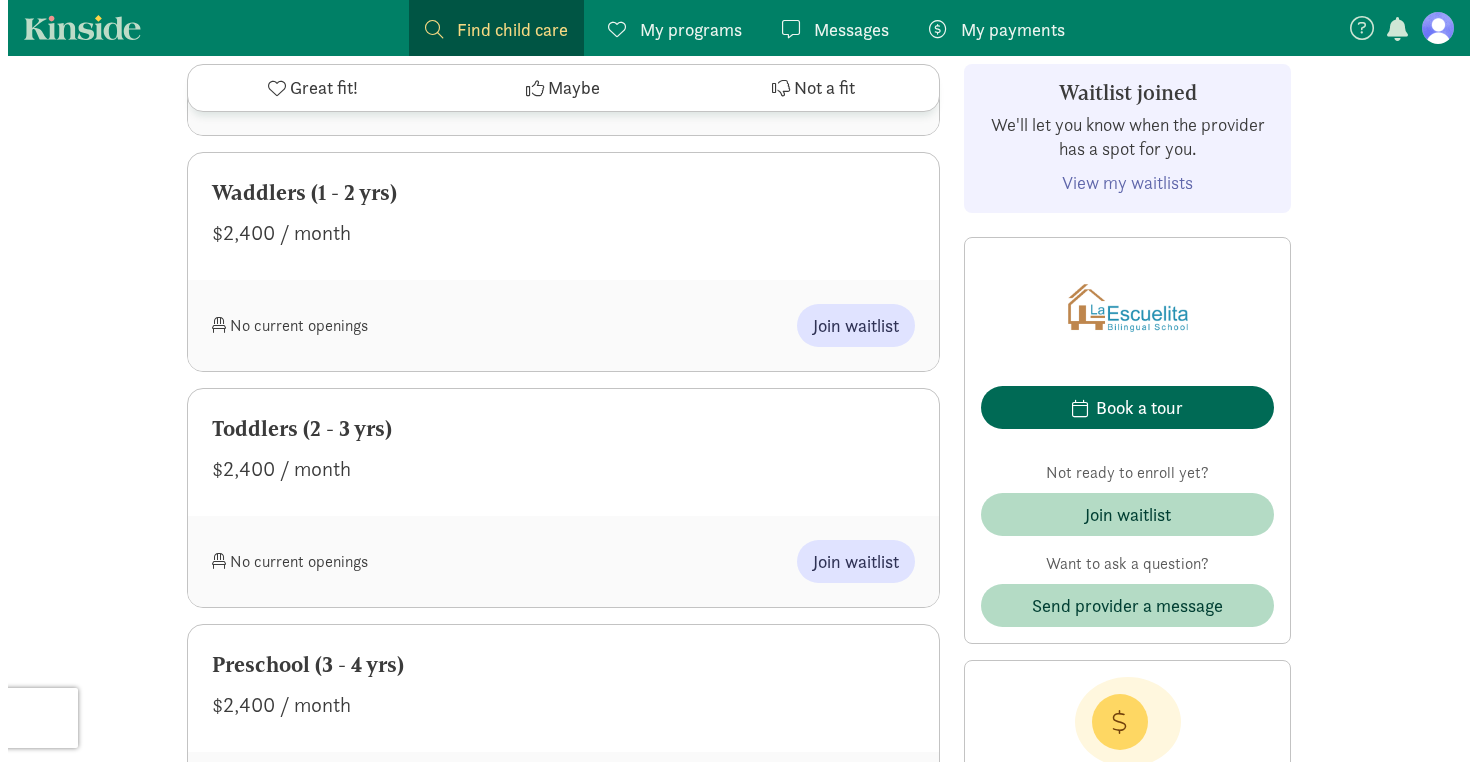 scroll, scrollTop: 1246, scrollLeft: 0, axis: vertical 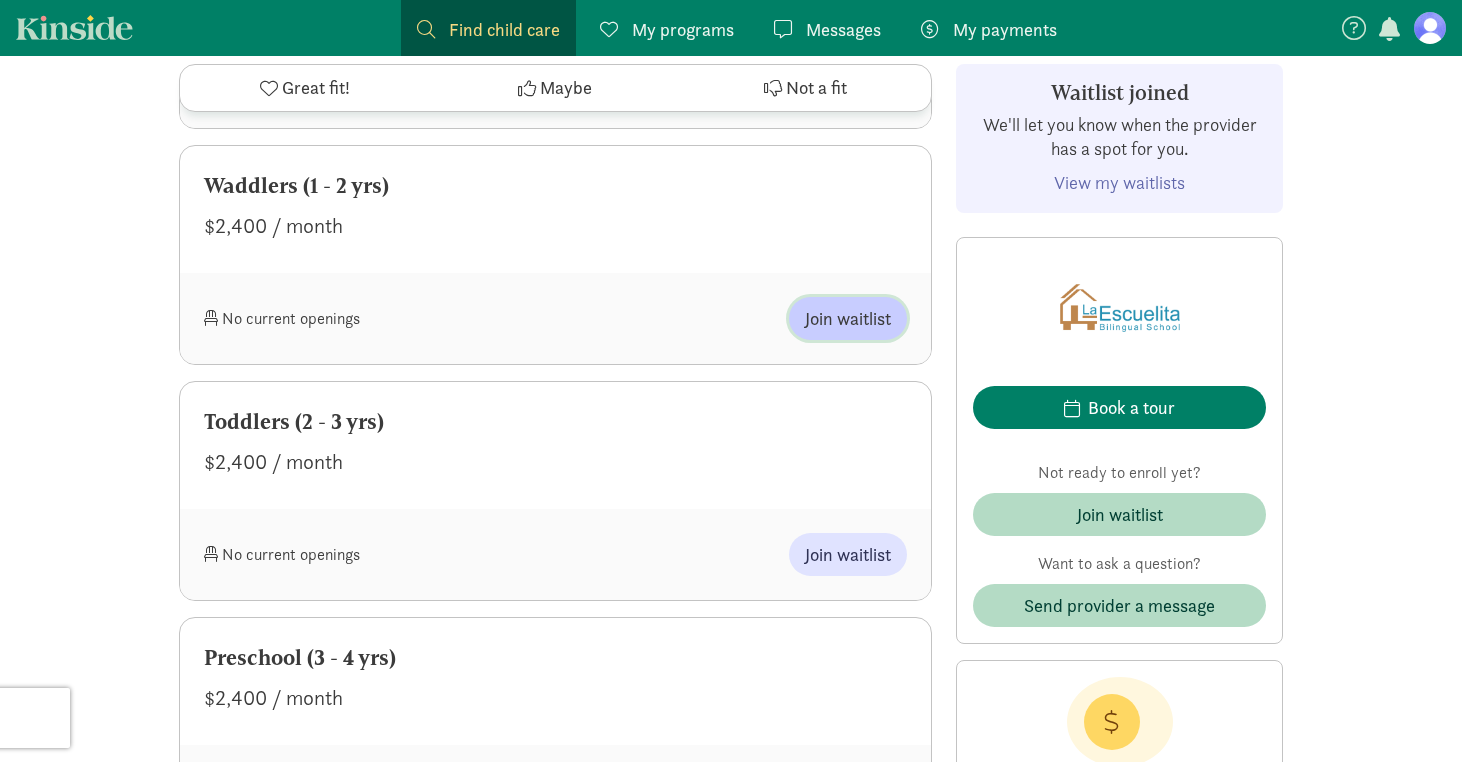 click on "Join waitlist" at bounding box center (848, 318) 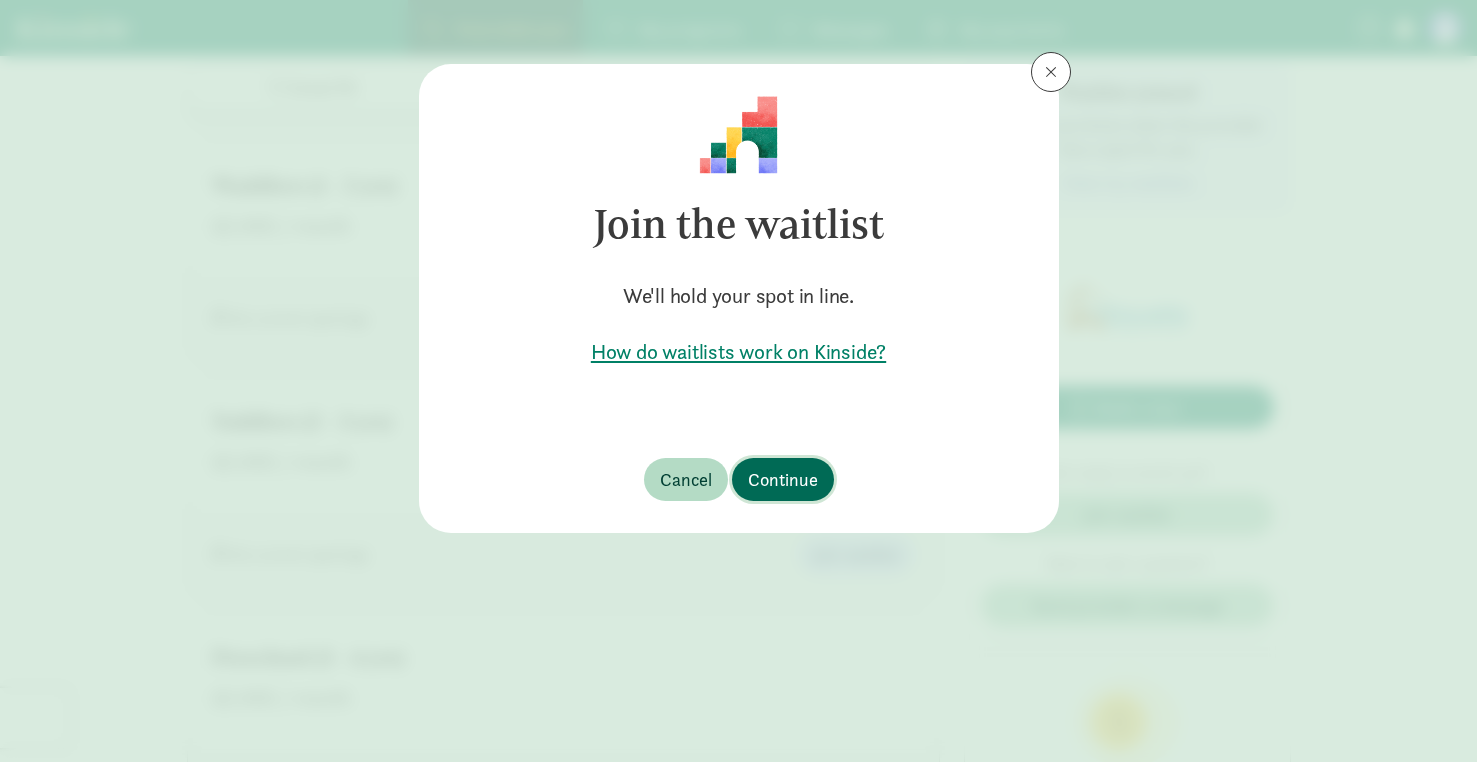 click on "Continue" at bounding box center (783, 479) 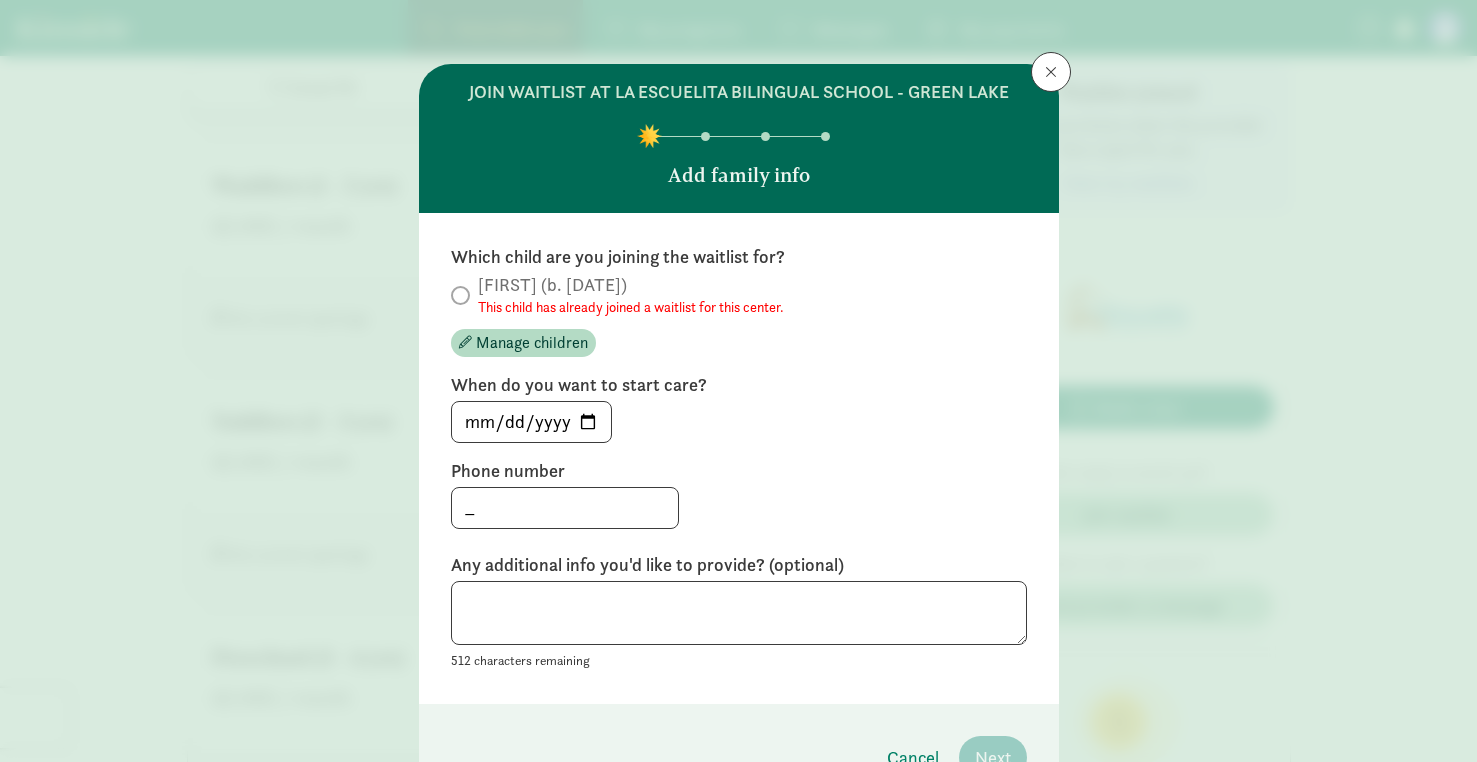 click at bounding box center [460, 295] 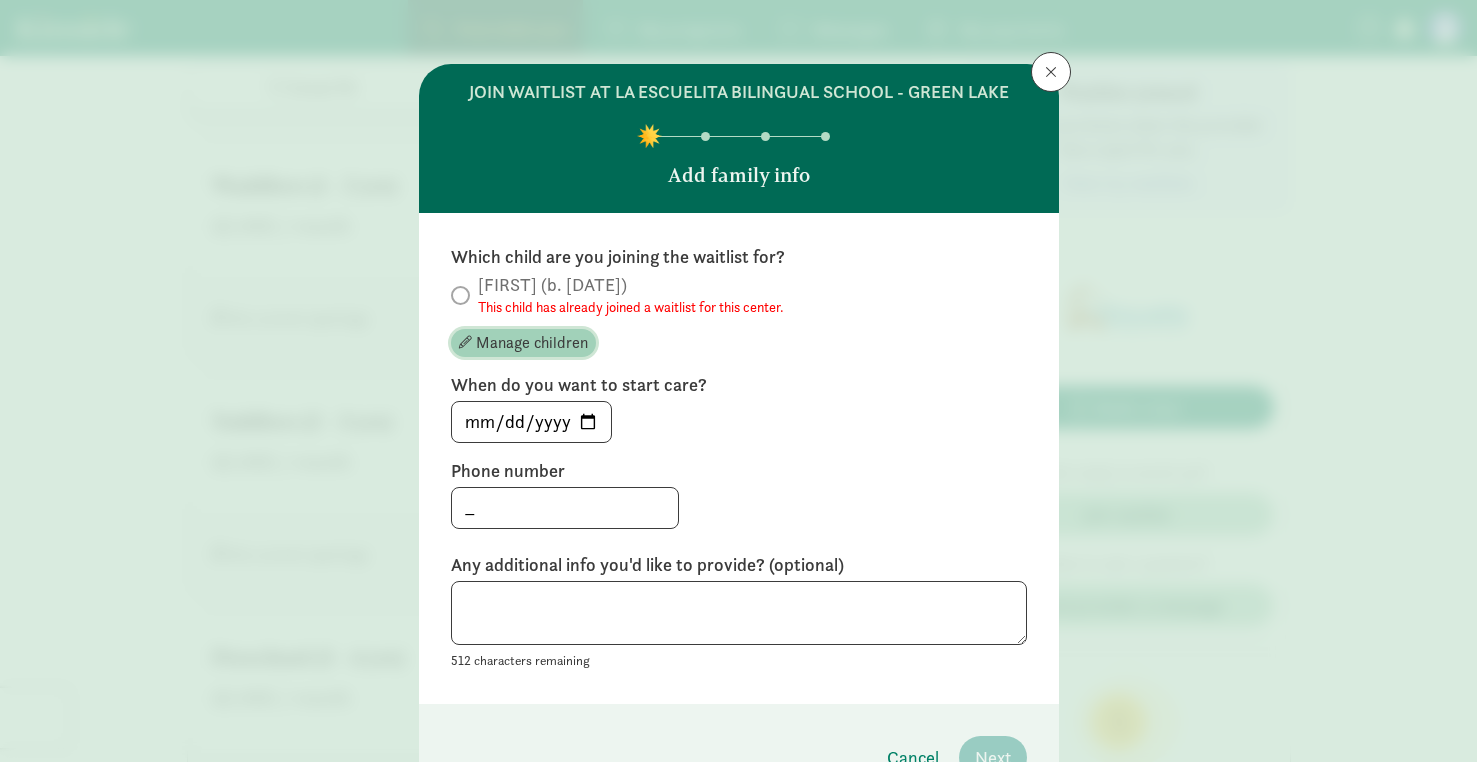 click on "Manage children" at bounding box center (532, 343) 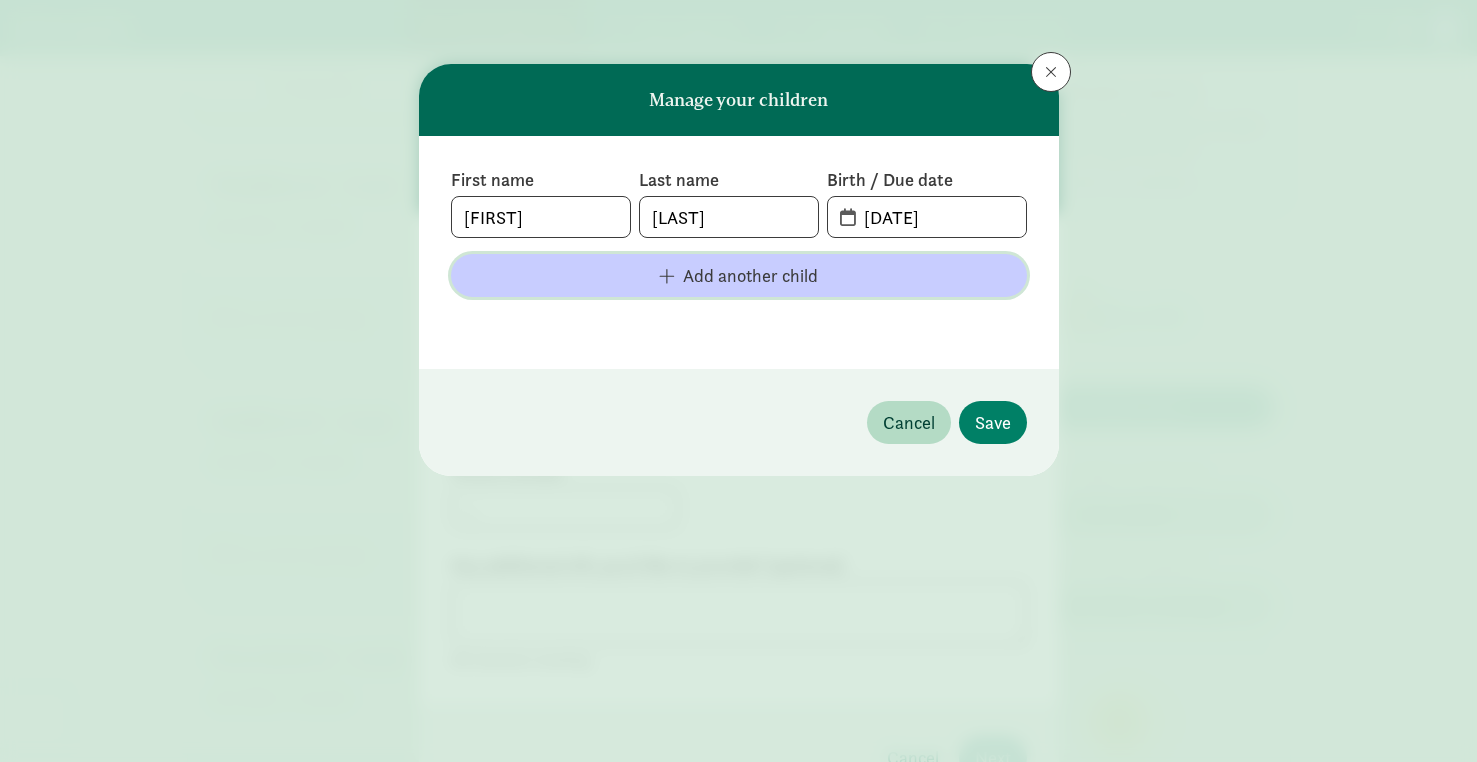 click on "Add another child" at bounding box center (750, 275) 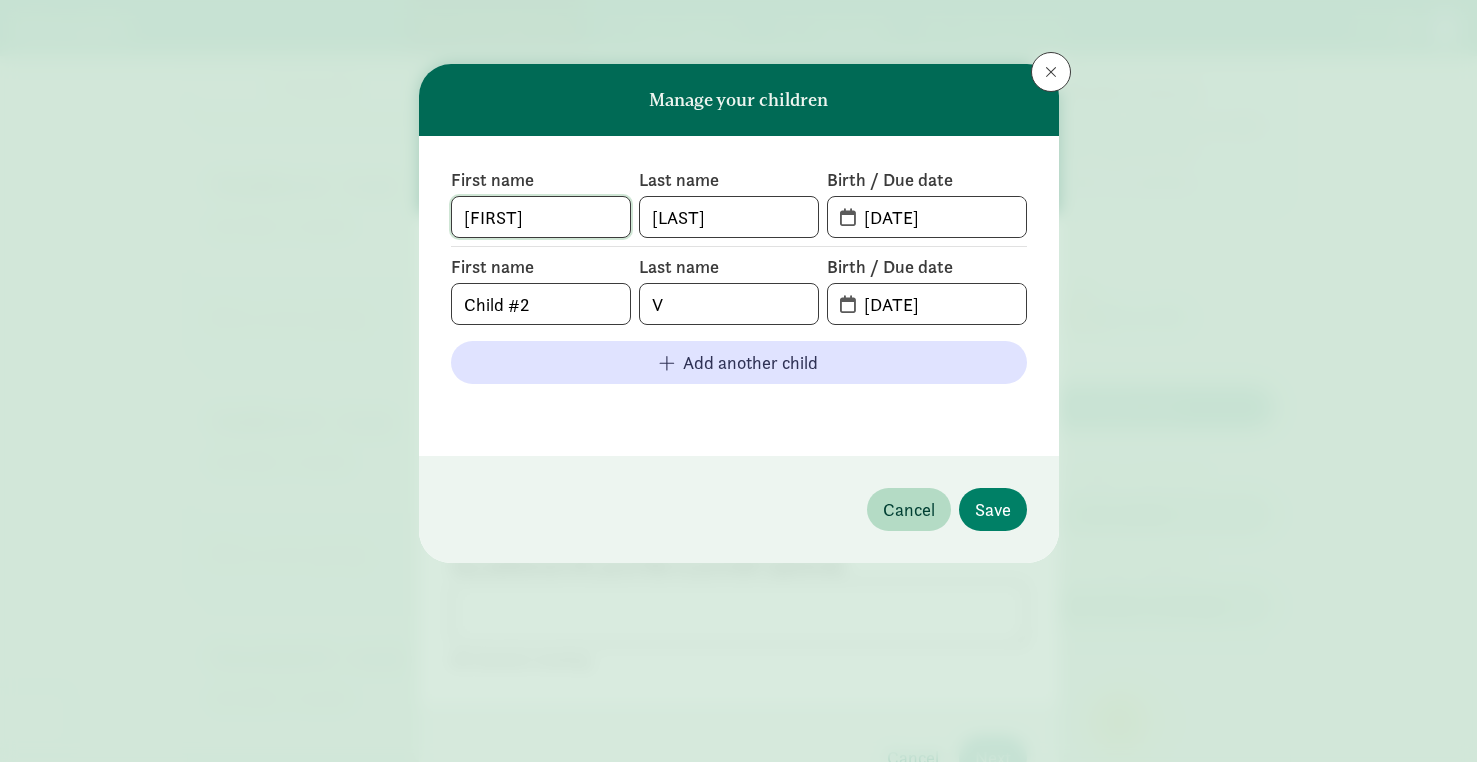 click on "Khoi" 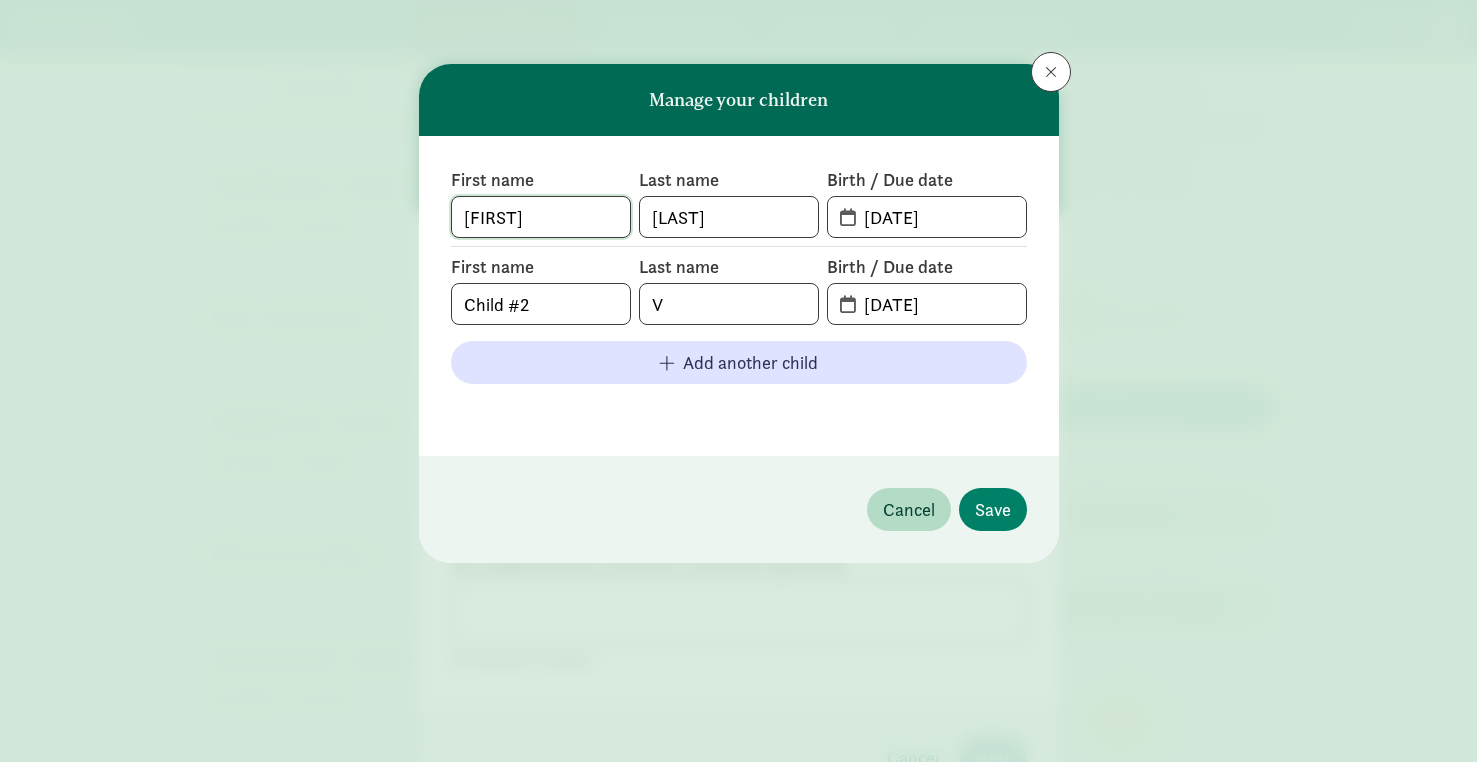 type on "Binh" 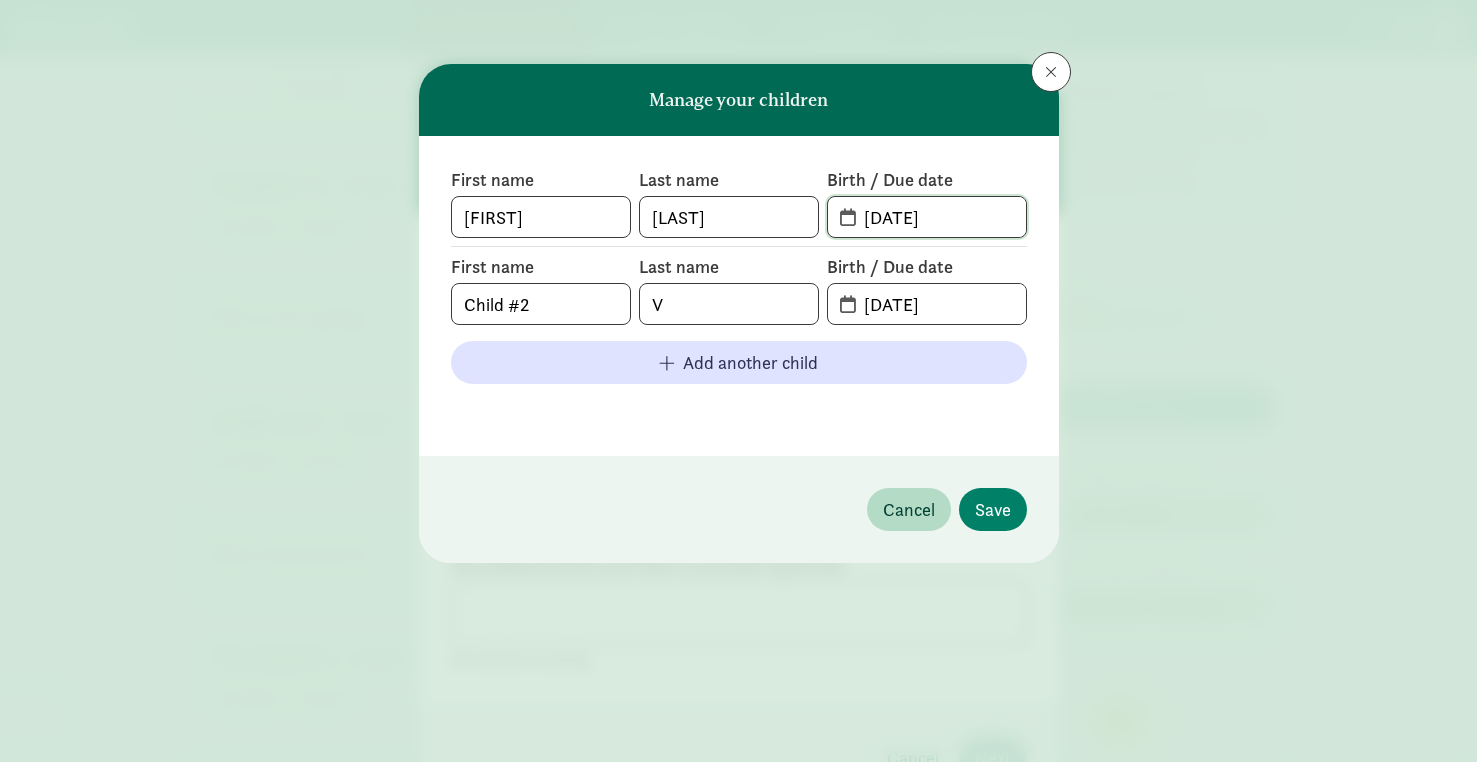 click on "02-24-2025" 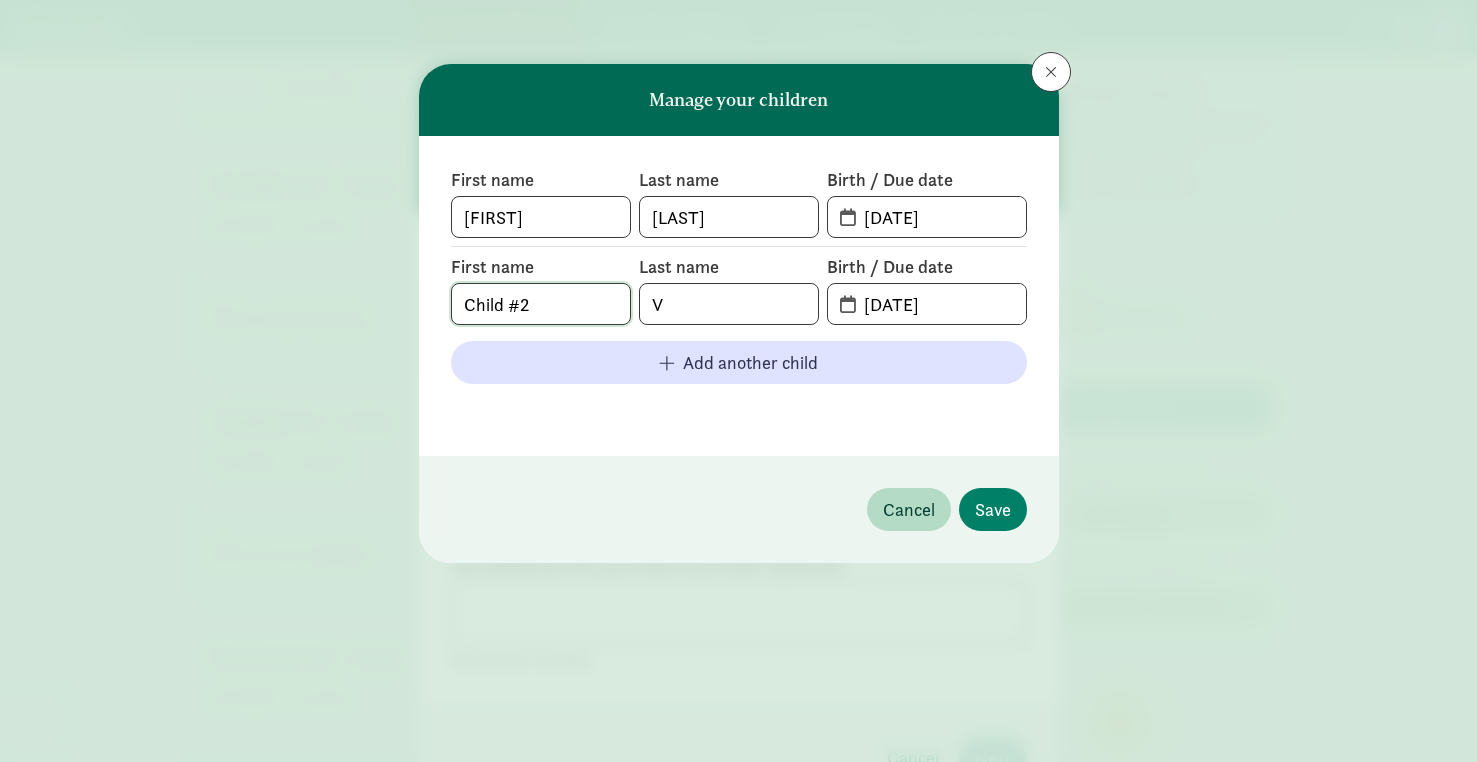 drag, startPoint x: 543, startPoint y: 302, endPoint x: 421, endPoint y: 301, distance: 122.0041 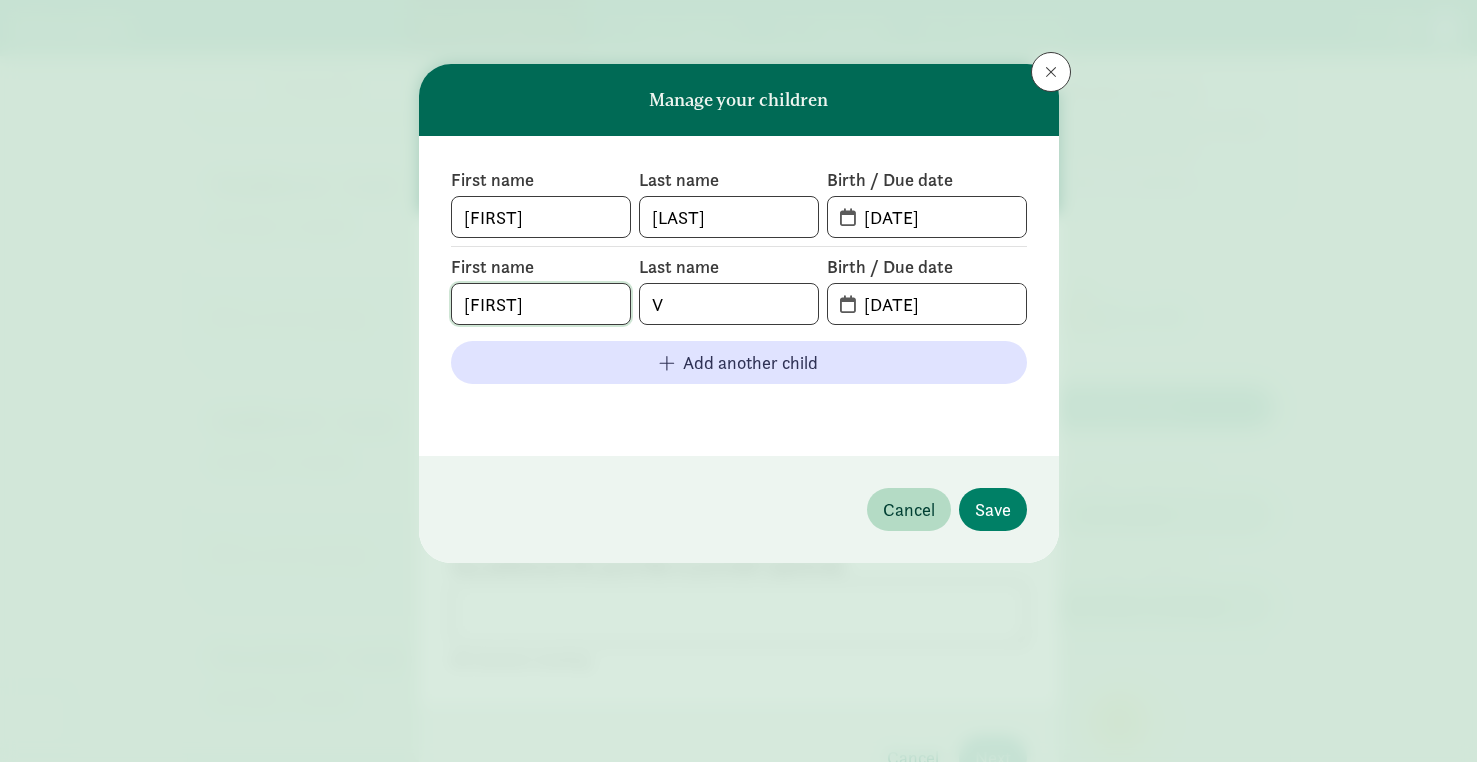 type on "Khoi" 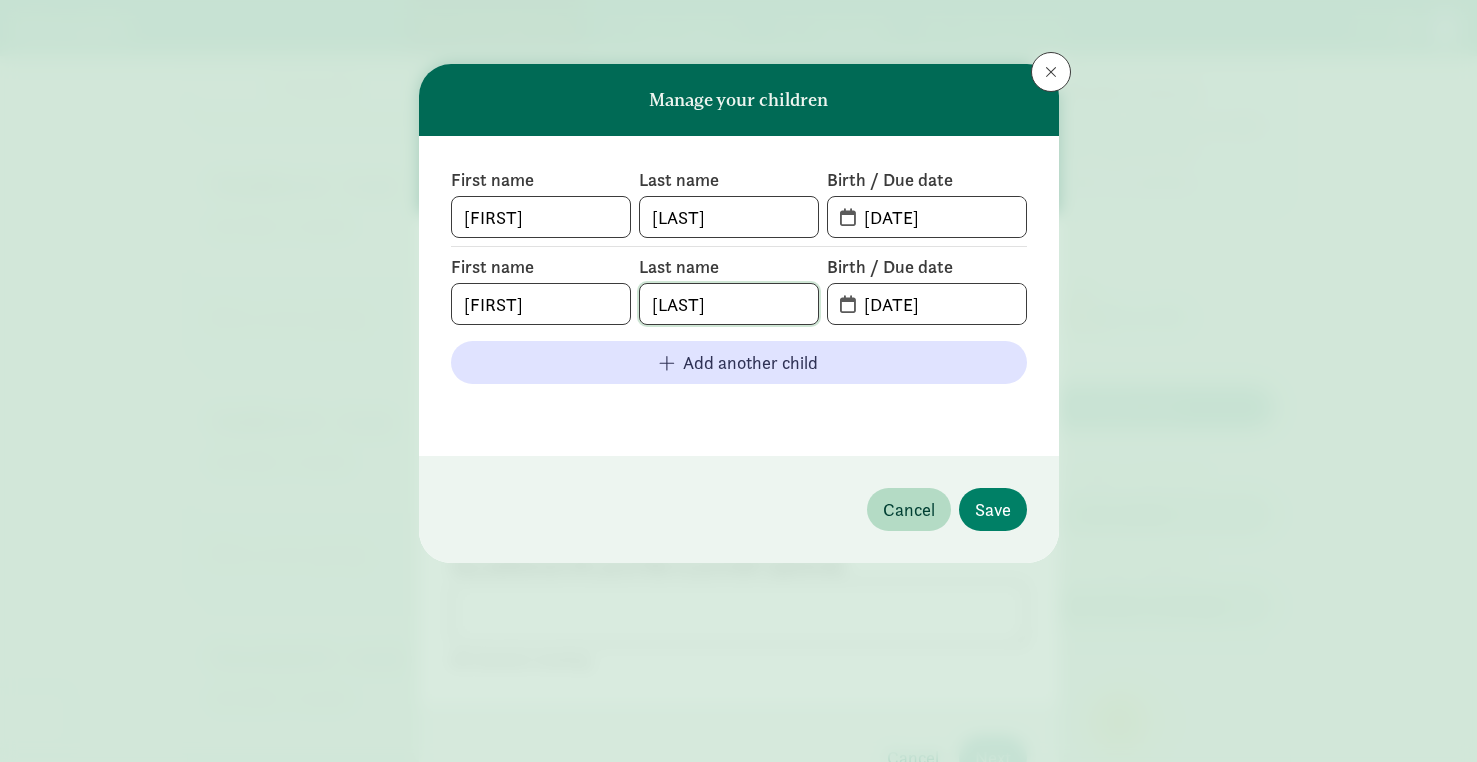 type on "Vo" 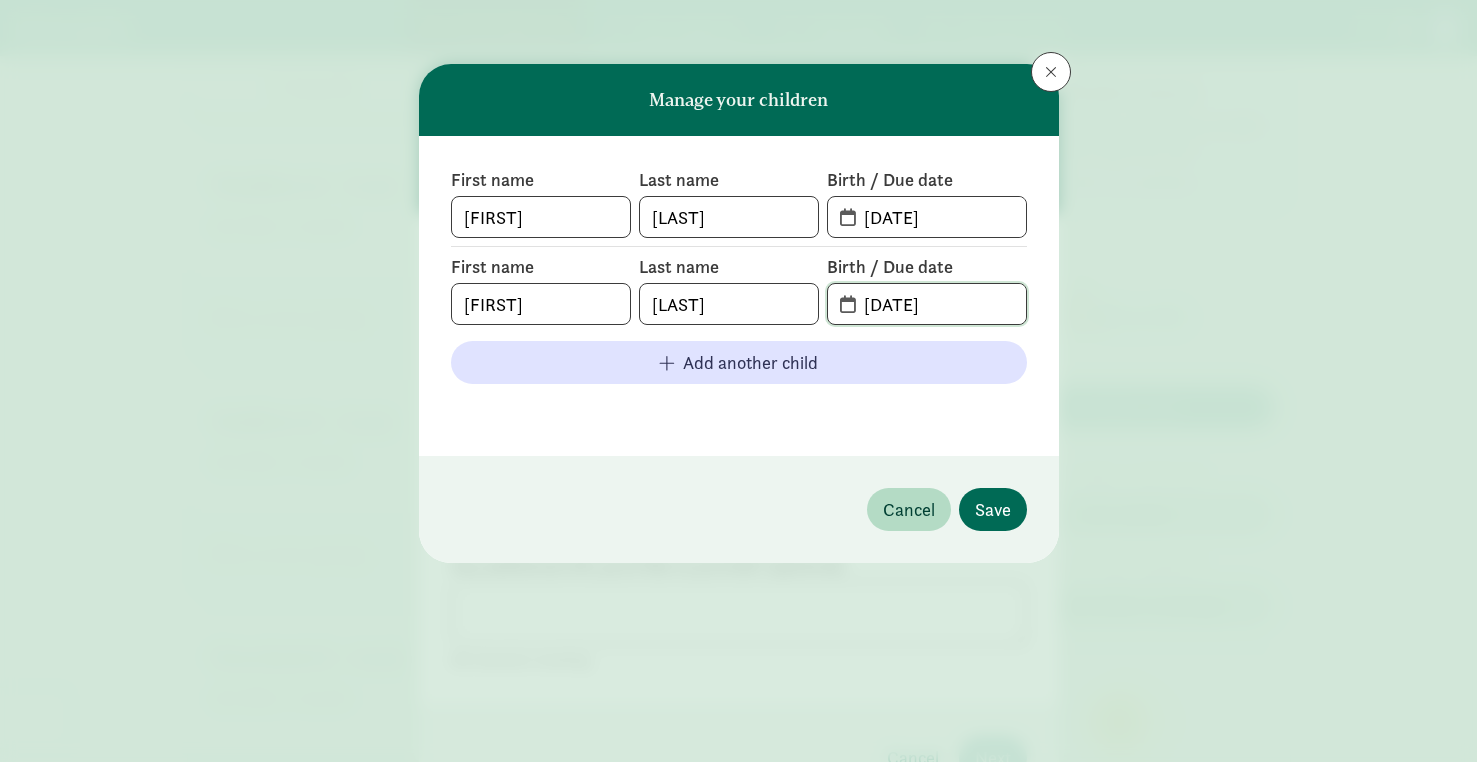 type on "02-24-2025" 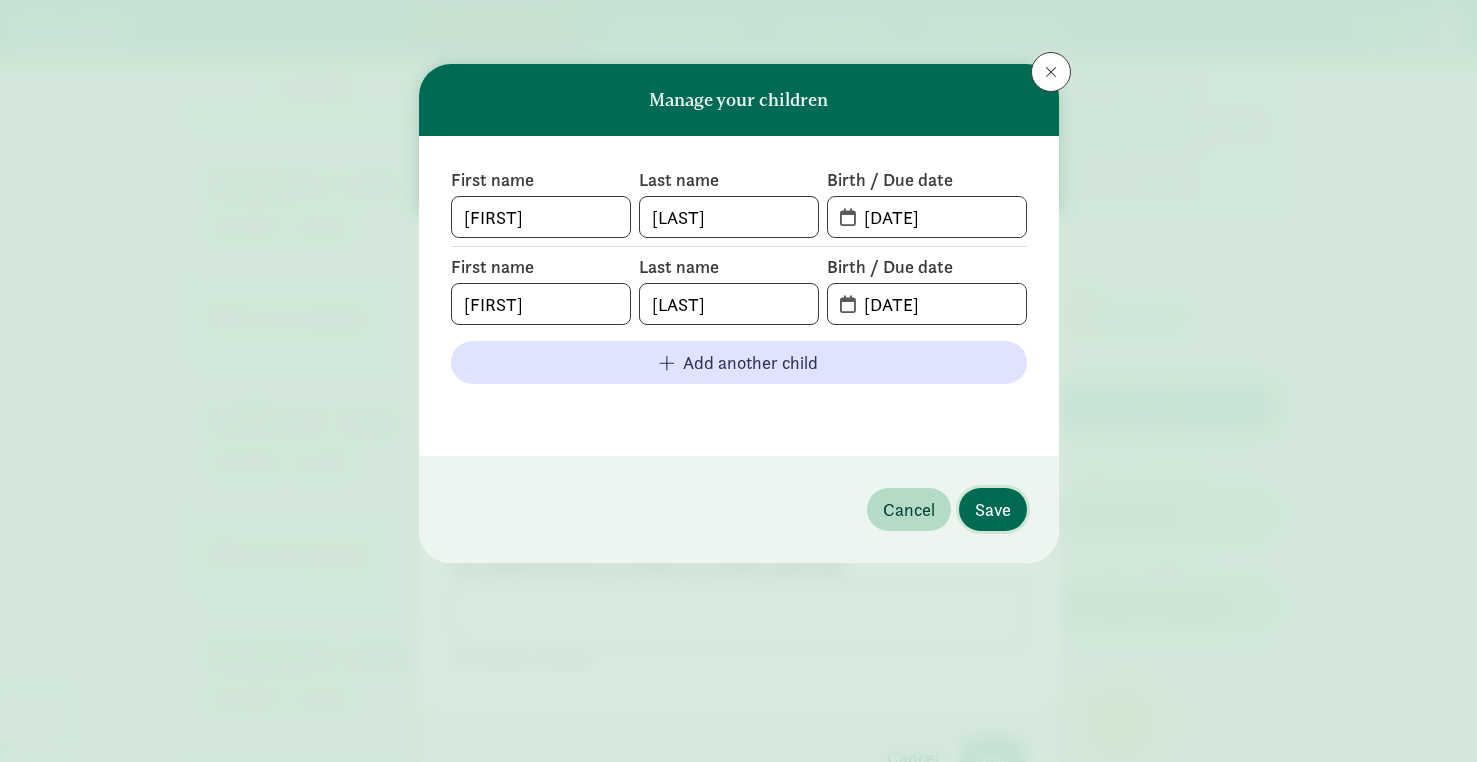 click on "Save" at bounding box center [993, 509] 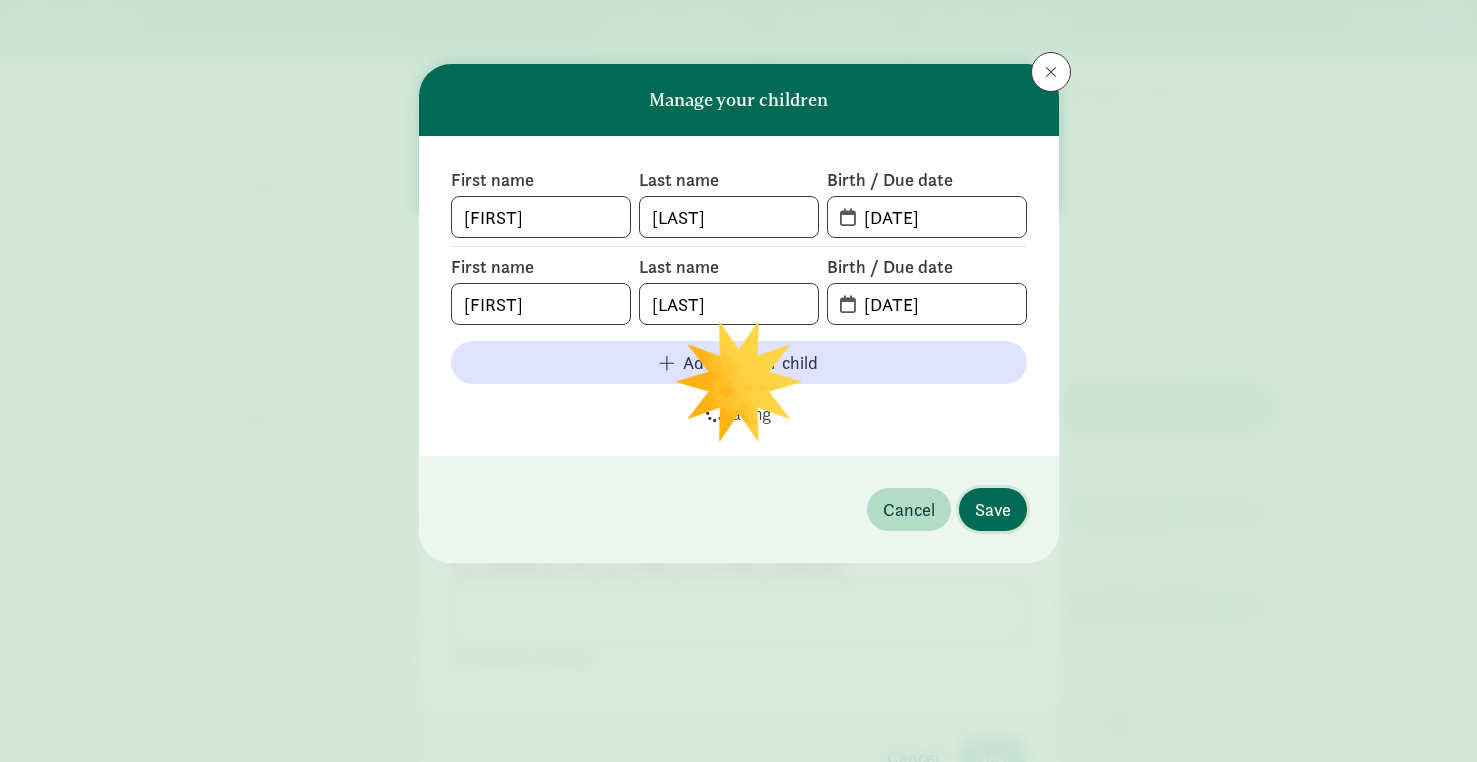 type 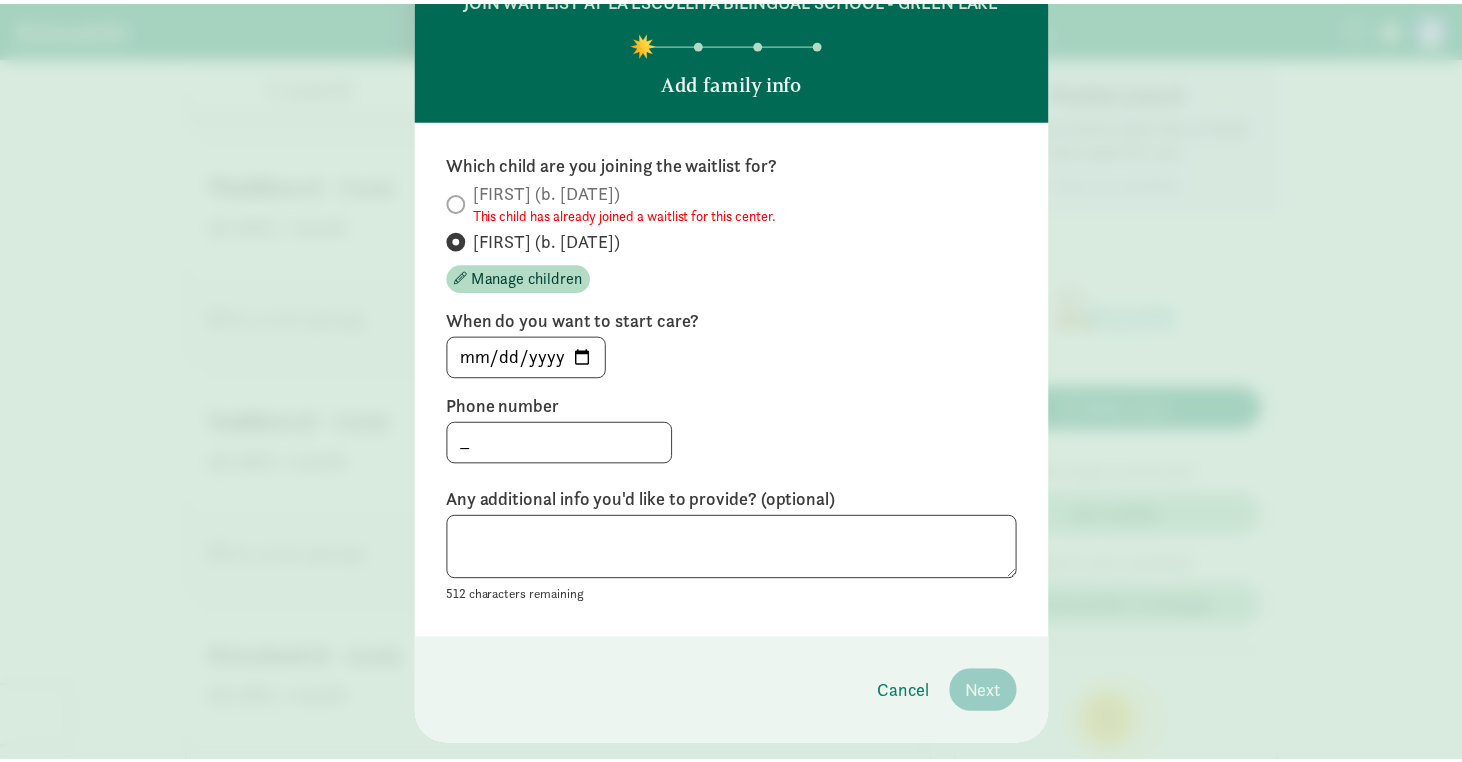 scroll, scrollTop: 98, scrollLeft: 0, axis: vertical 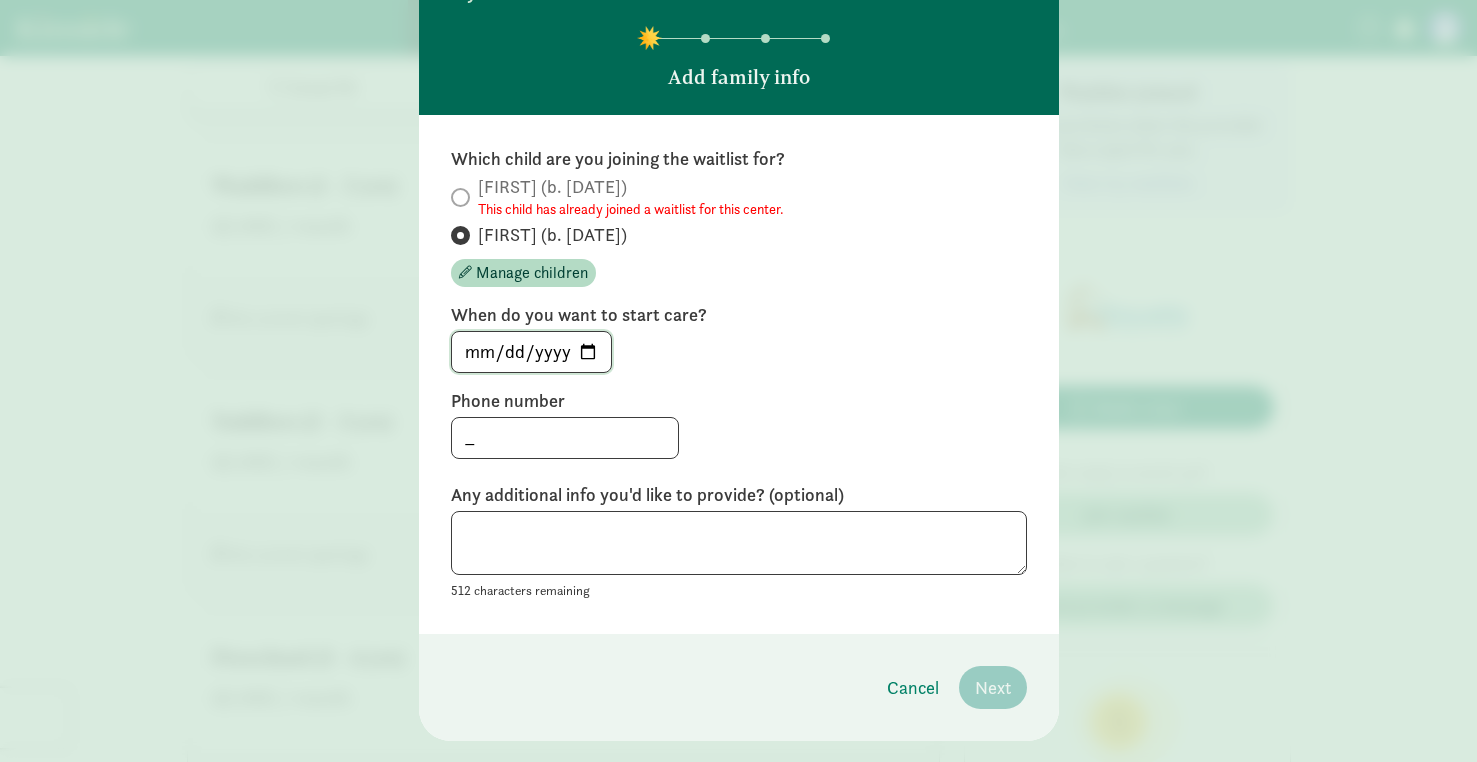 click on "[DATE]" 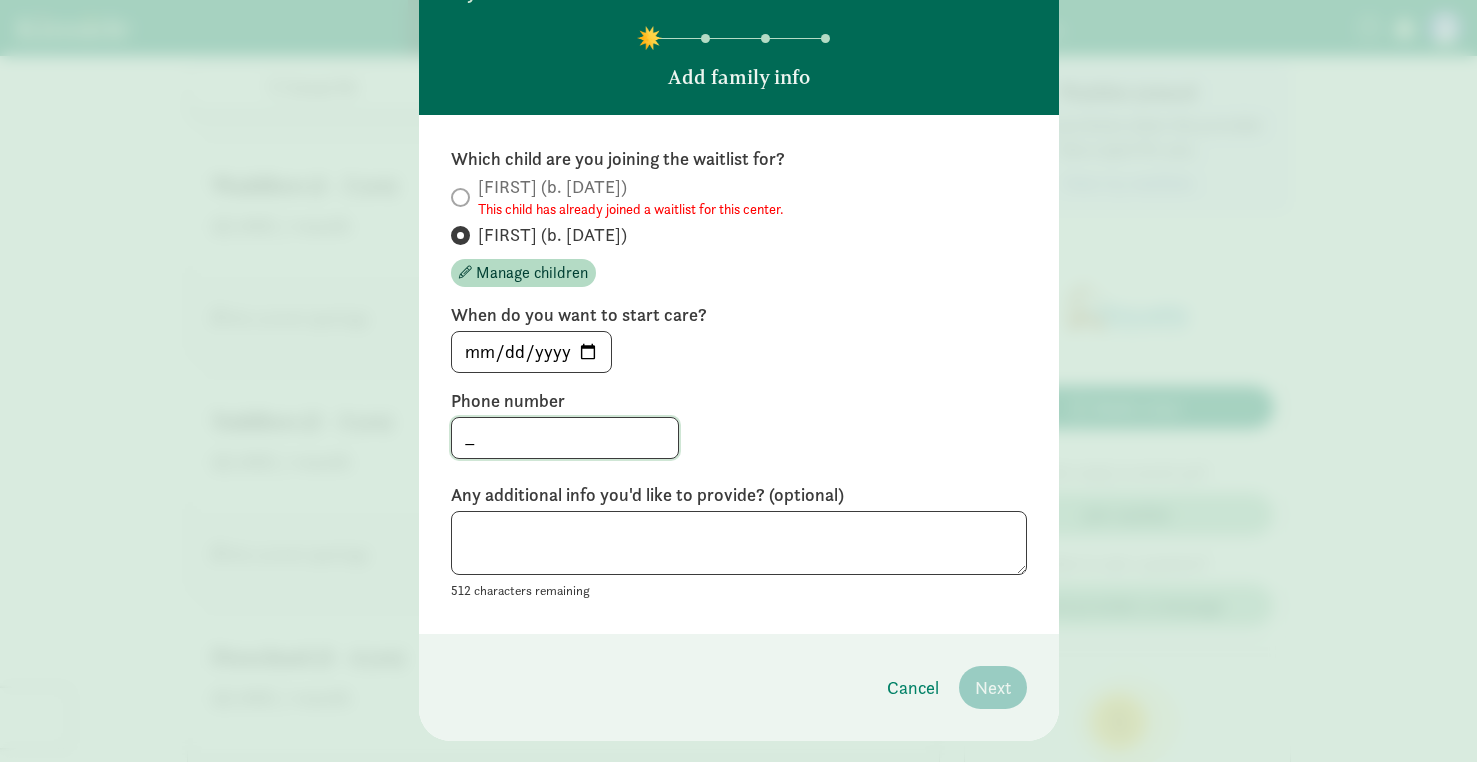 click on "_" 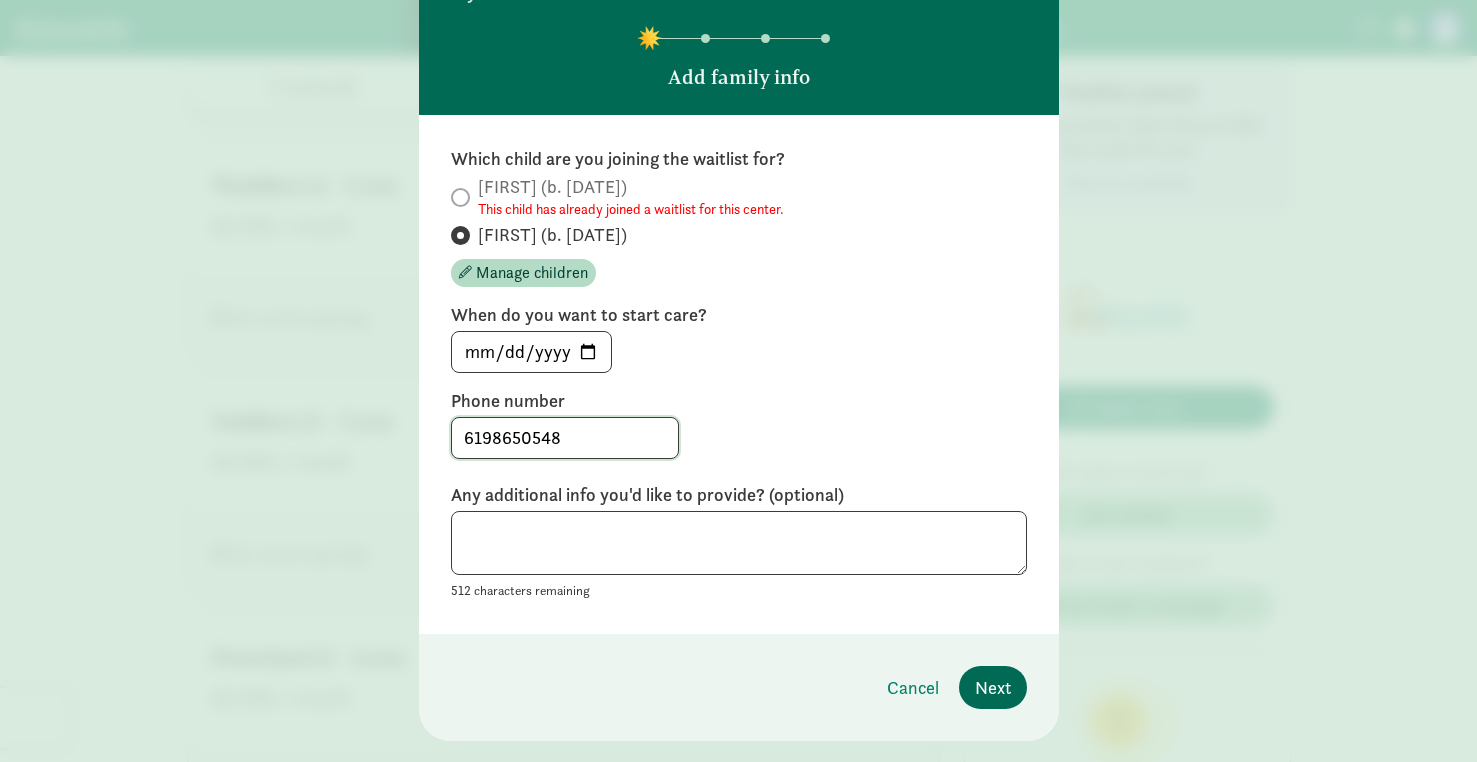 type on "6198650548" 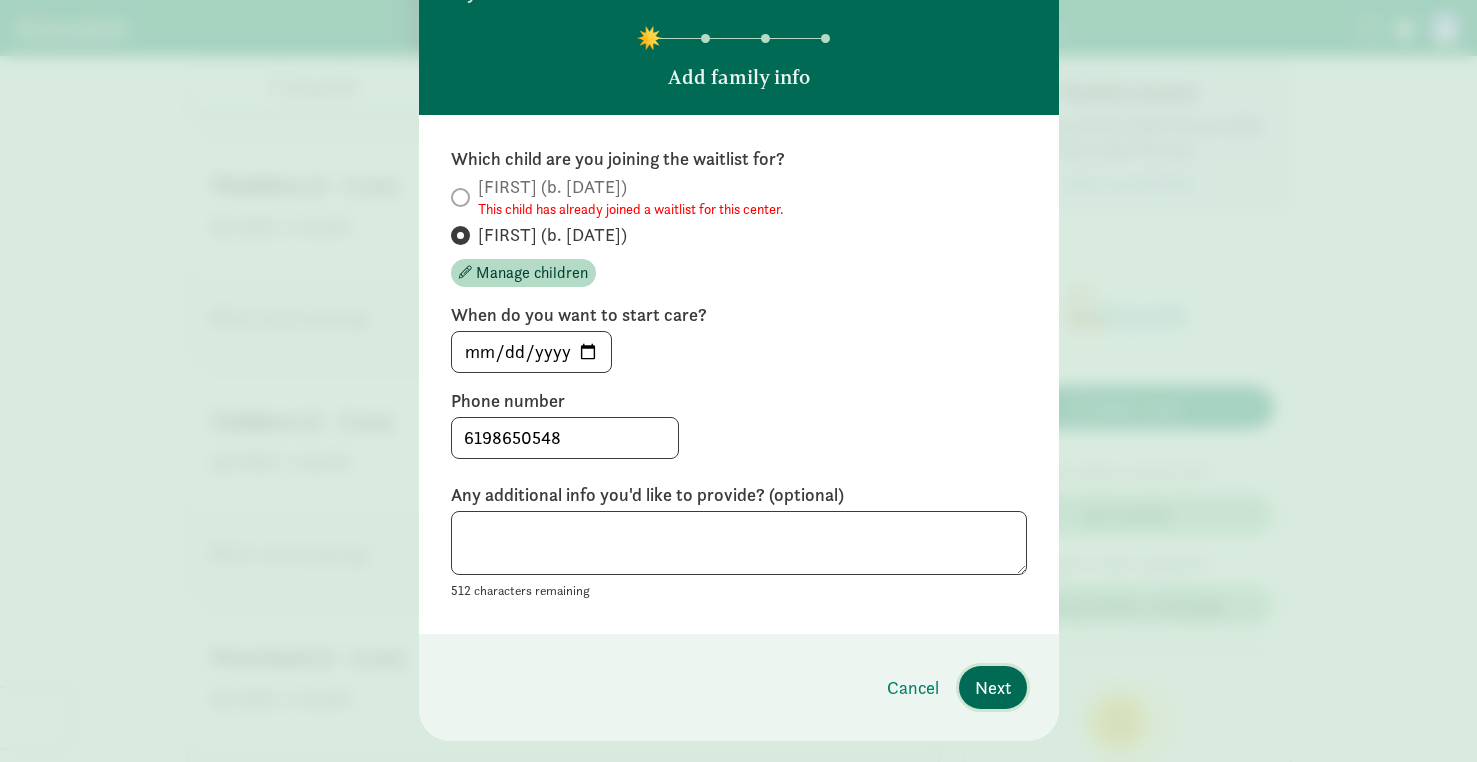 click on "Next" at bounding box center [993, 687] 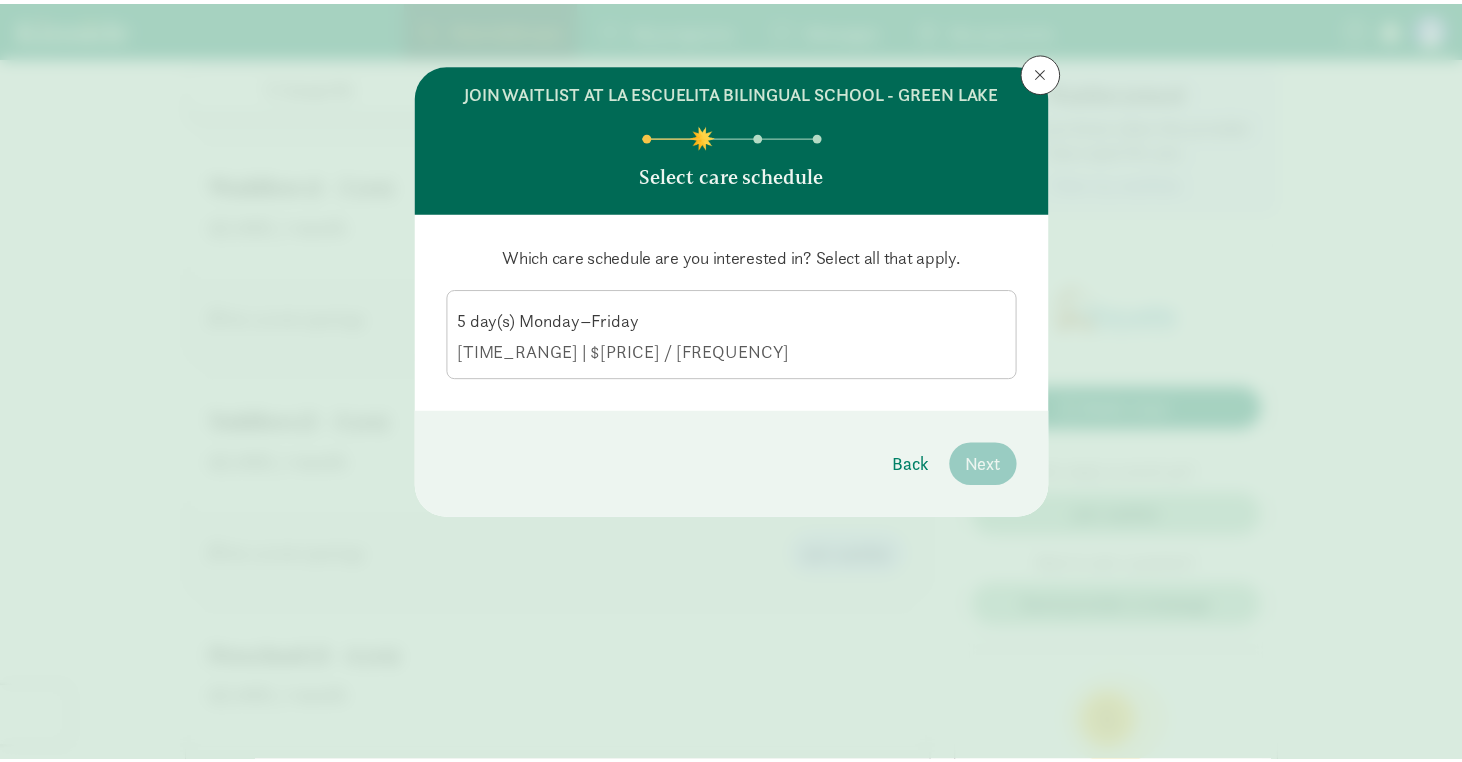scroll, scrollTop: 0, scrollLeft: 0, axis: both 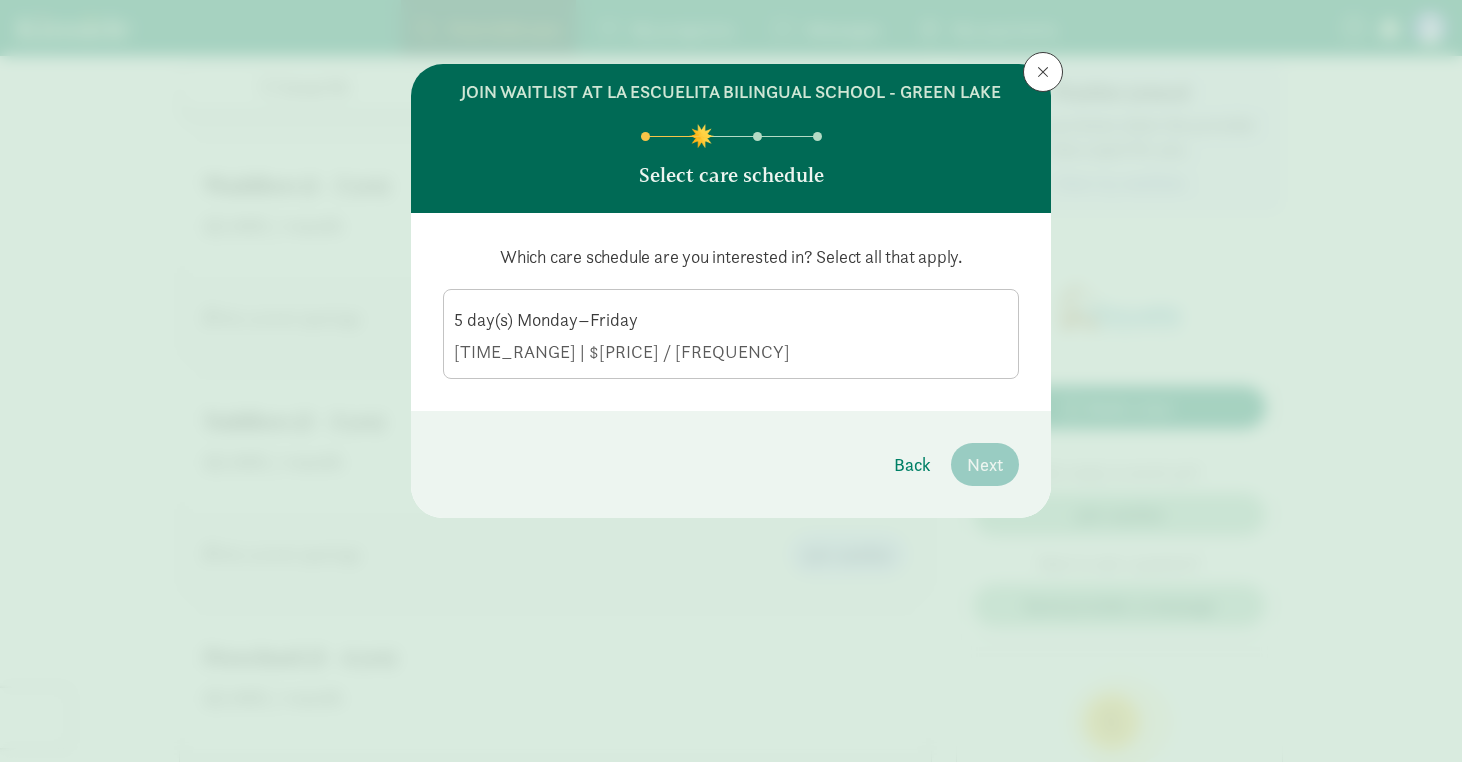 click on "5 day(s) Monday–Friday" 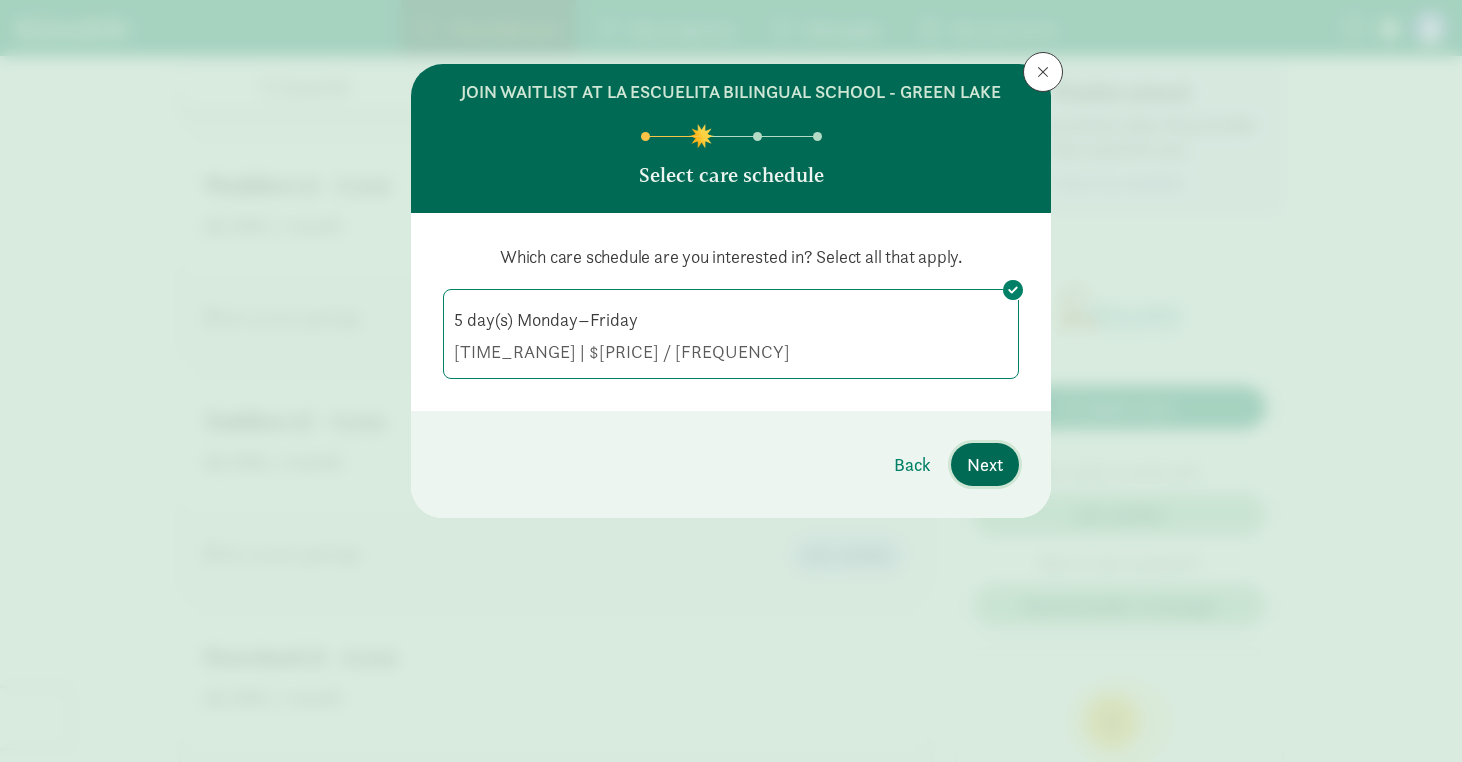 click on "Next" at bounding box center [985, 464] 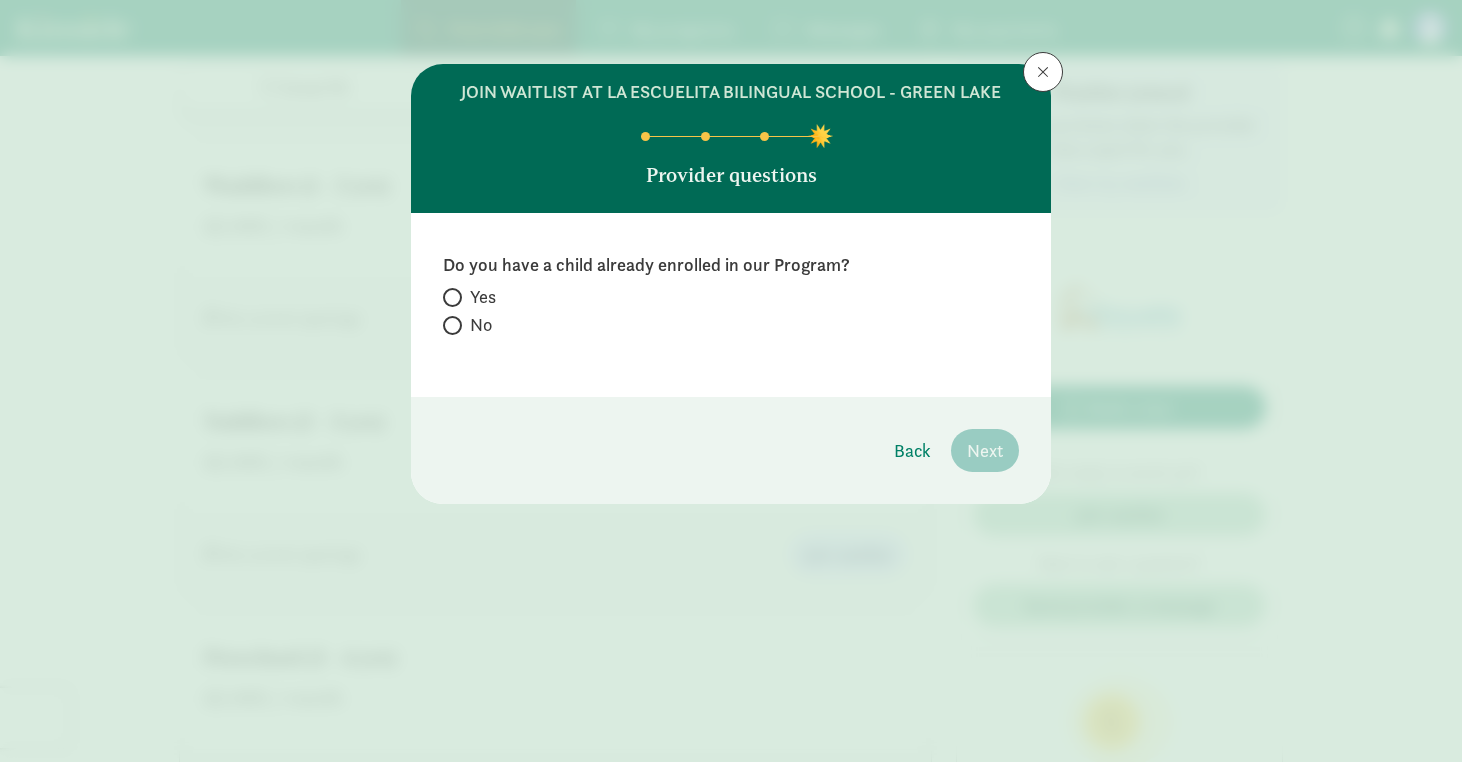 click on "No" at bounding box center [481, 325] 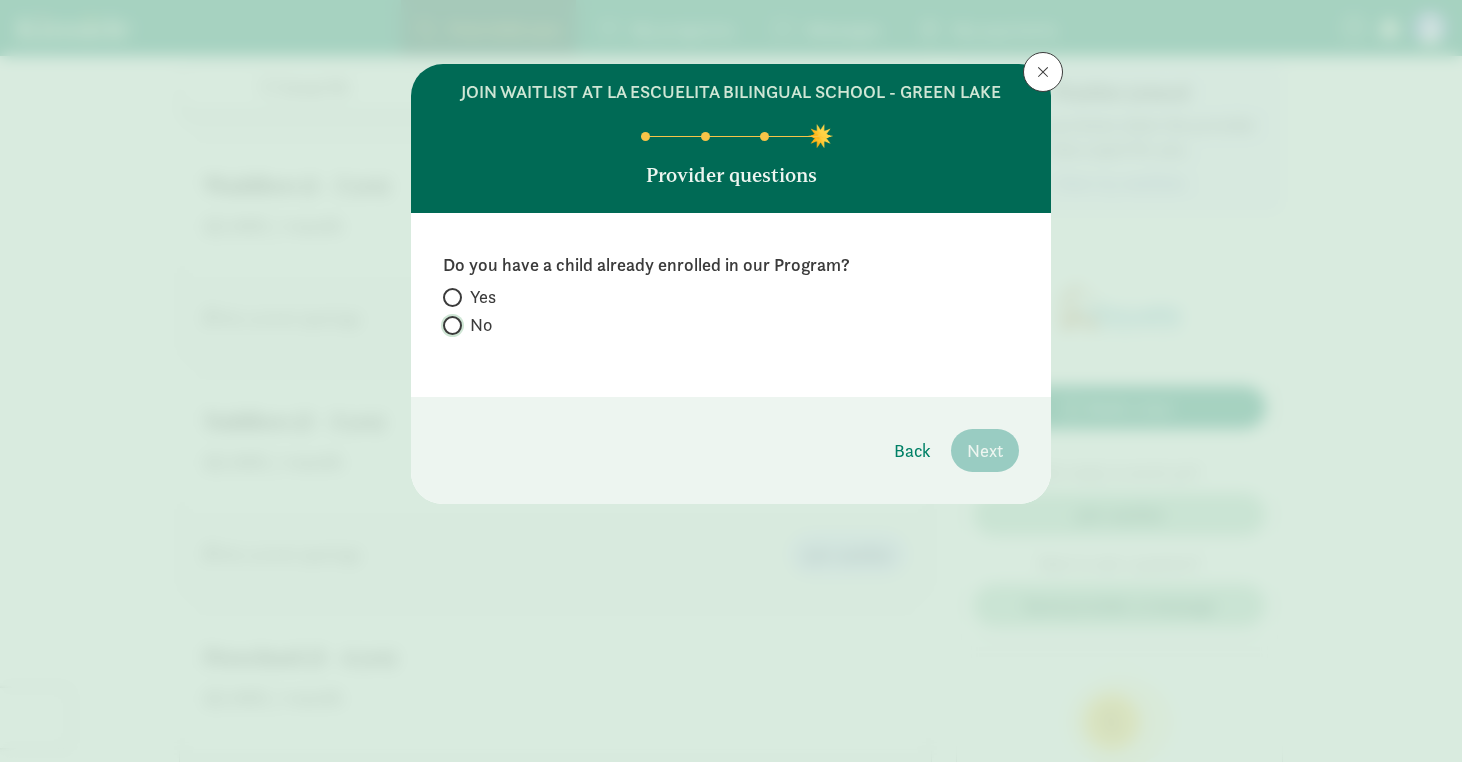radio on "true" 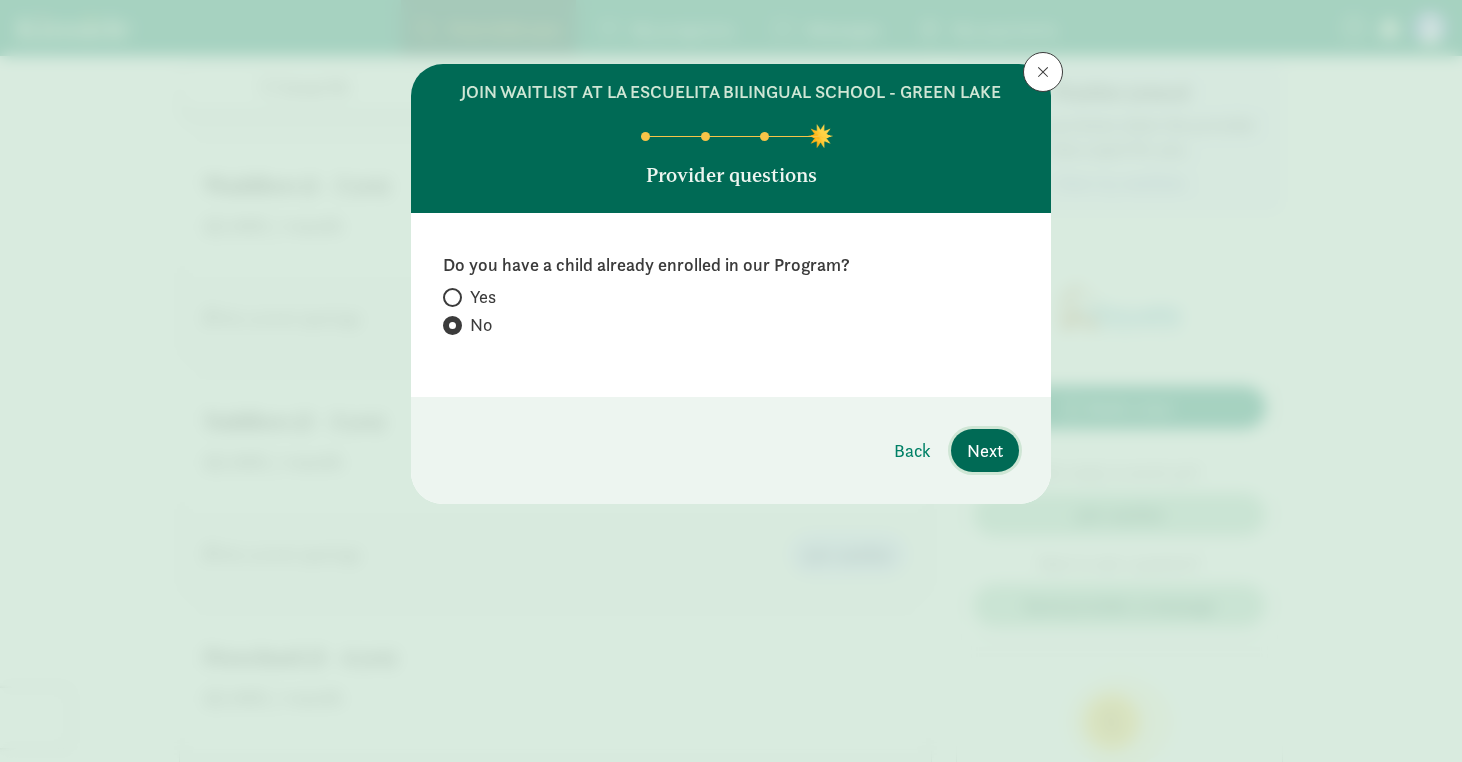click on "Next" at bounding box center [985, 450] 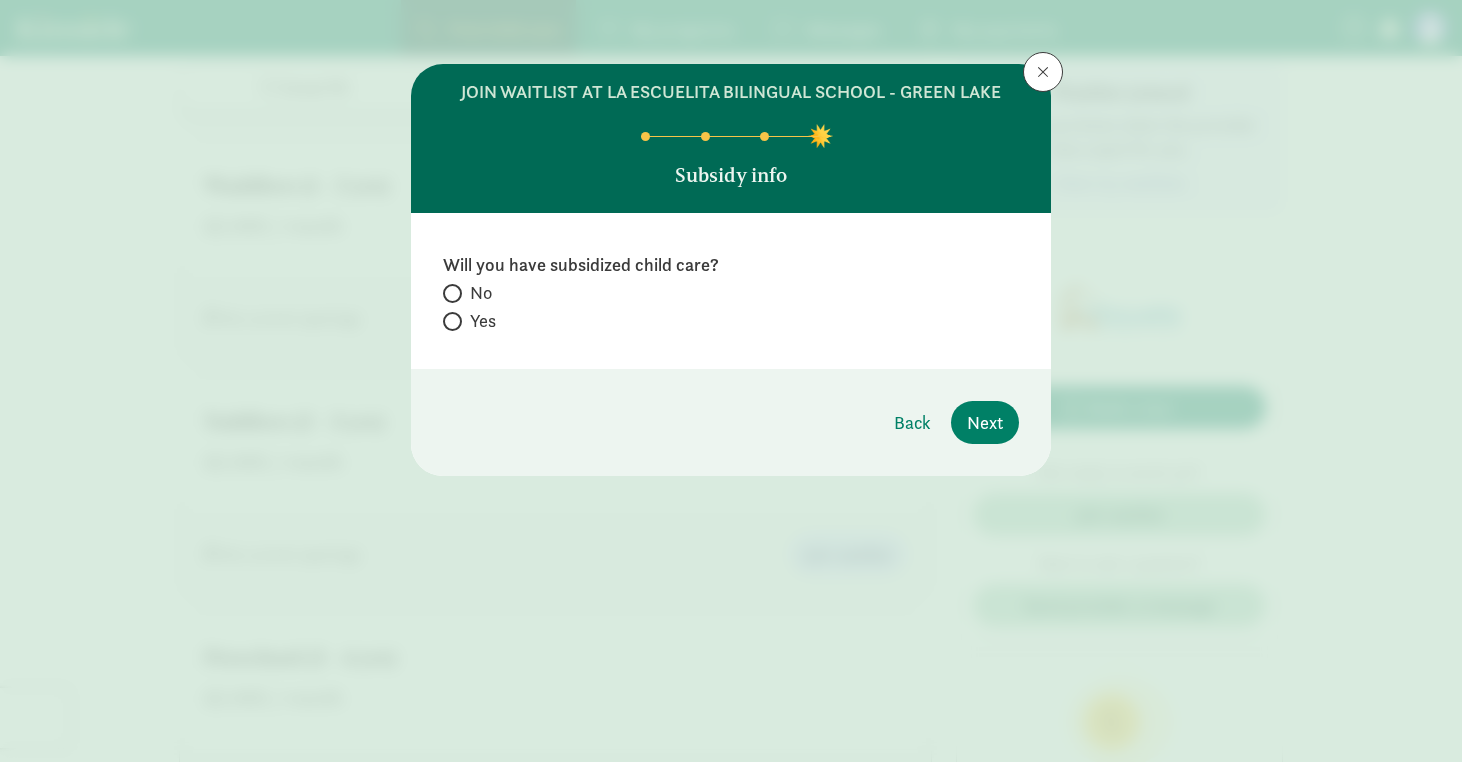 click at bounding box center [452, 293] 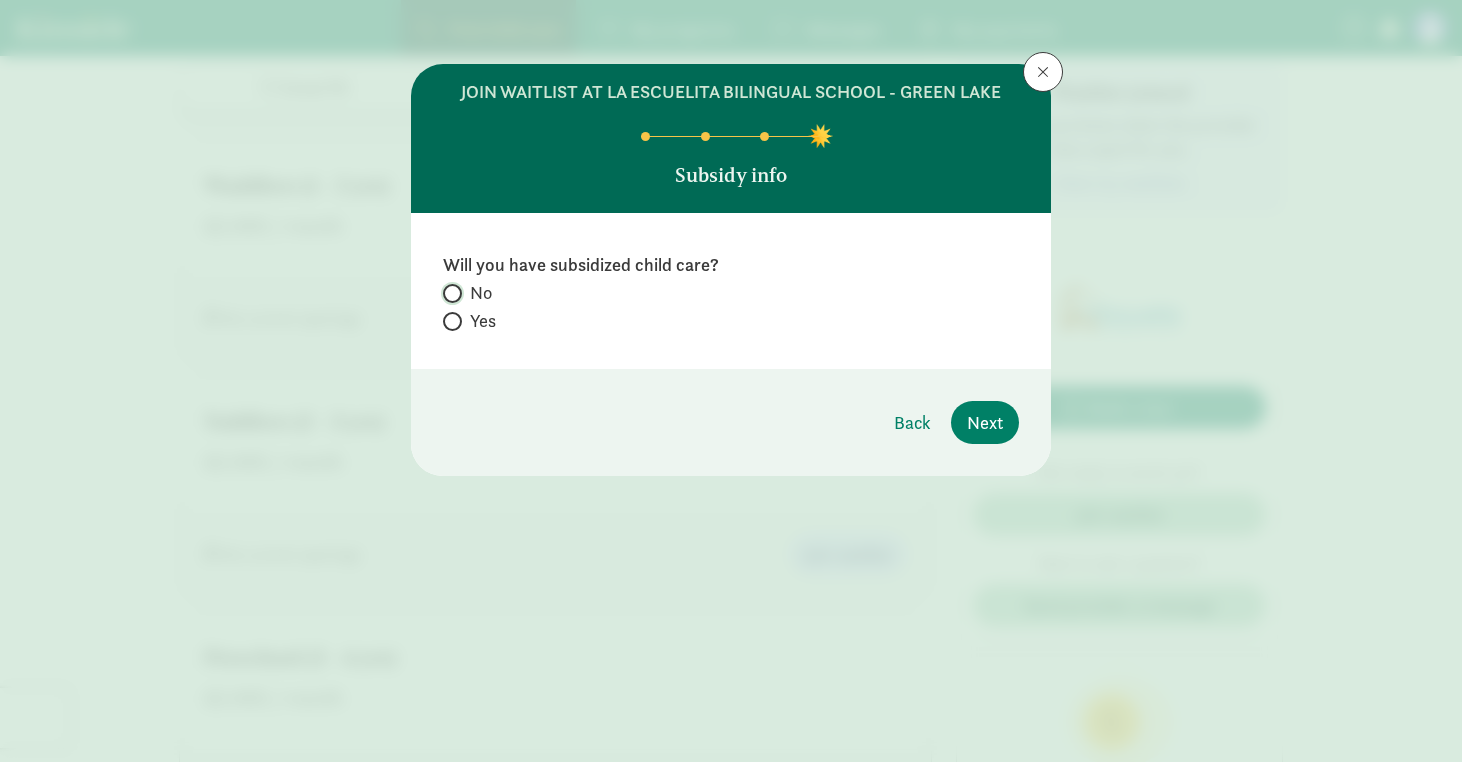 radio on "true" 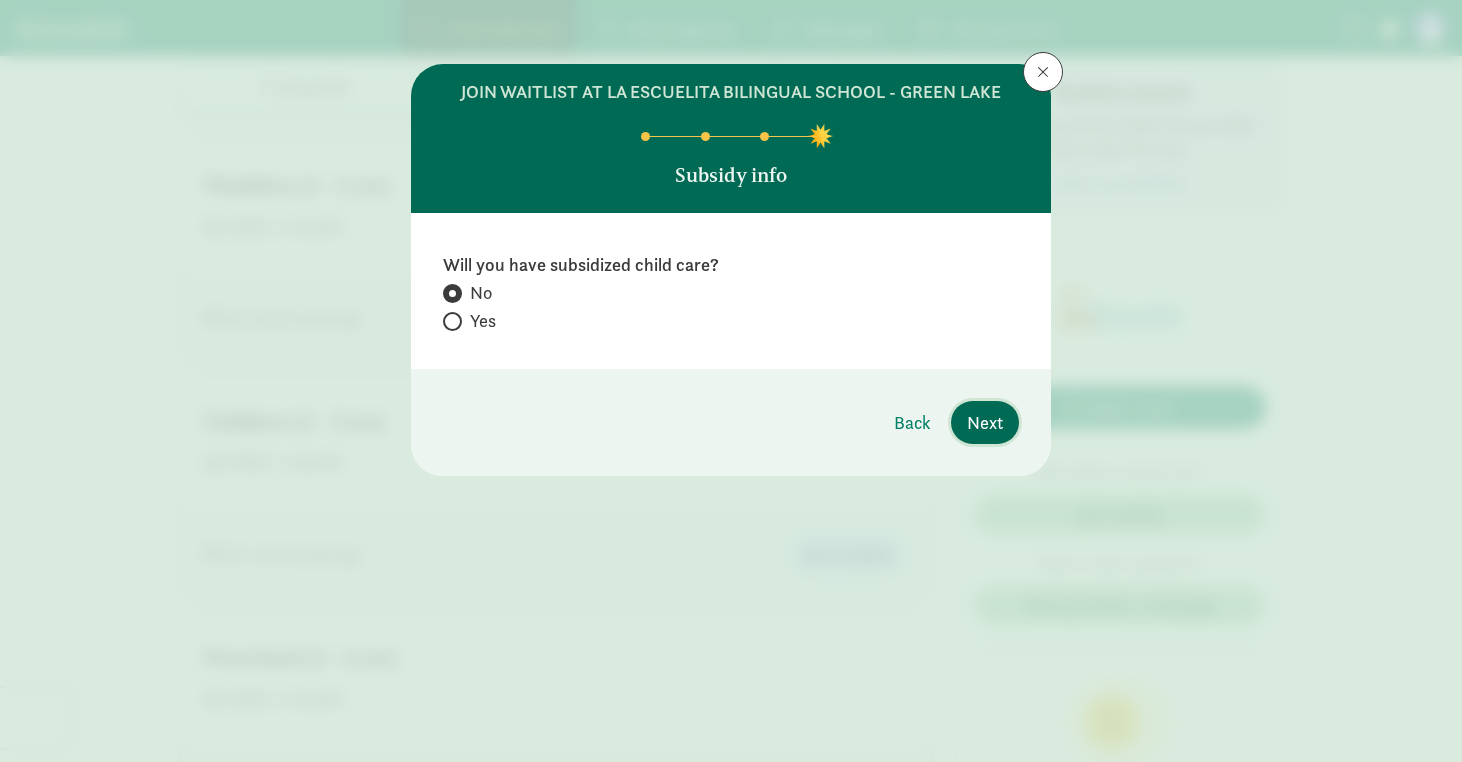 click on "Next" at bounding box center [985, 422] 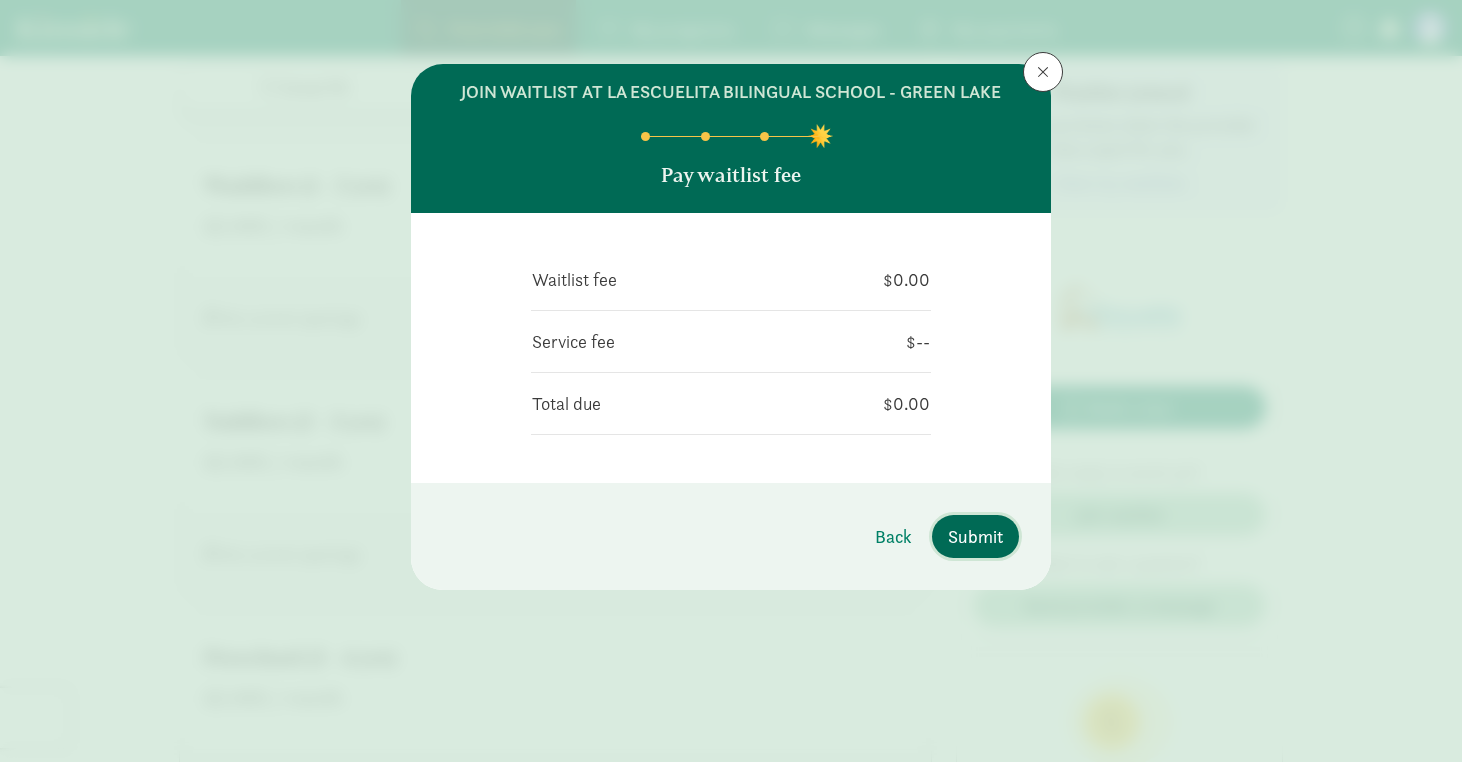 click on "Submit" at bounding box center (975, 536) 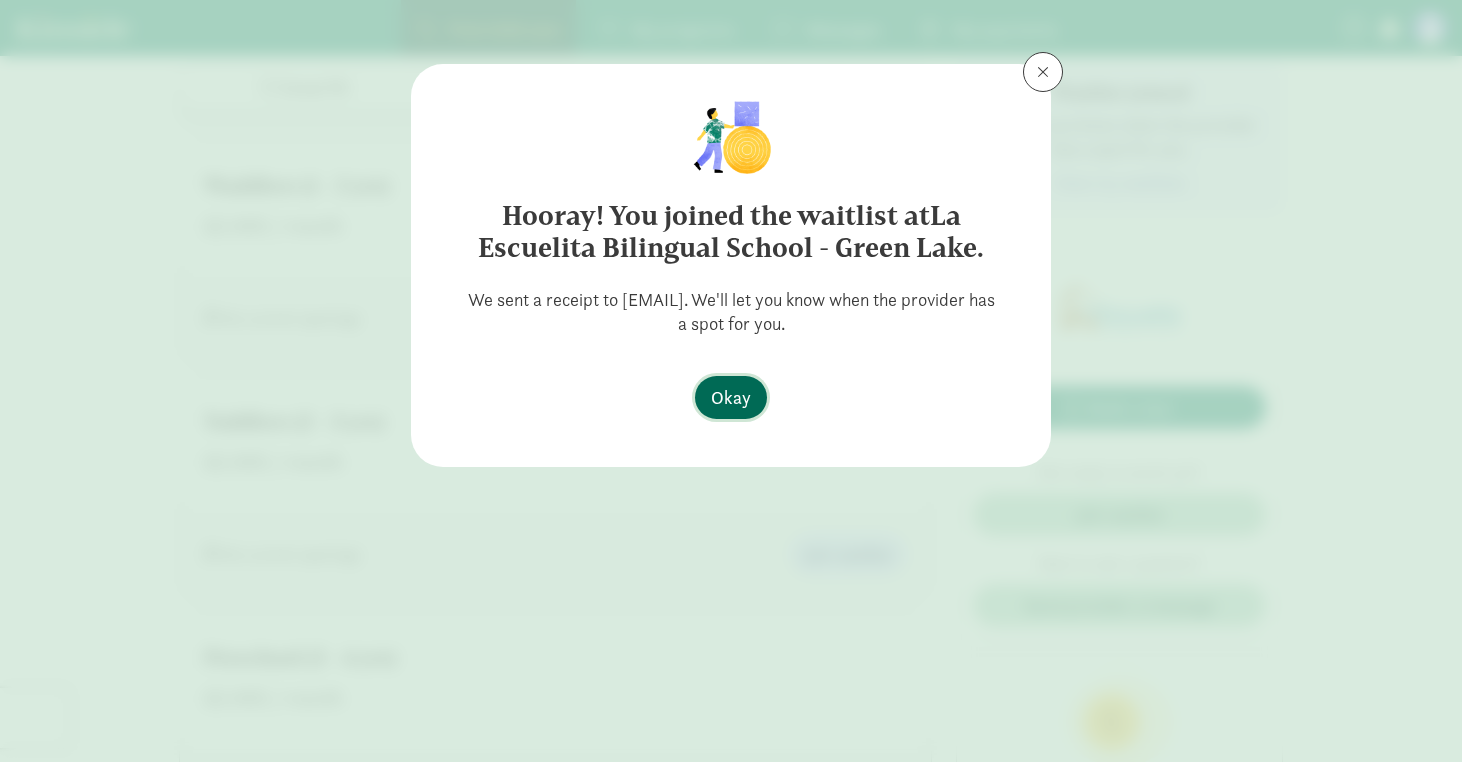 click on "Okay" at bounding box center [731, 397] 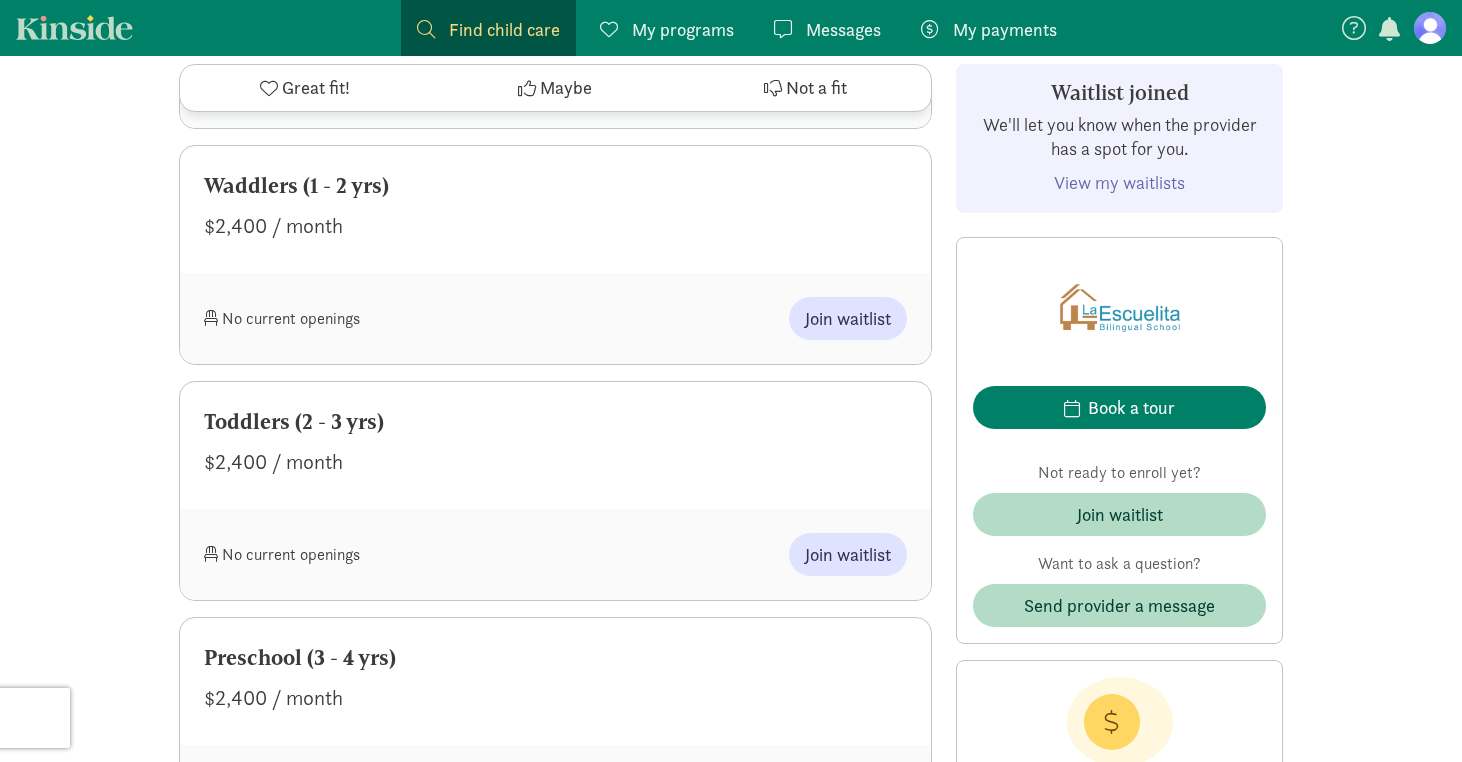 click on "Find child care" at bounding box center [504, 29] 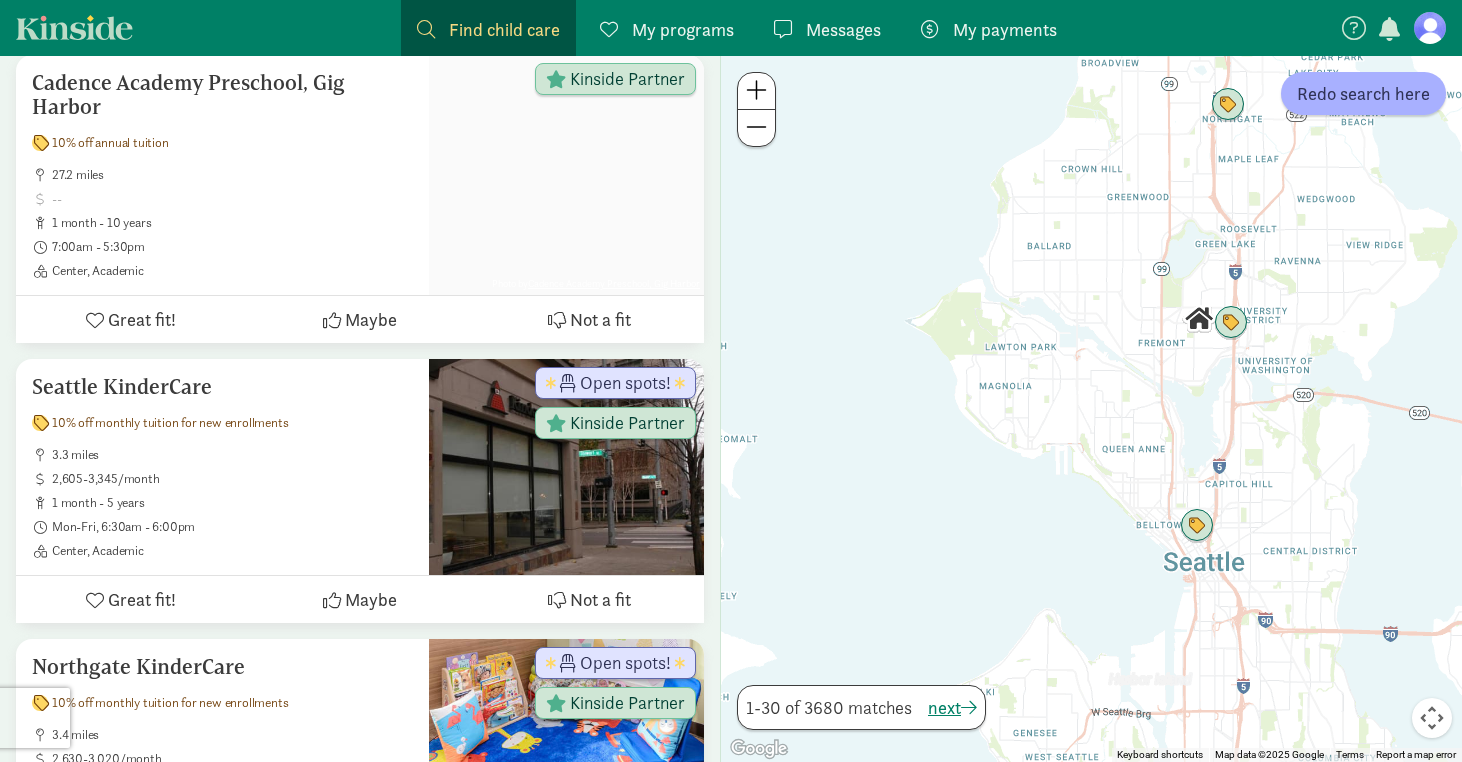 drag, startPoint x: 1098, startPoint y: 338, endPoint x: 1021, endPoint y: 590, distance: 263.50143 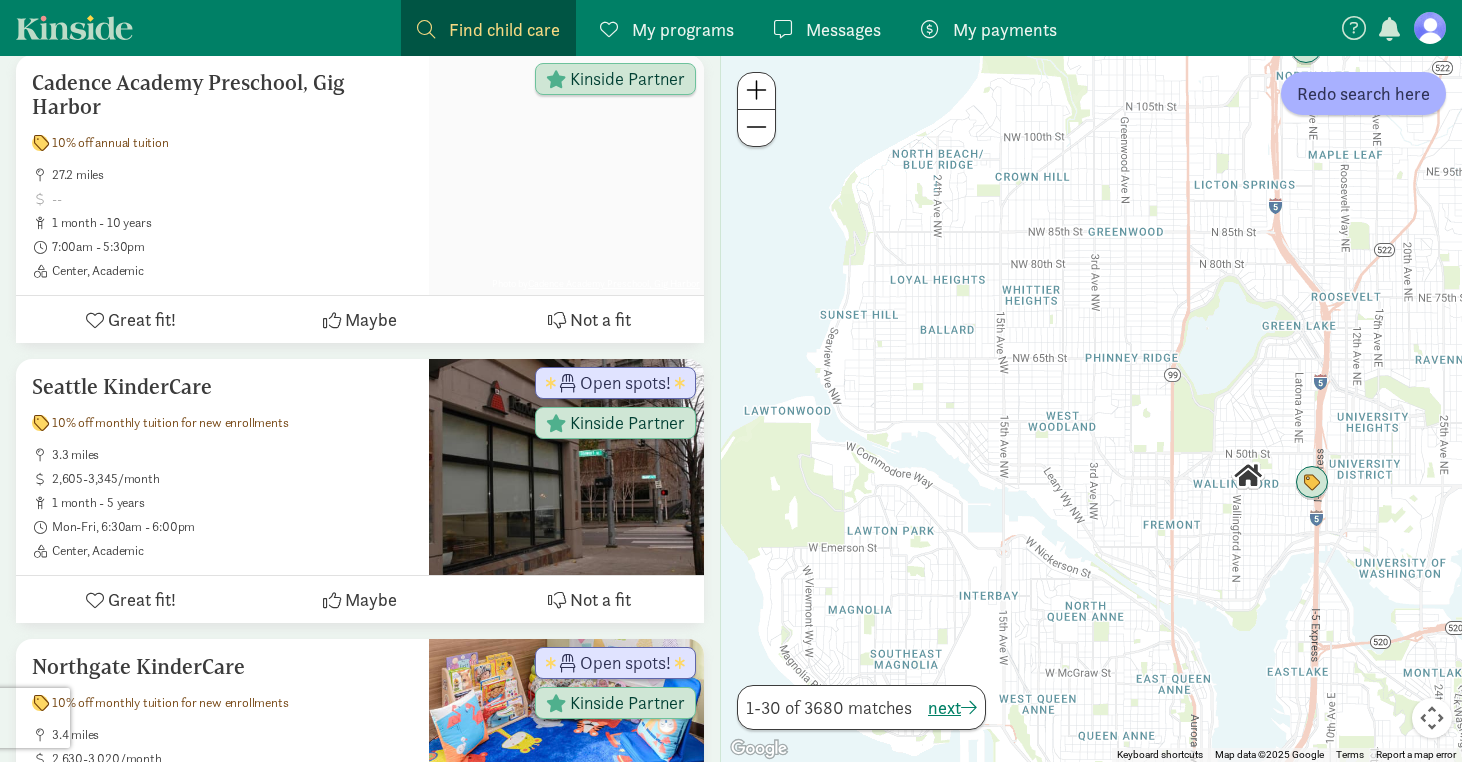 drag, startPoint x: 1090, startPoint y: 334, endPoint x: 1020, endPoint y: 582, distance: 257.68973 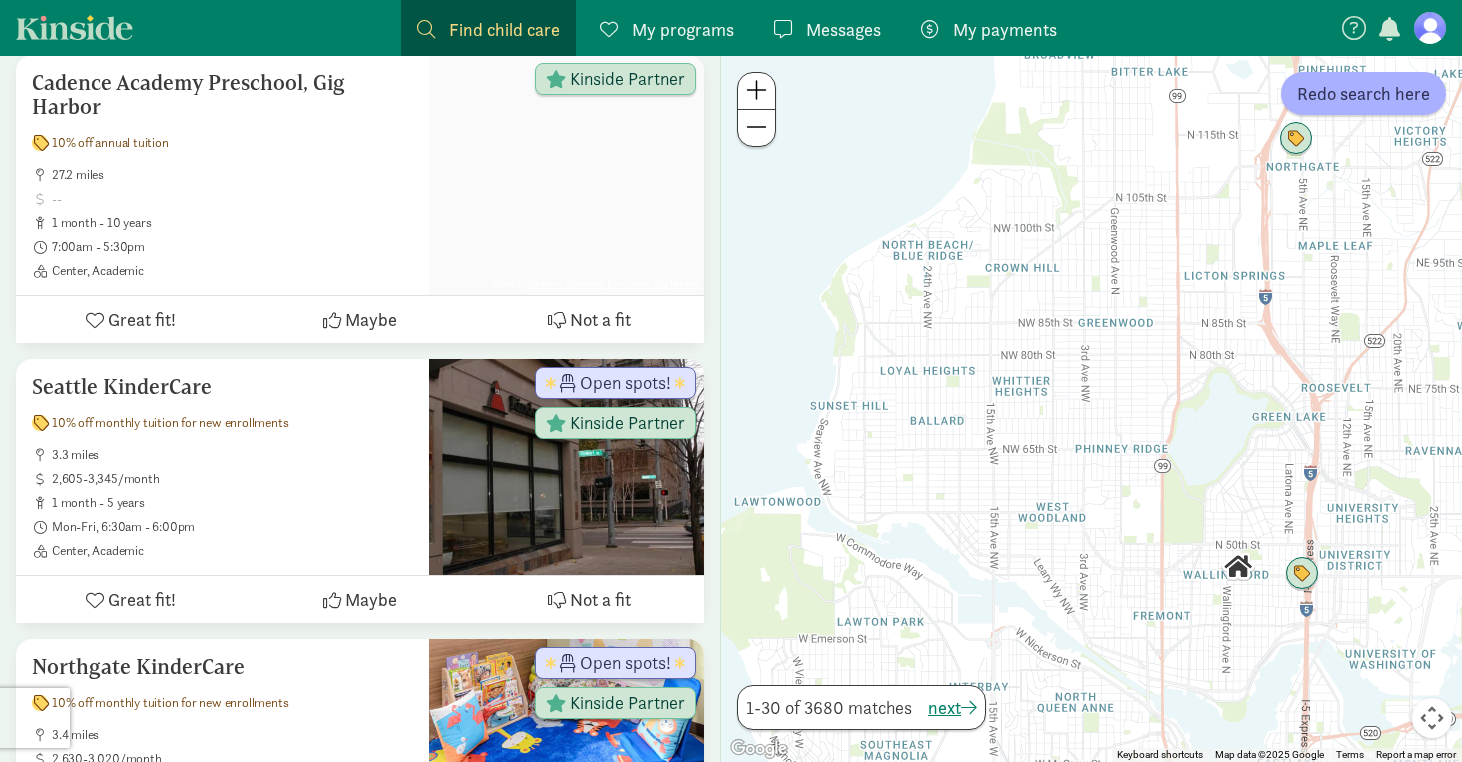 drag, startPoint x: 1061, startPoint y: 392, endPoint x: 1051, endPoint y: 485, distance: 93.53609 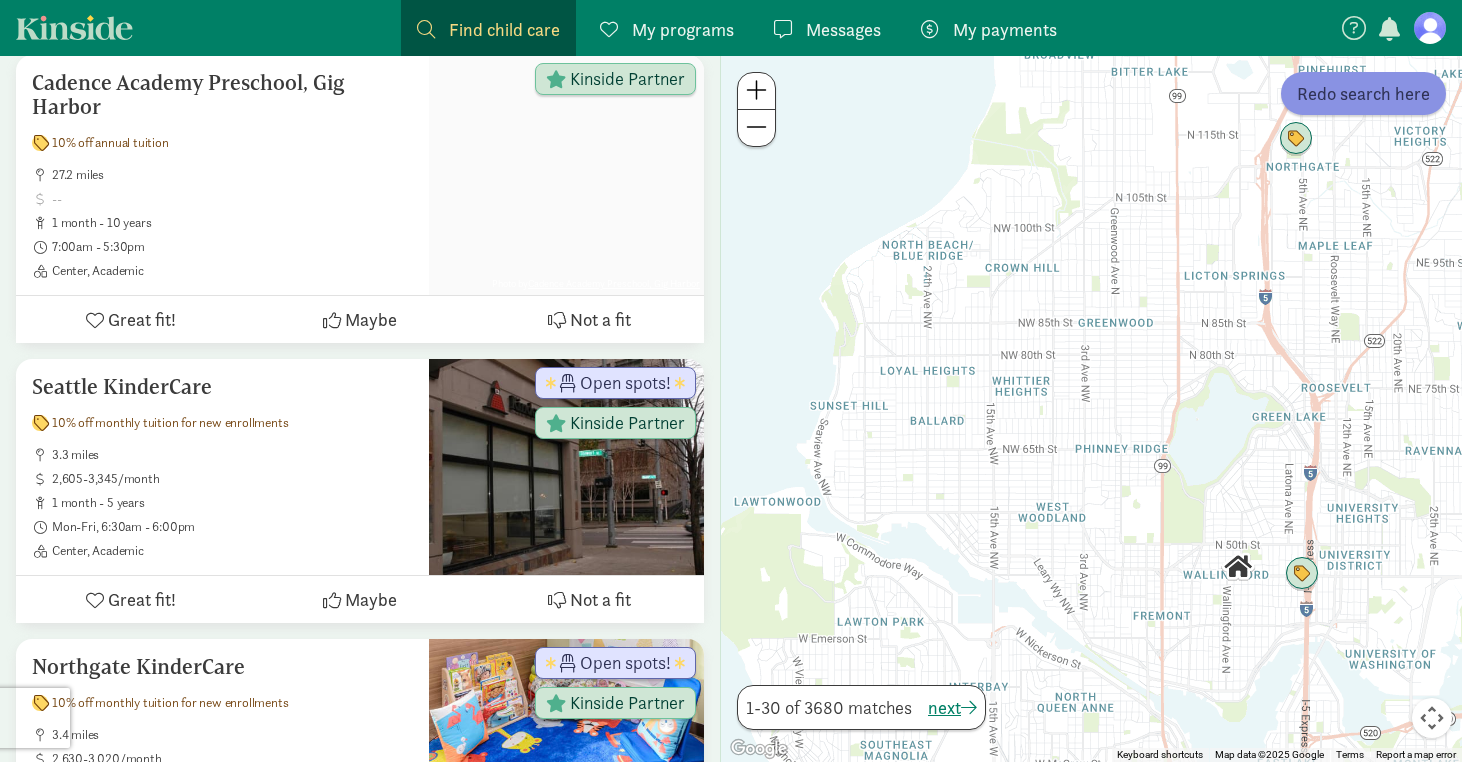 click on "Redo search here" at bounding box center (1363, 93) 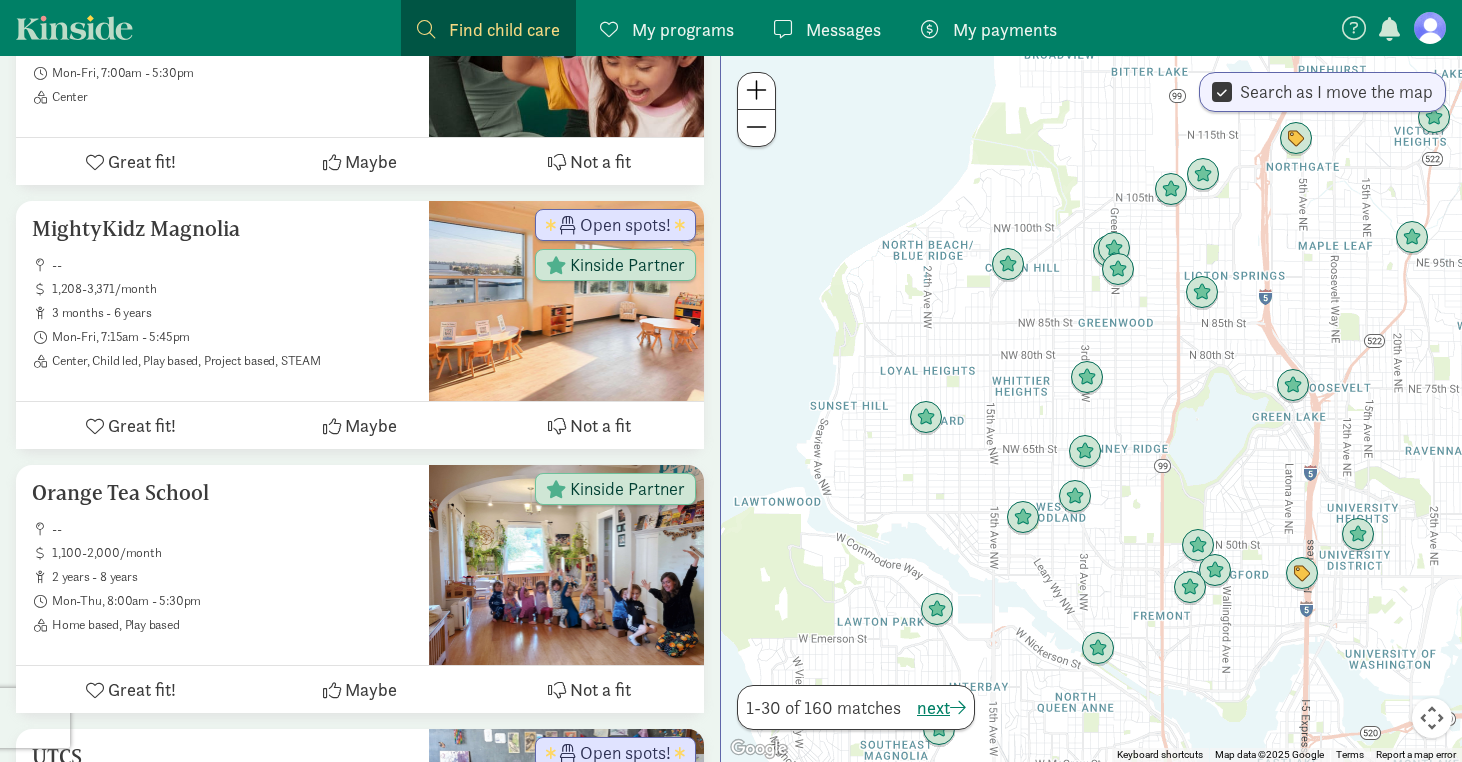 scroll, scrollTop: 1873, scrollLeft: 0, axis: vertical 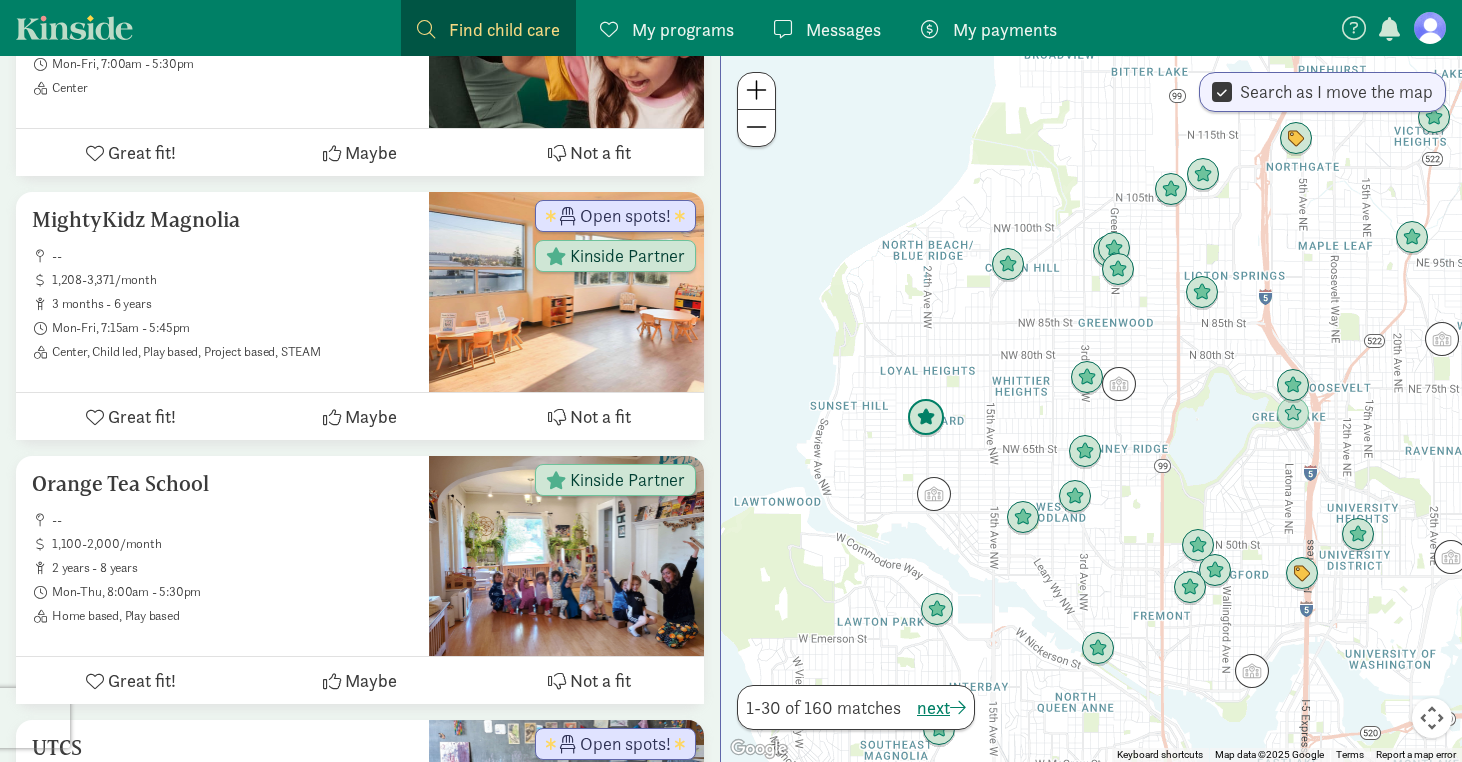 click at bounding box center [926, 418] 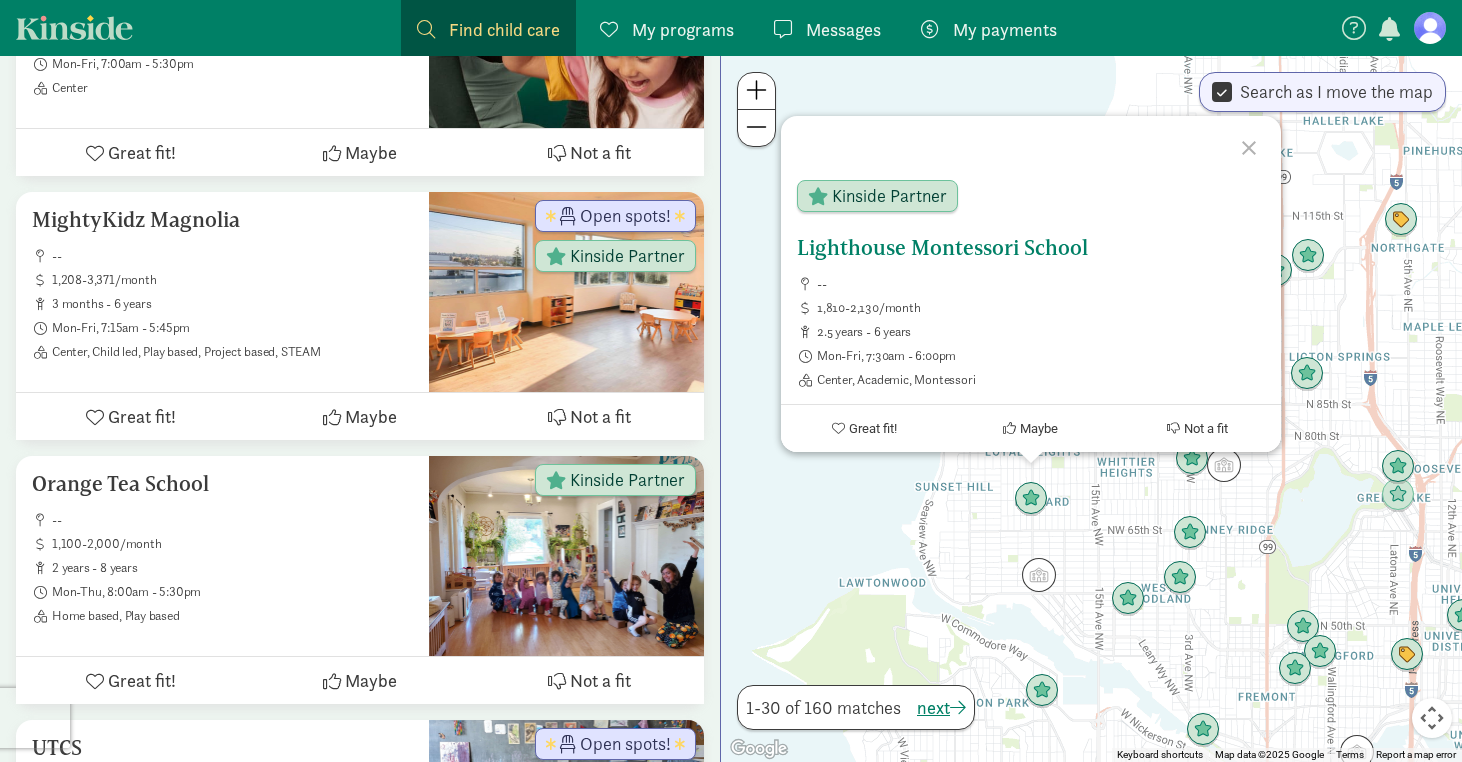 click on "Lighthouse Montessori School" at bounding box center (1031, 248) 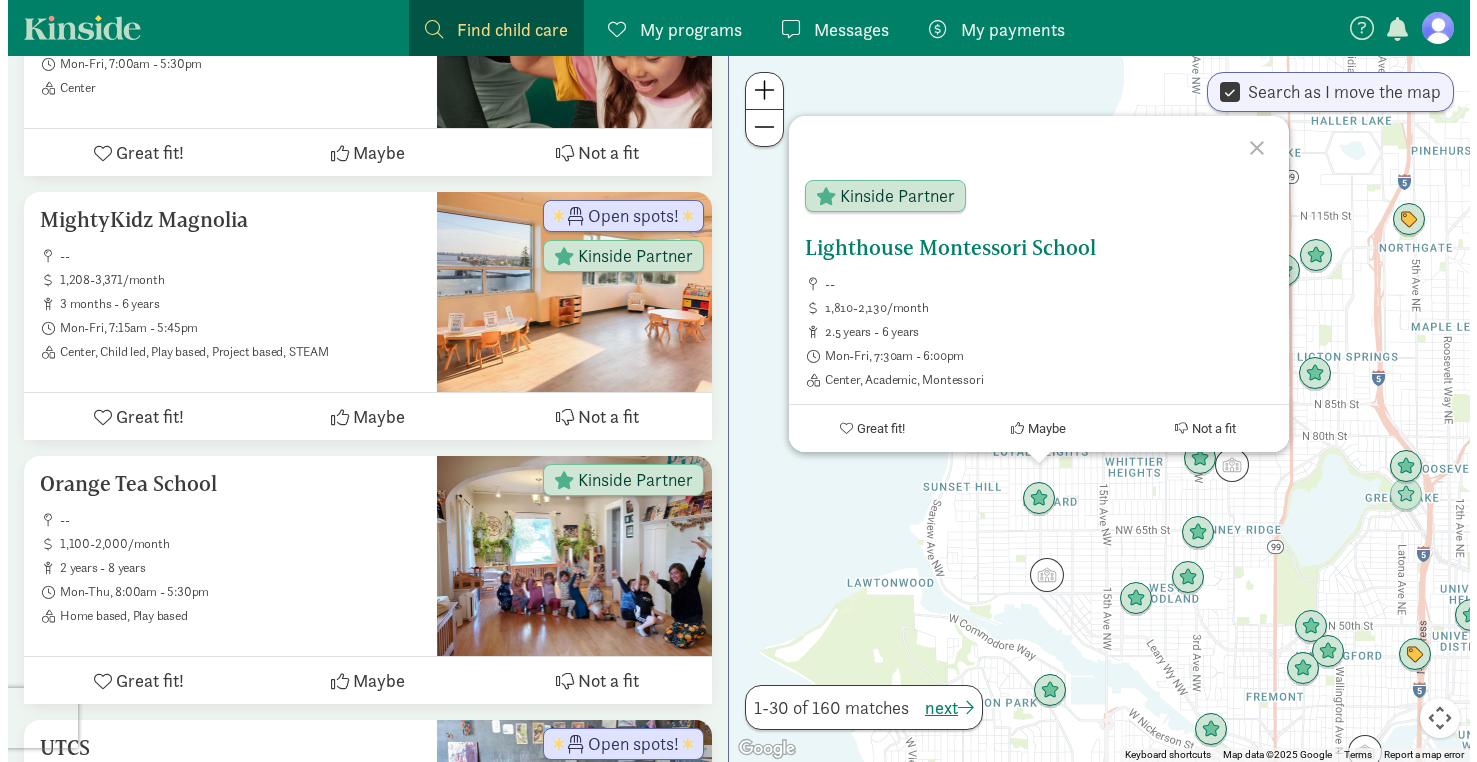 scroll, scrollTop: 0, scrollLeft: 0, axis: both 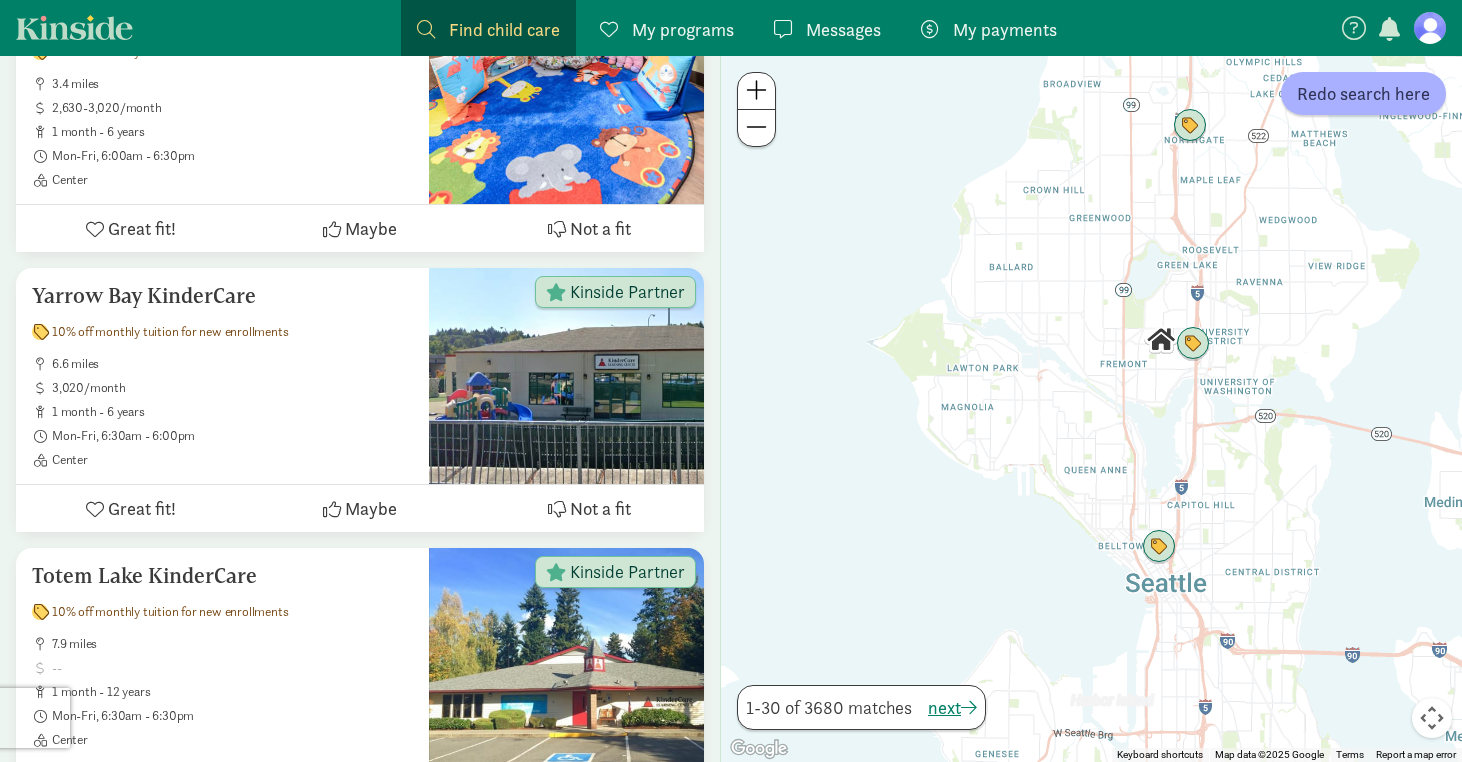 drag, startPoint x: 1028, startPoint y: 302, endPoint x: 1016, endPoint y: 479, distance: 177.40631 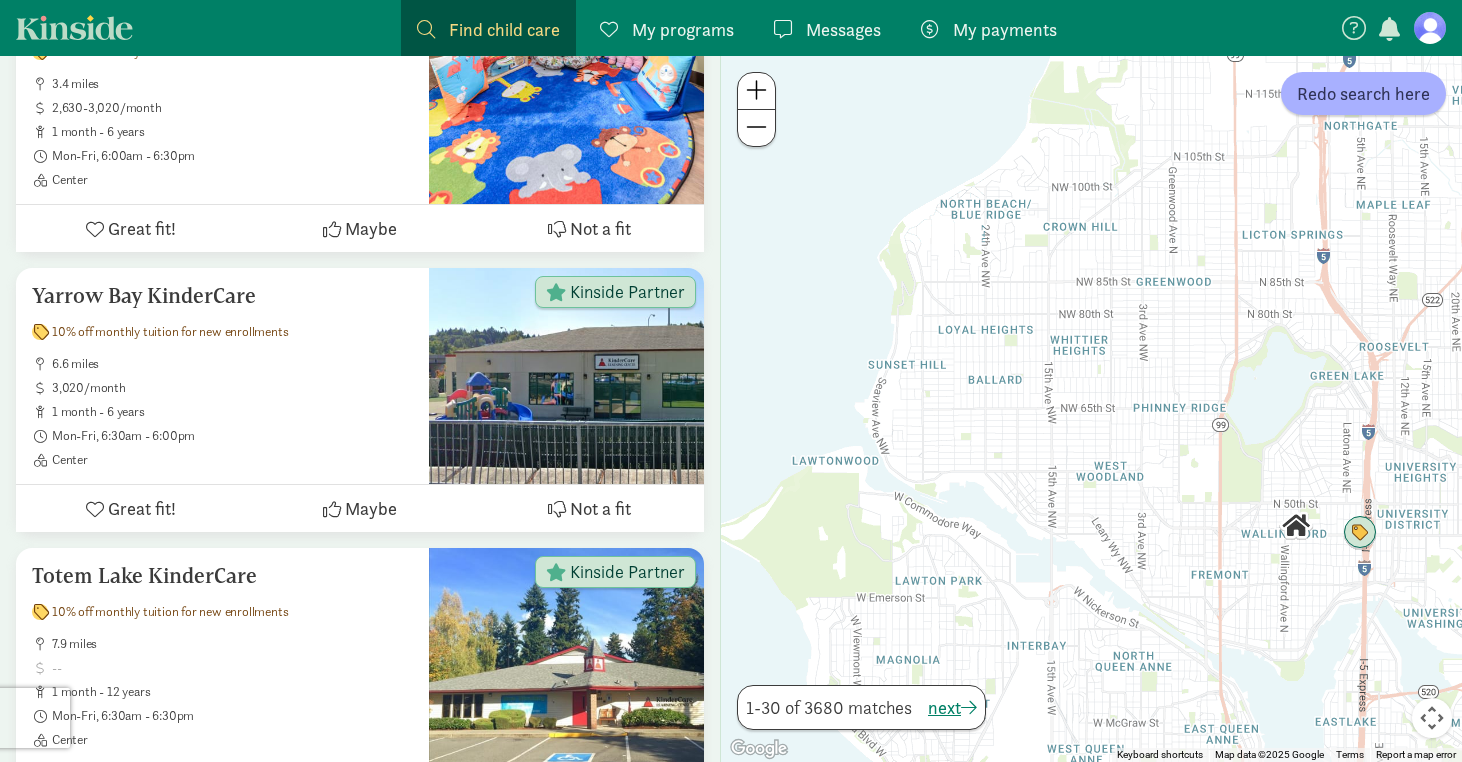 drag, startPoint x: 984, startPoint y: 392, endPoint x: 989, endPoint y: 545, distance: 153.08168 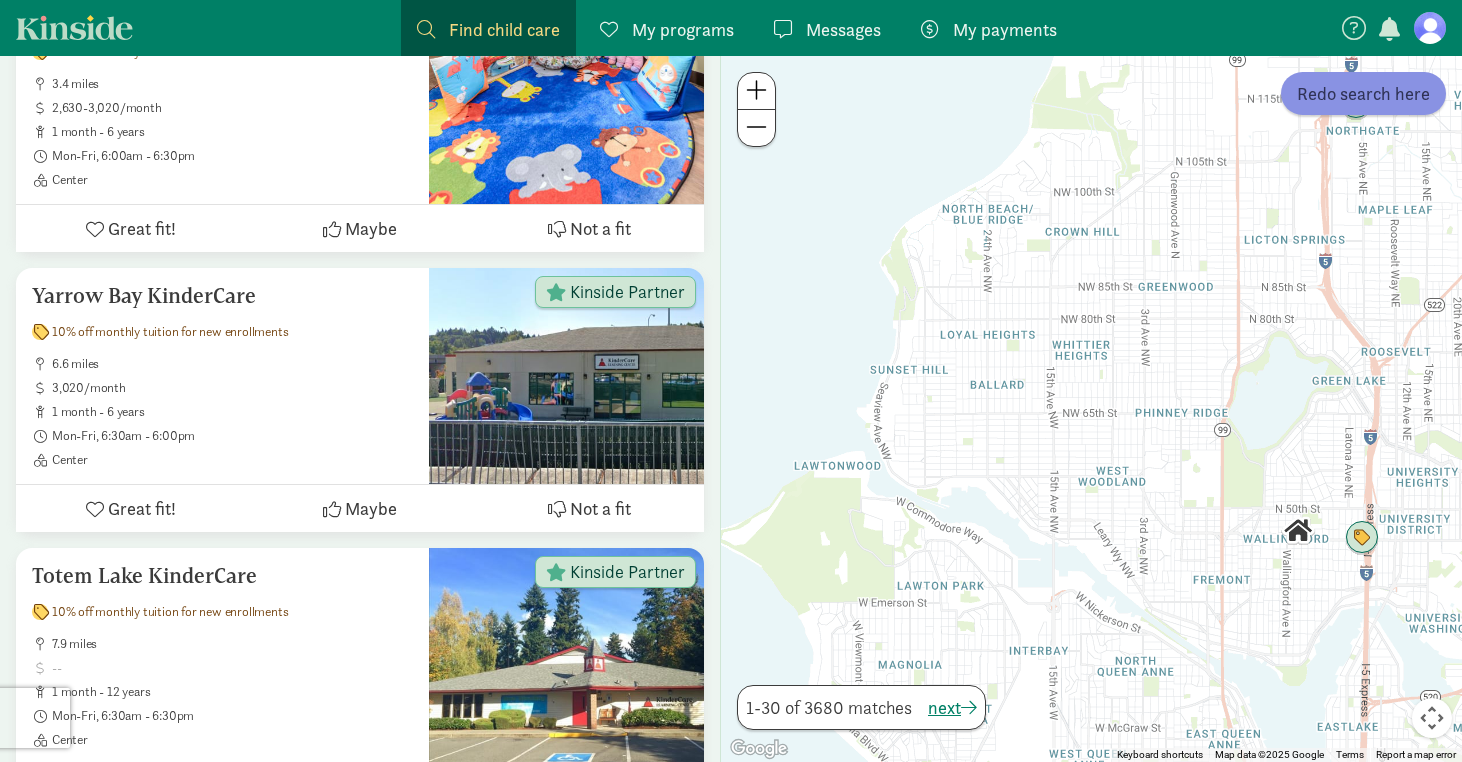 click on "Redo search here" at bounding box center (1363, 93) 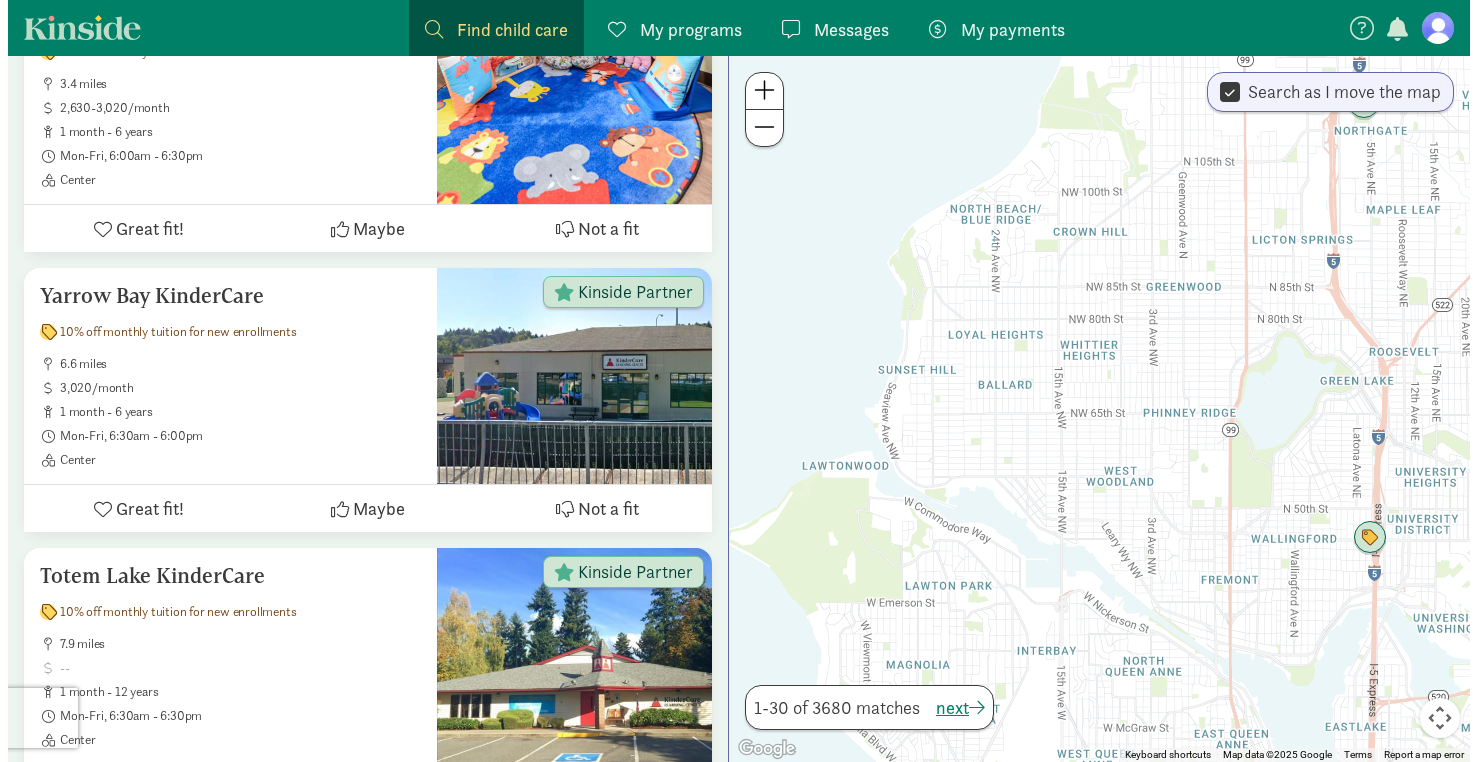 scroll, scrollTop: 0, scrollLeft: 0, axis: both 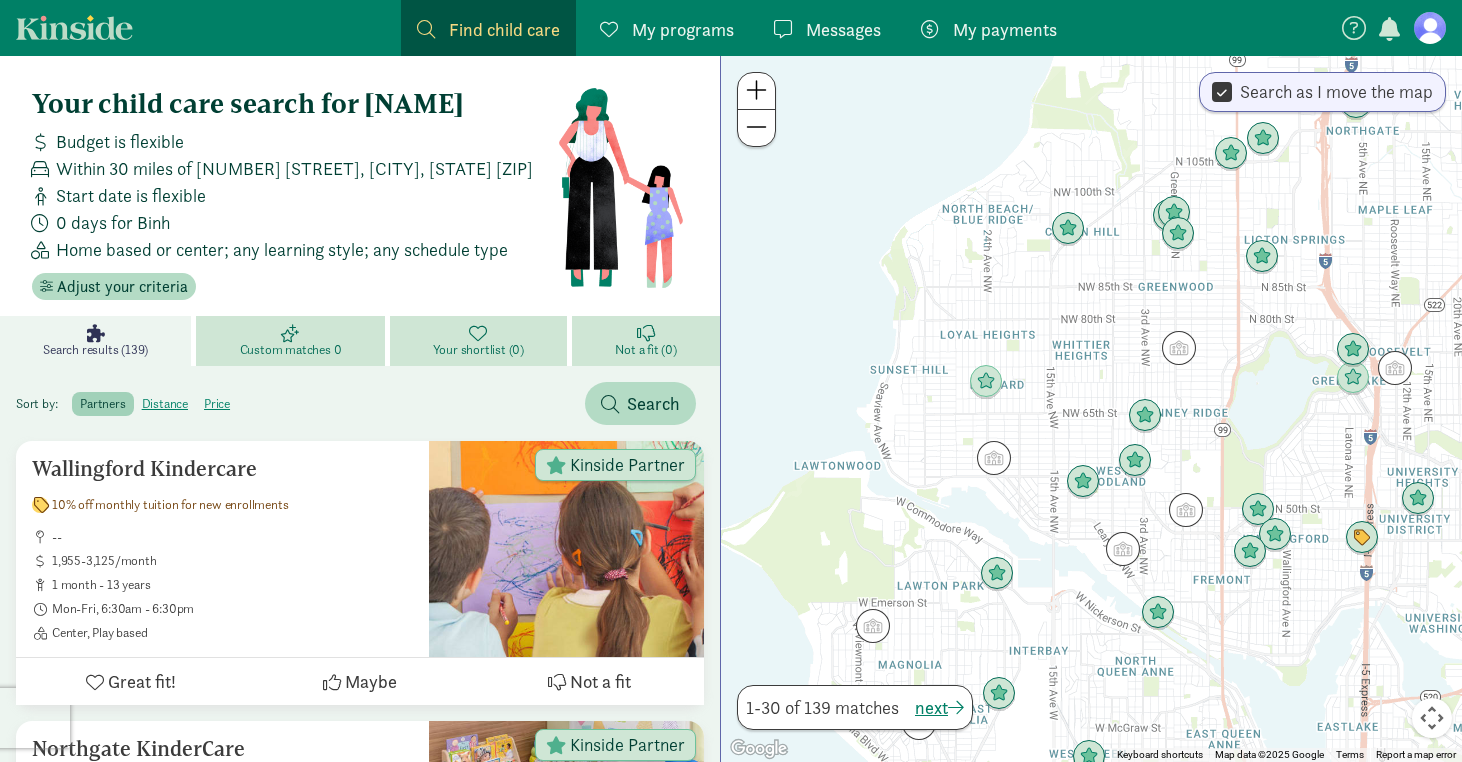 click at bounding box center [756, 90] 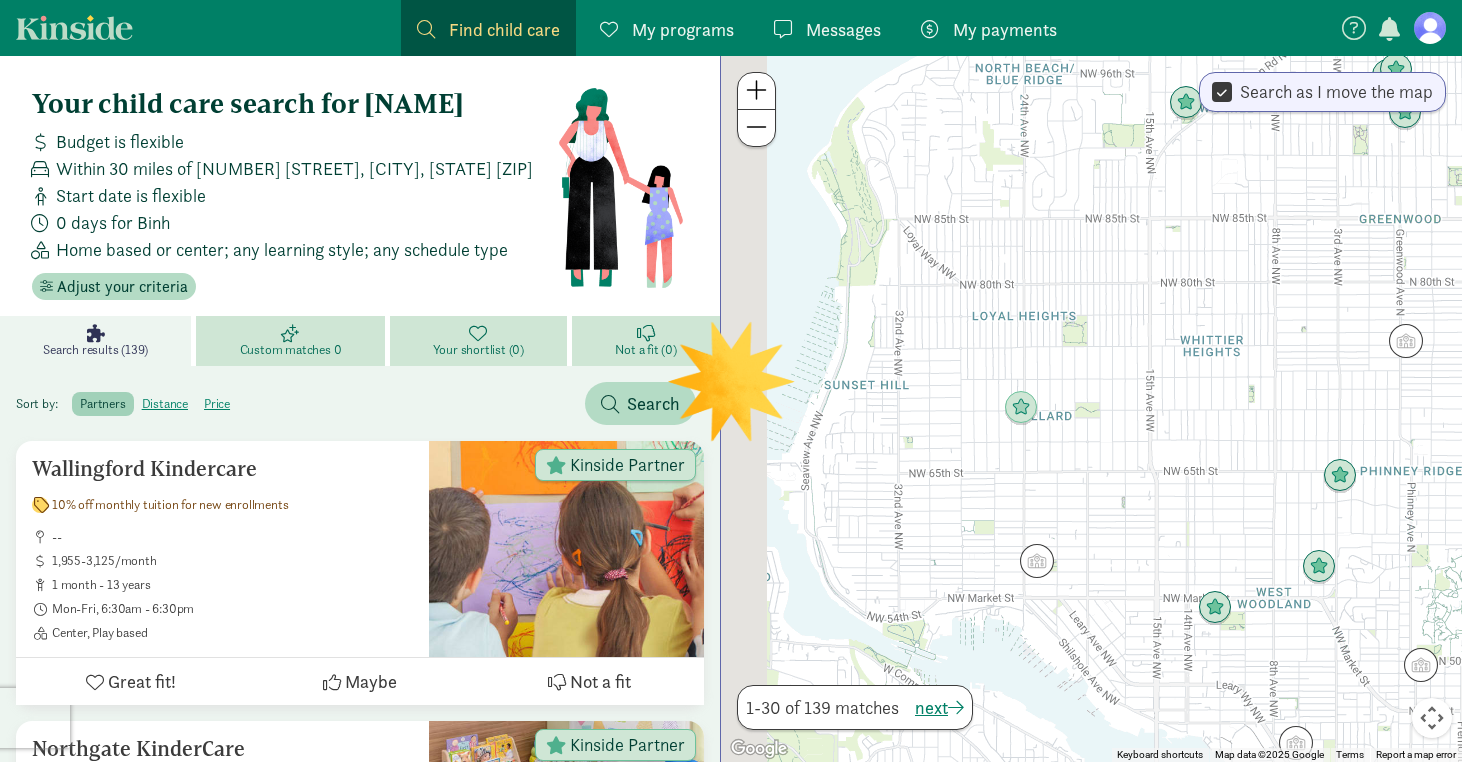 drag, startPoint x: 924, startPoint y: 269, endPoint x: 1105, endPoint y: 339, distance: 194.06442 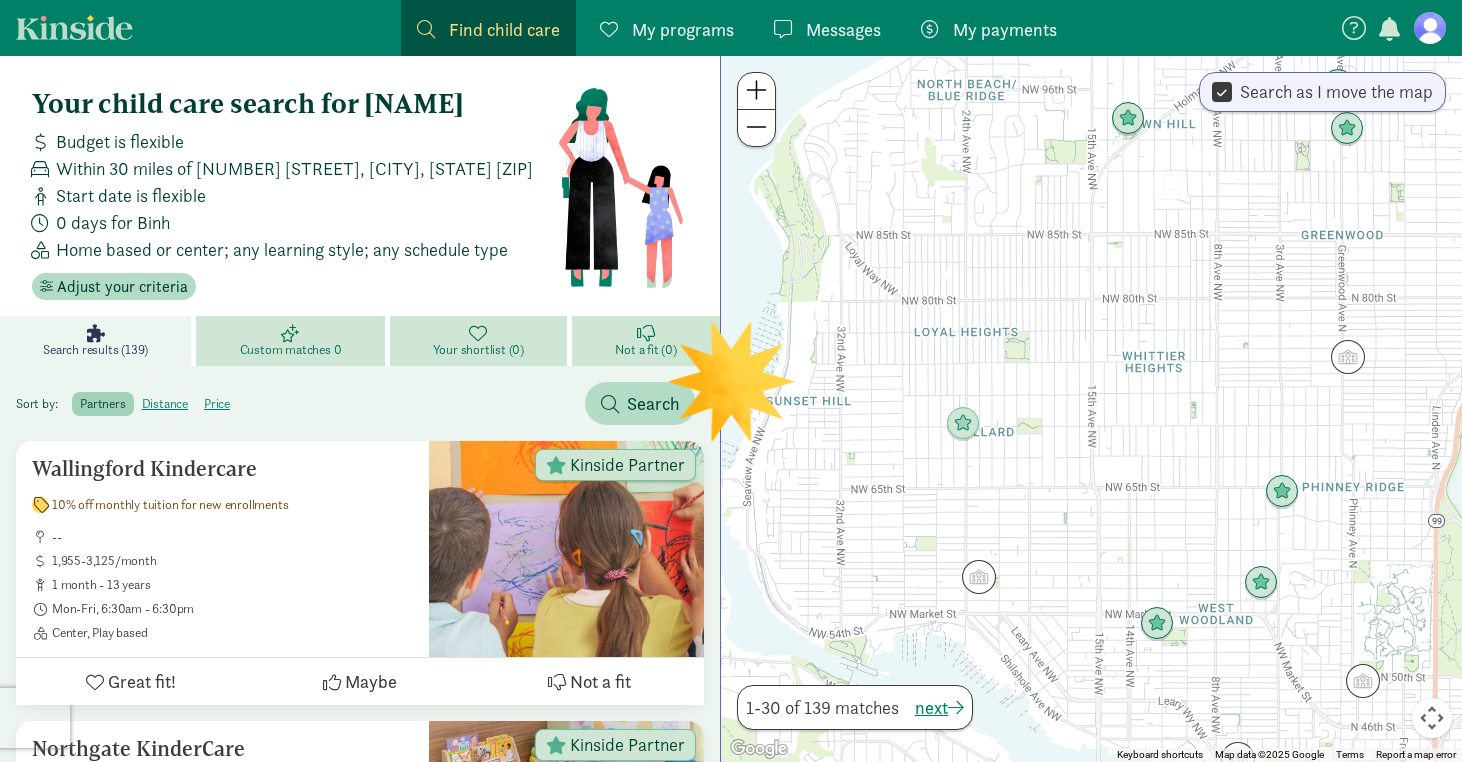 drag, startPoint x: 1277, startPoint y: 243, endPoint x: 1174, endPoint y: 245, distance: 103.01942 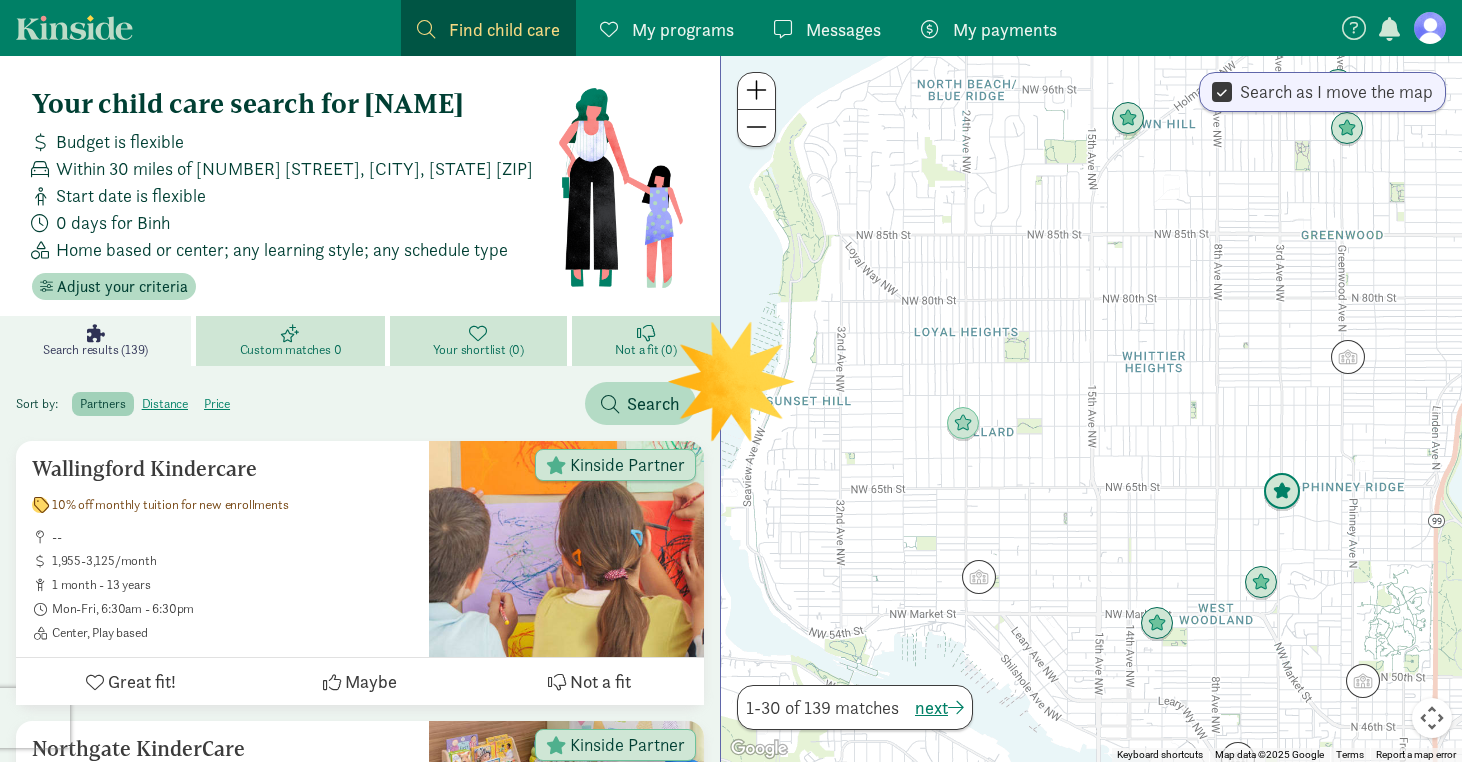 click at bounding box center (1282, 492) 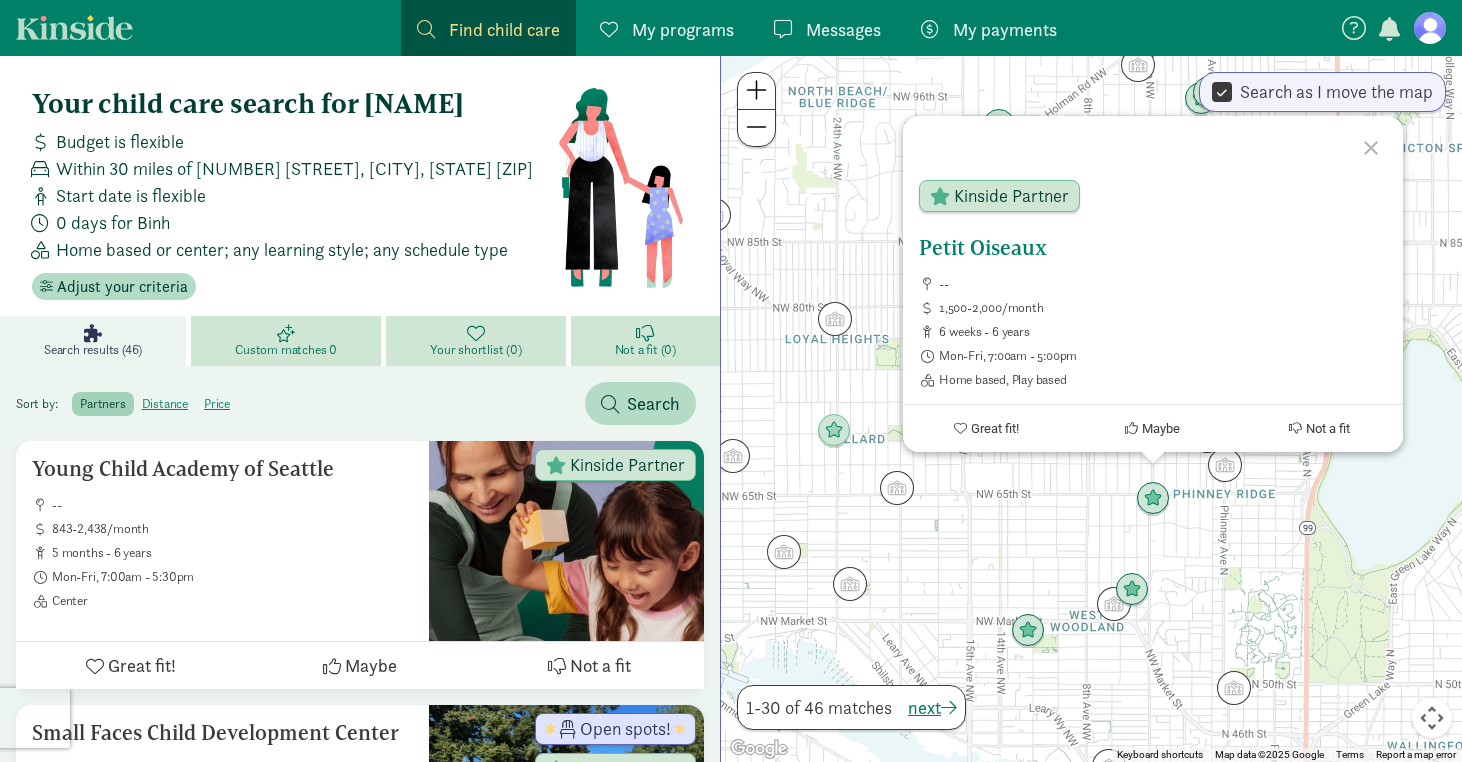 click on "Kinside Partner" at bounding box center [1011, 196] 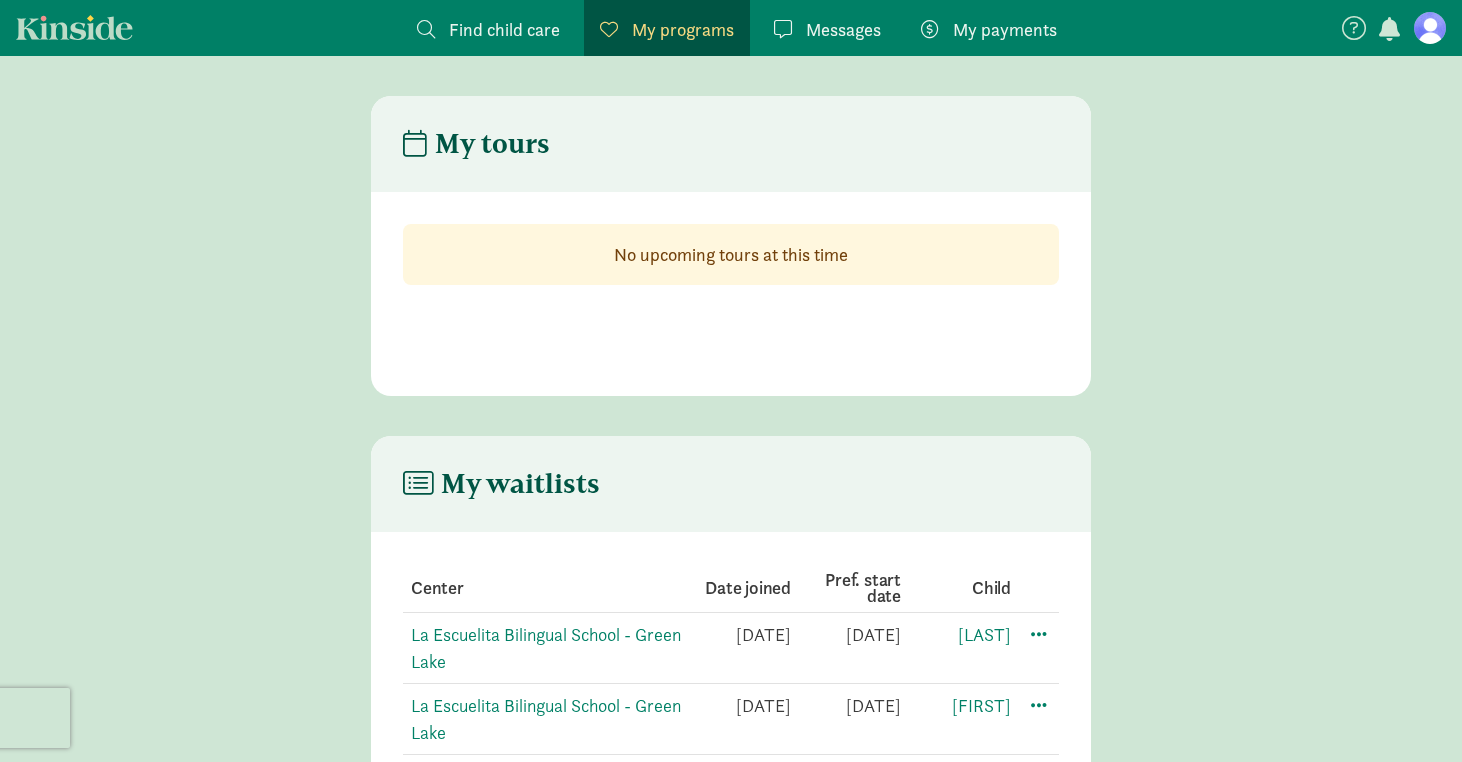 scroll, scrollTop: 180, scrollLeft: 0, axis: vertical 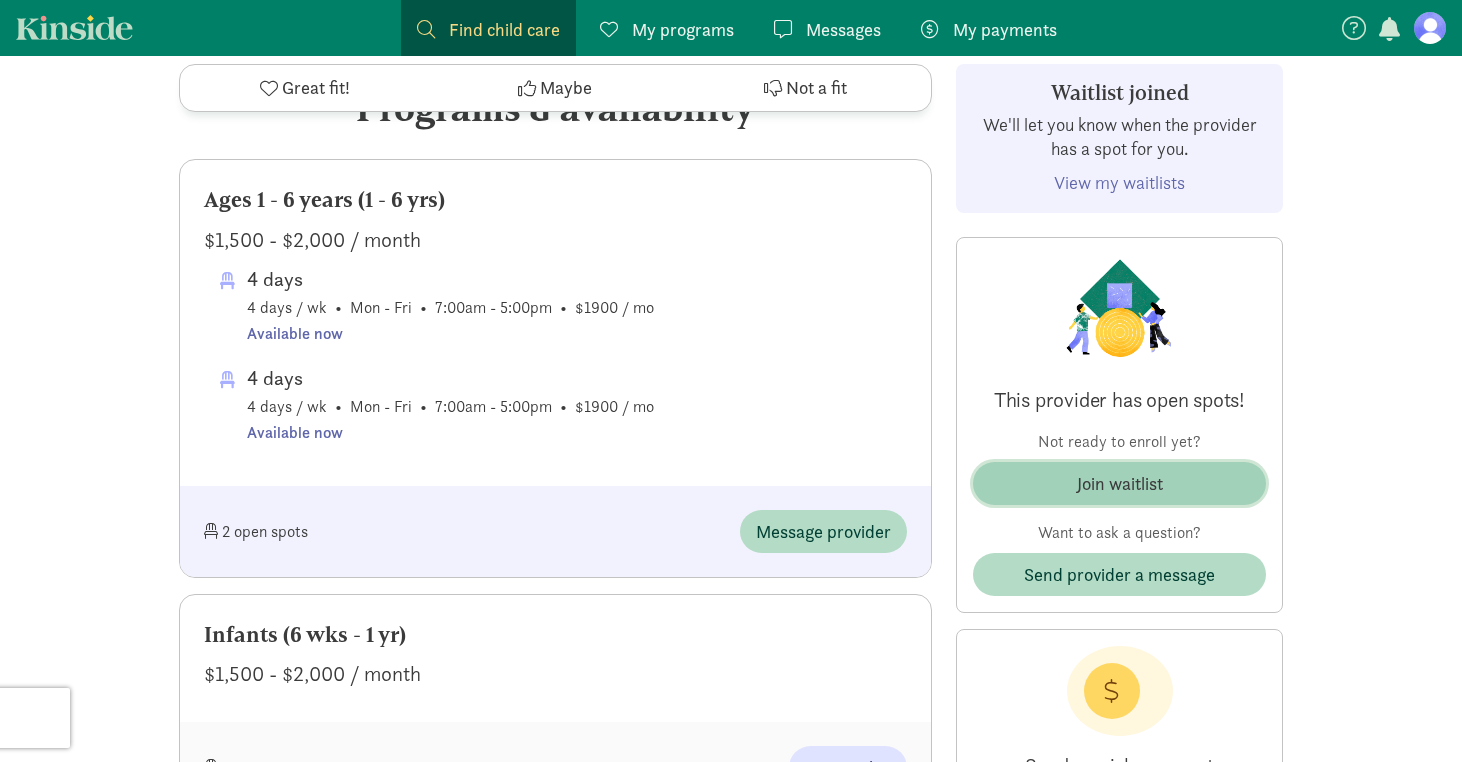 click on "Join waitlist" 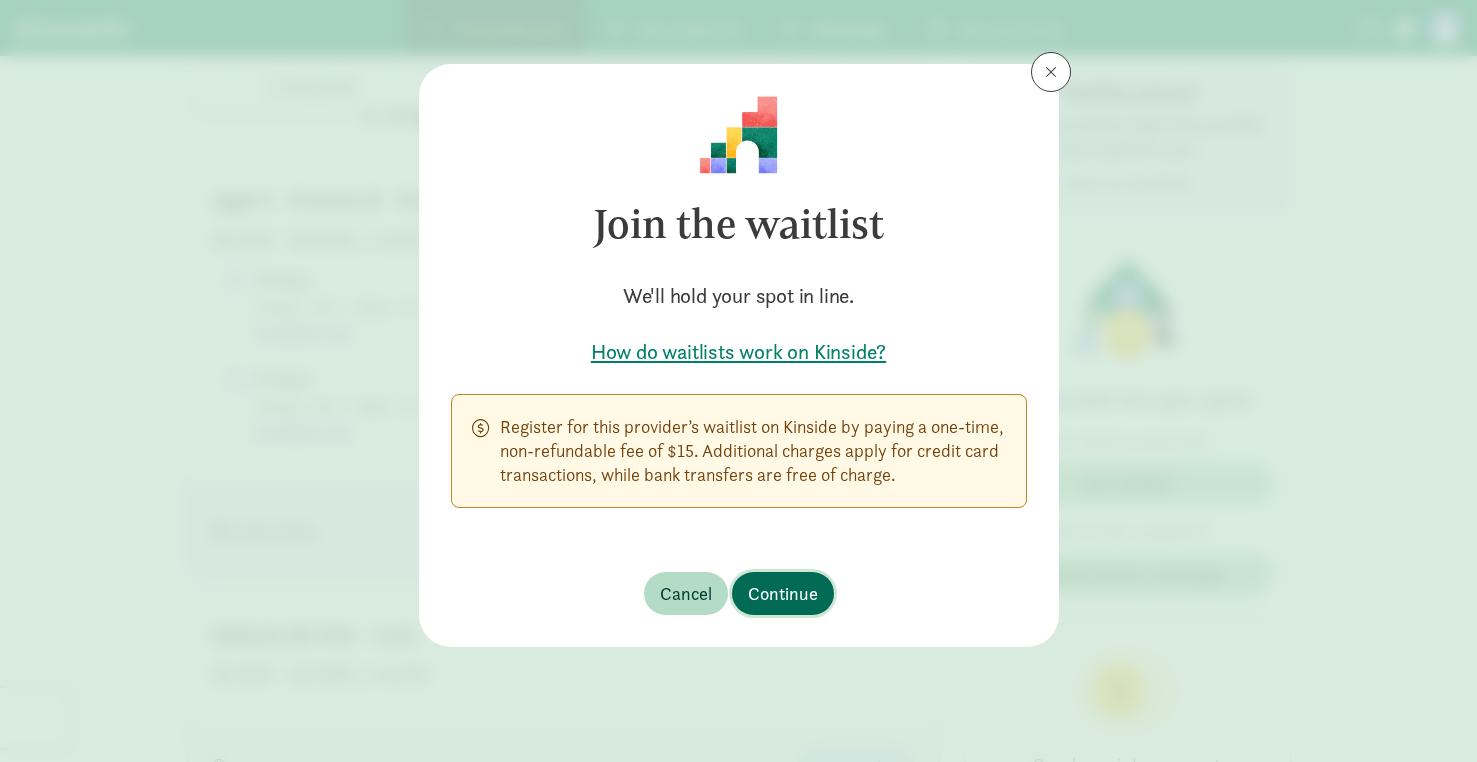 click on "Continue" at bounding box center [783, 593] 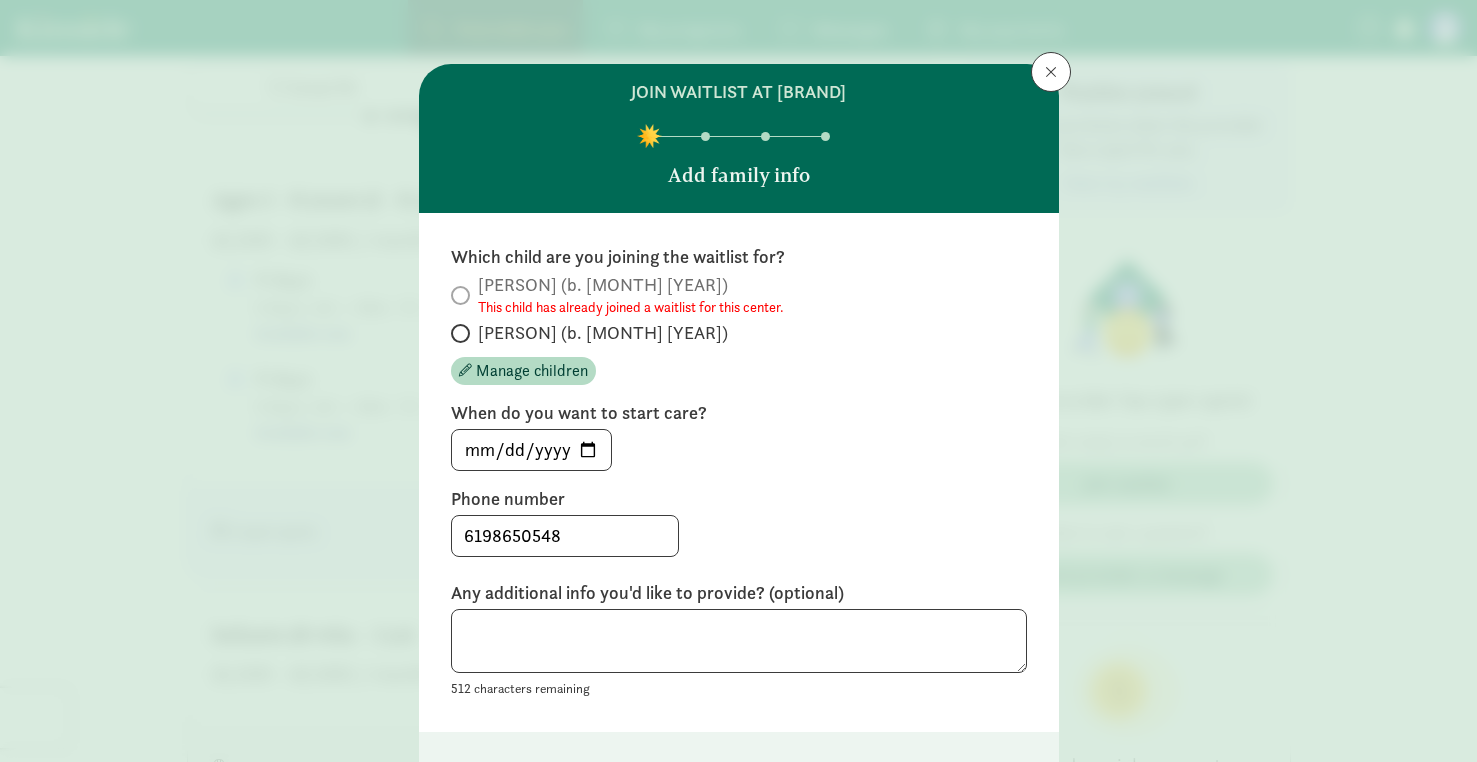 click on "[PERSON] (b. [MONTH] [YEAR])" at bounding box center (603, 333) 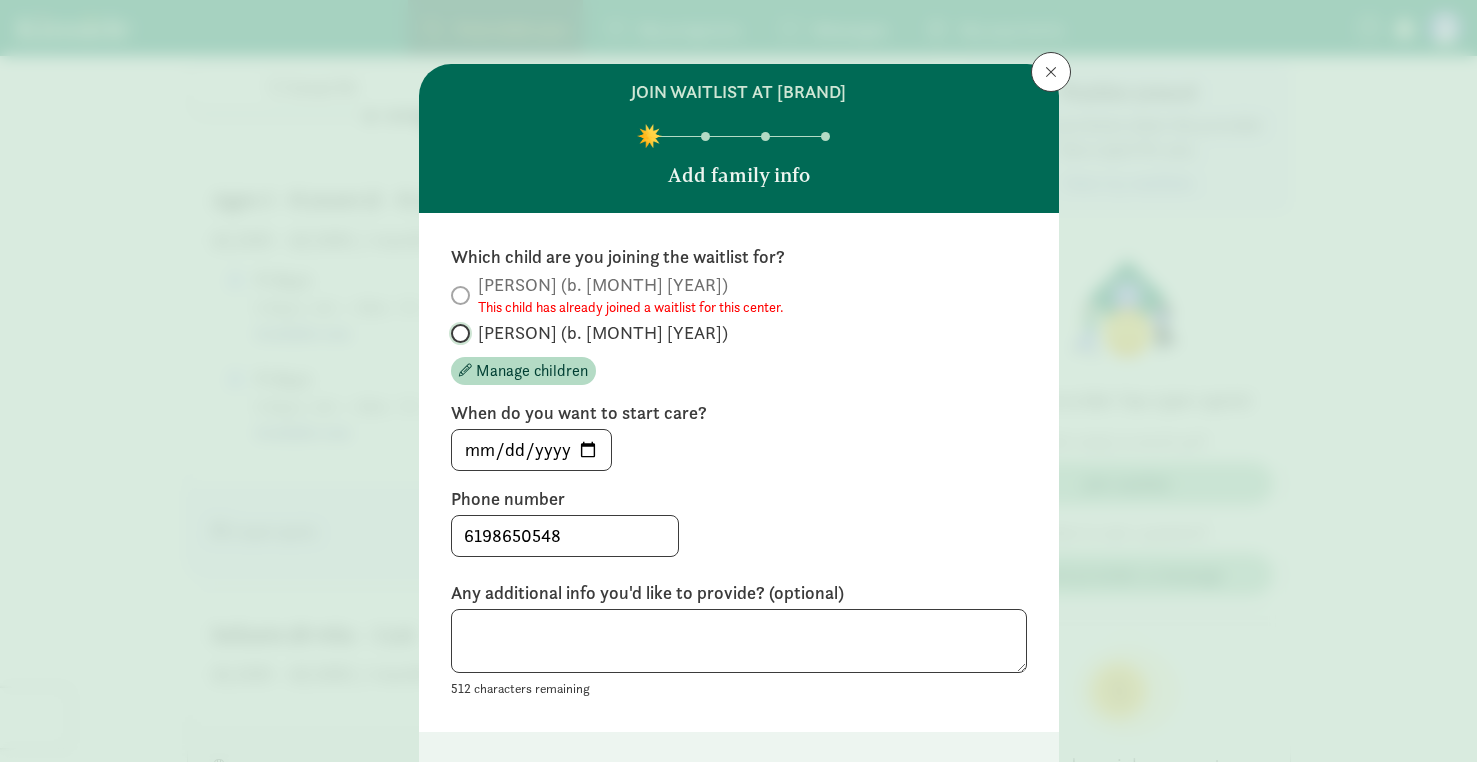 click on "[PERSON] (b. [MONTH] [YEAR])" at bounding box center [457, 333] 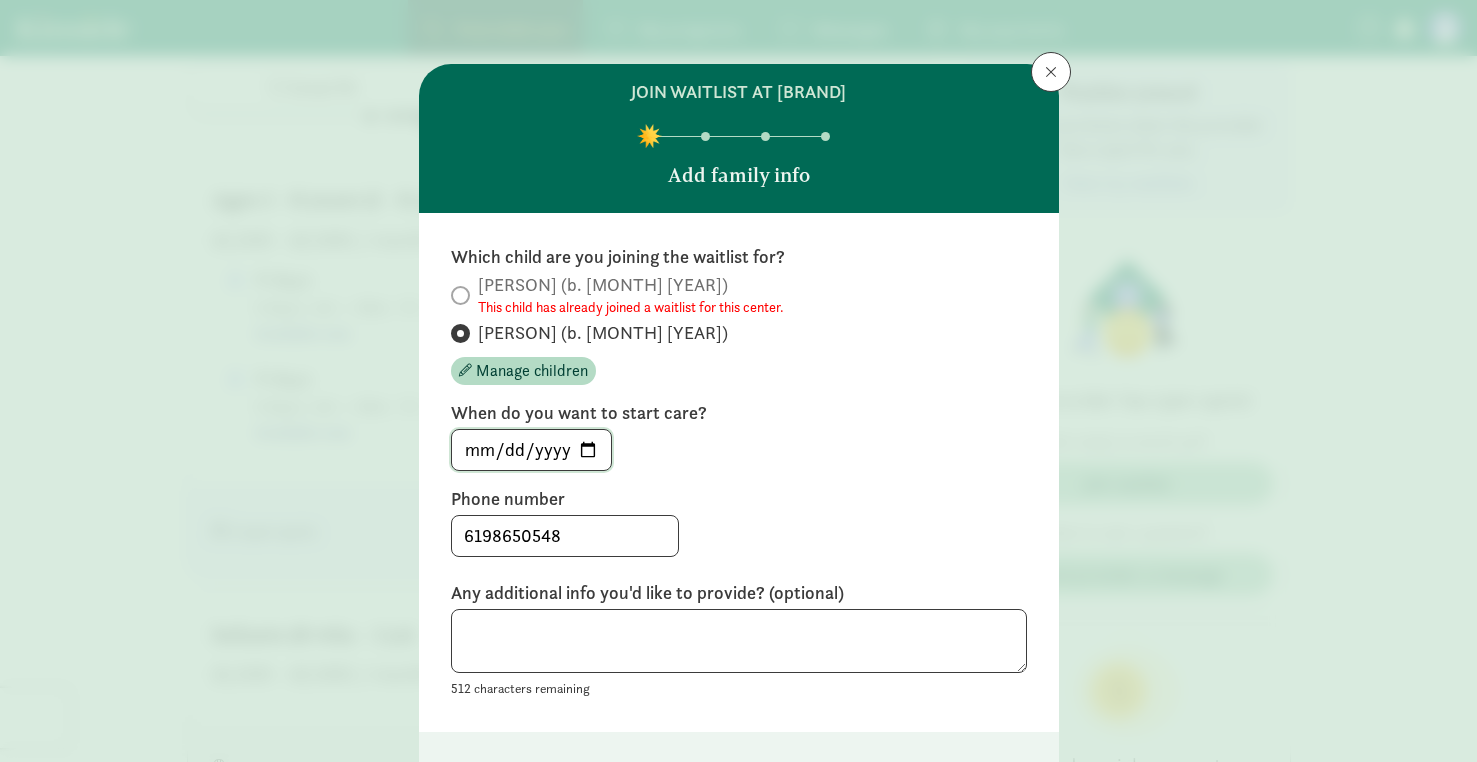click on "[DATE]" 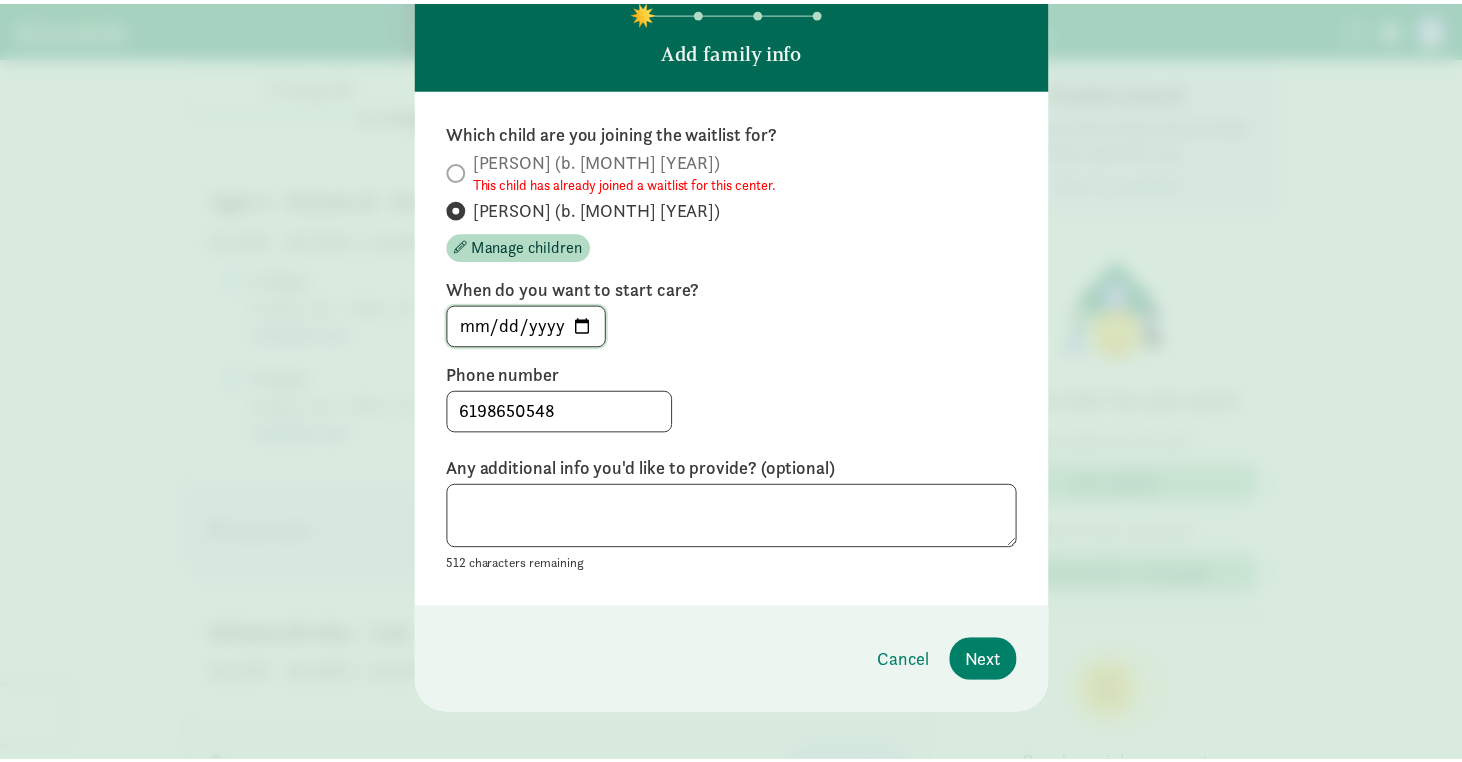 scroll, scrollTop: 140, scrollLeft: 0, axis: vertical 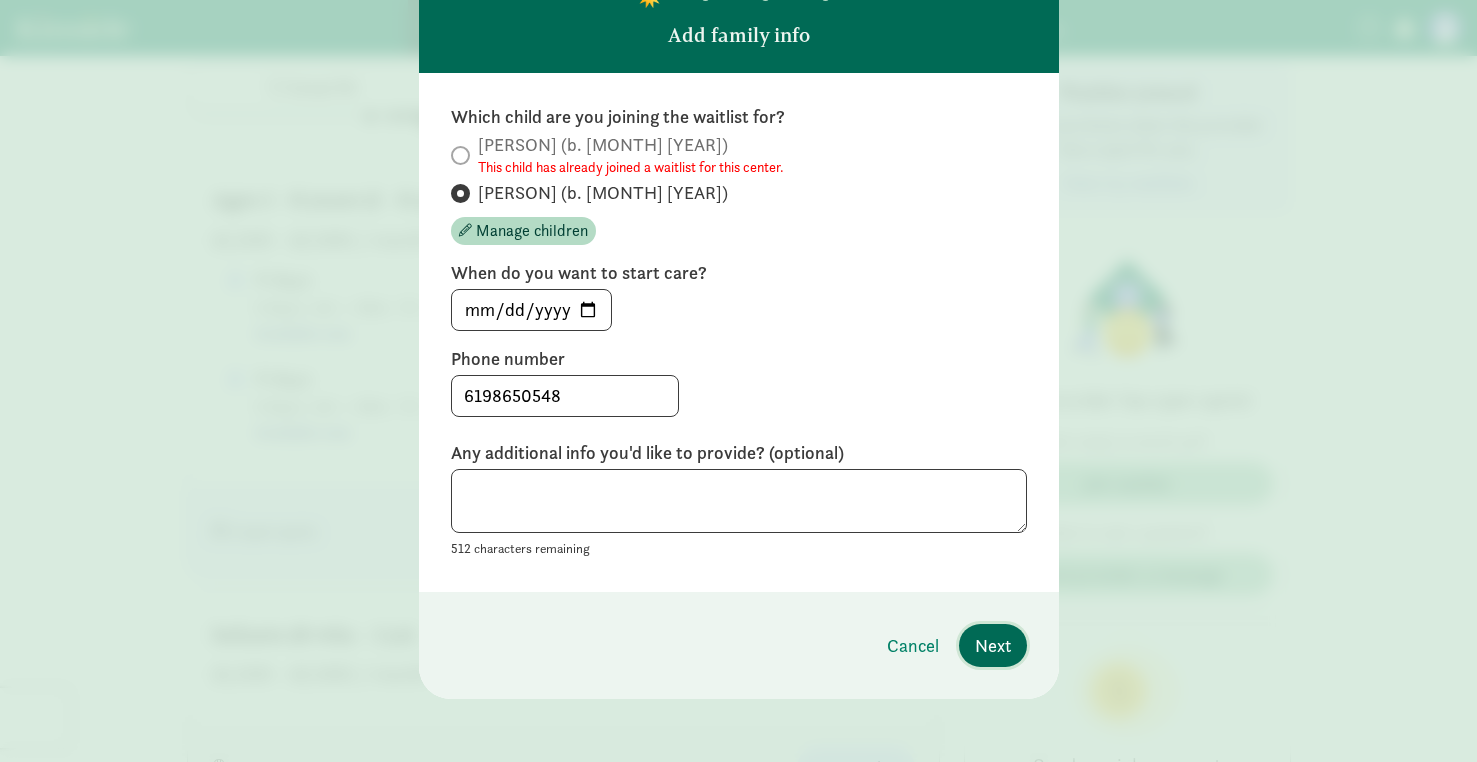 click on "Next" at bounding box center (993, 645) 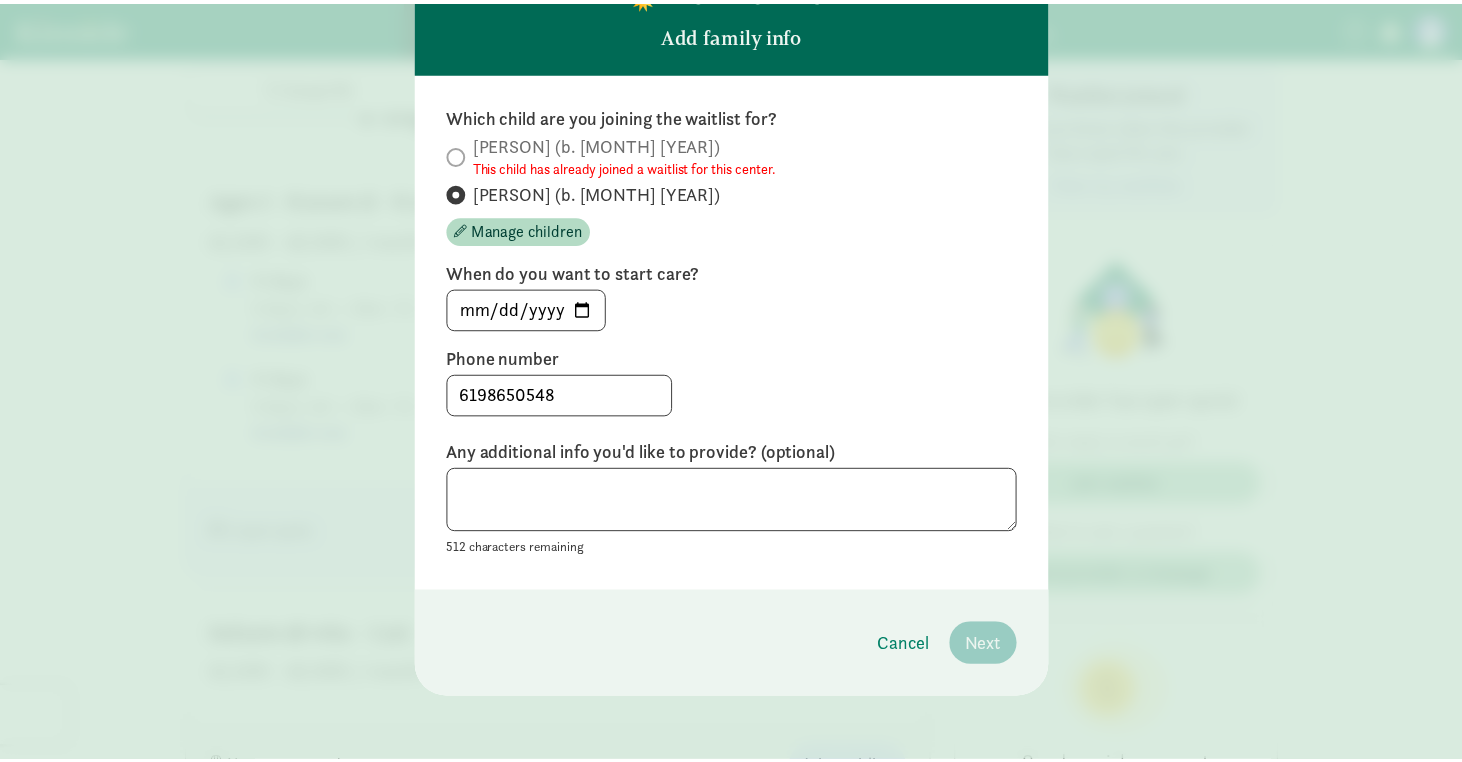 scroll, scrollTop: 138, scrollLeft: 0, axis: vertical 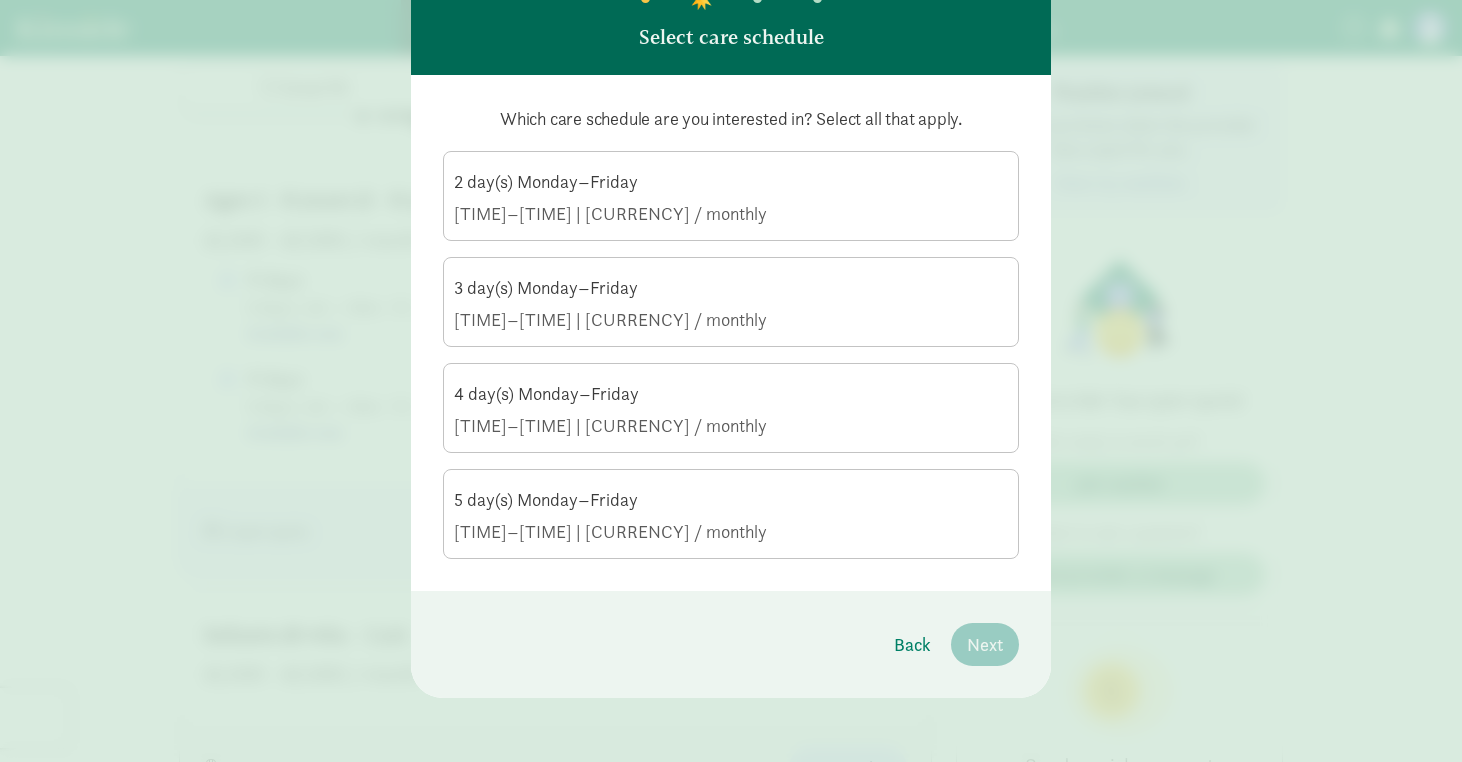 click on "[TIME]–[TIME] | [CURRENCY] / monthly" 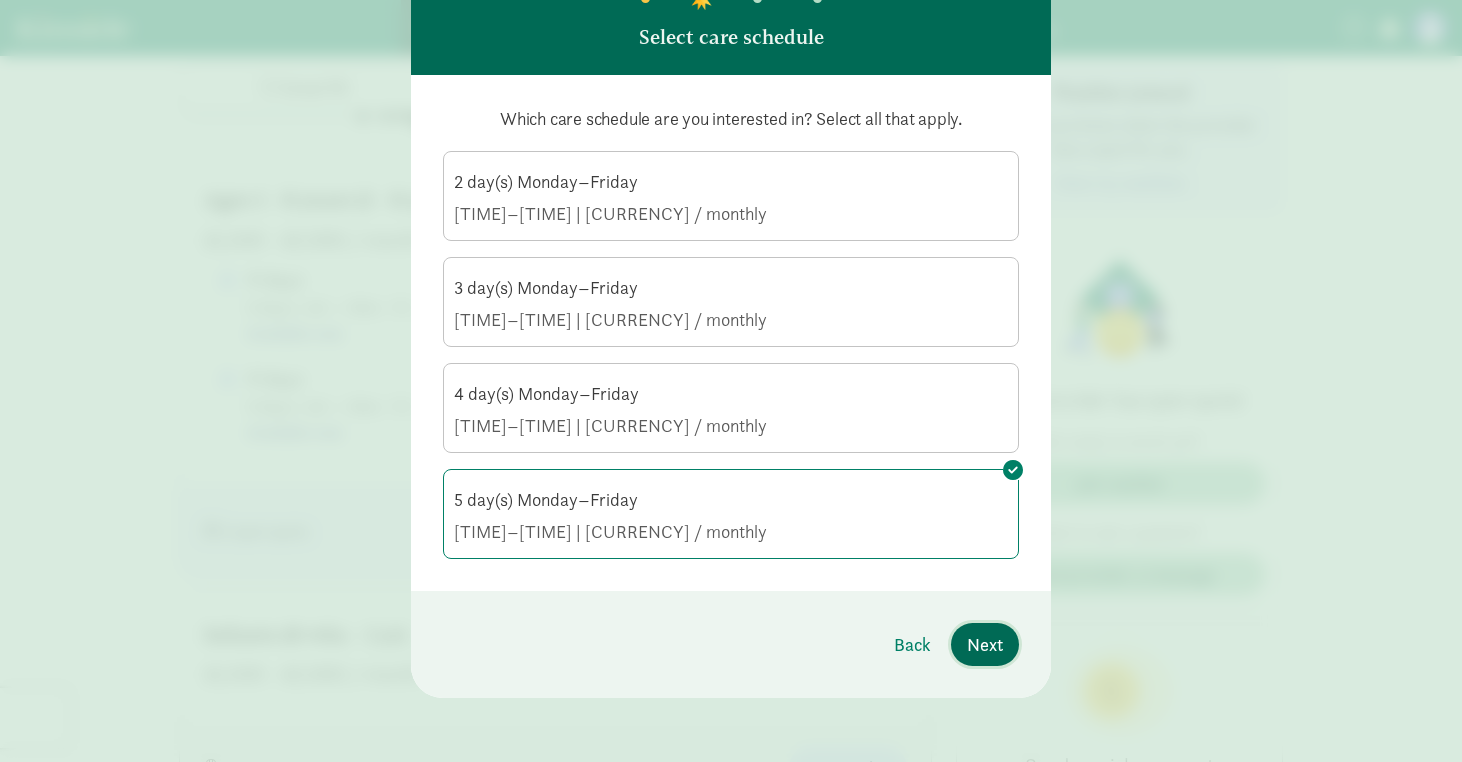 click on "Next" at bounding box center [985, 644] 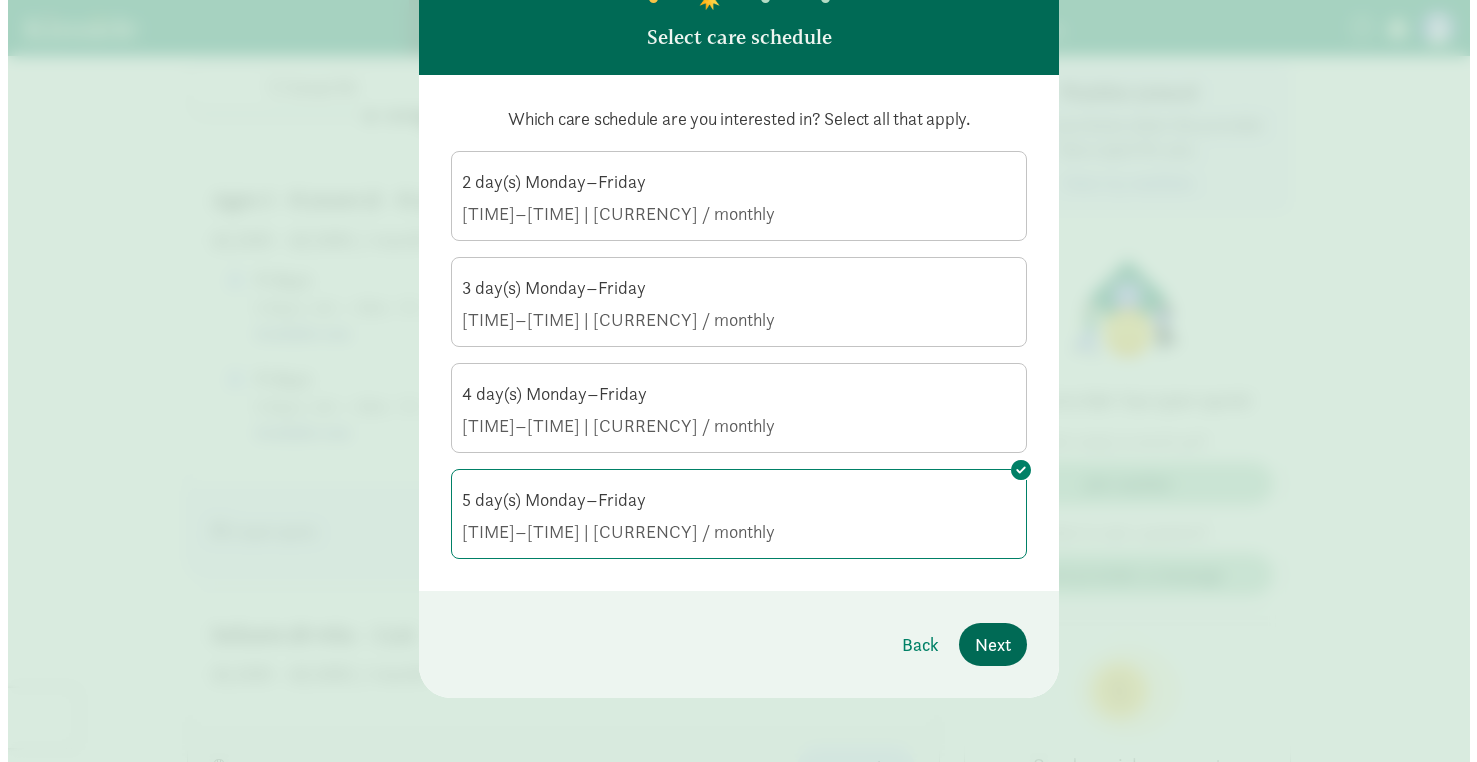 scroll, scrollTop: 0, scrollLeft: 0, axis: both 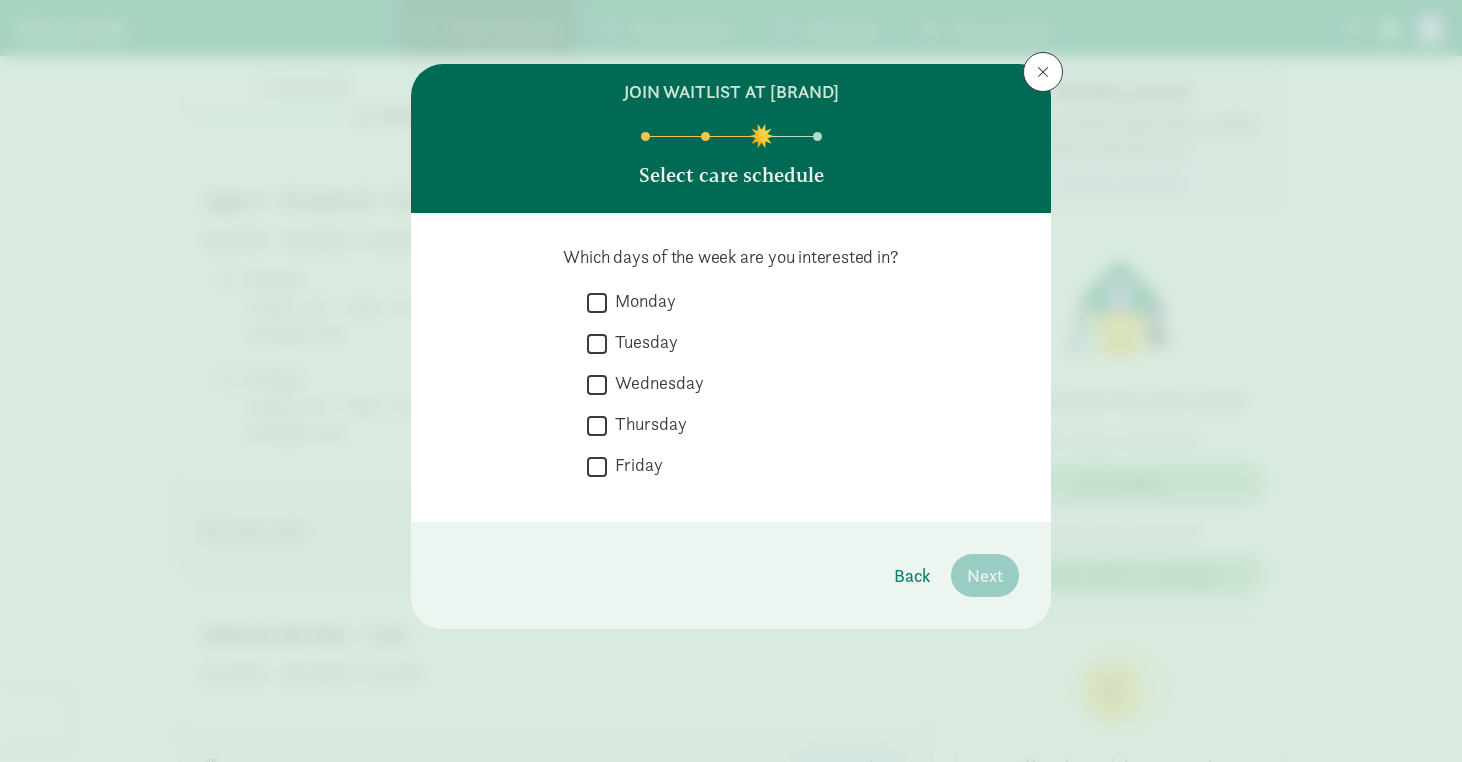 click on "Monday" at bounding box center [641, 301] 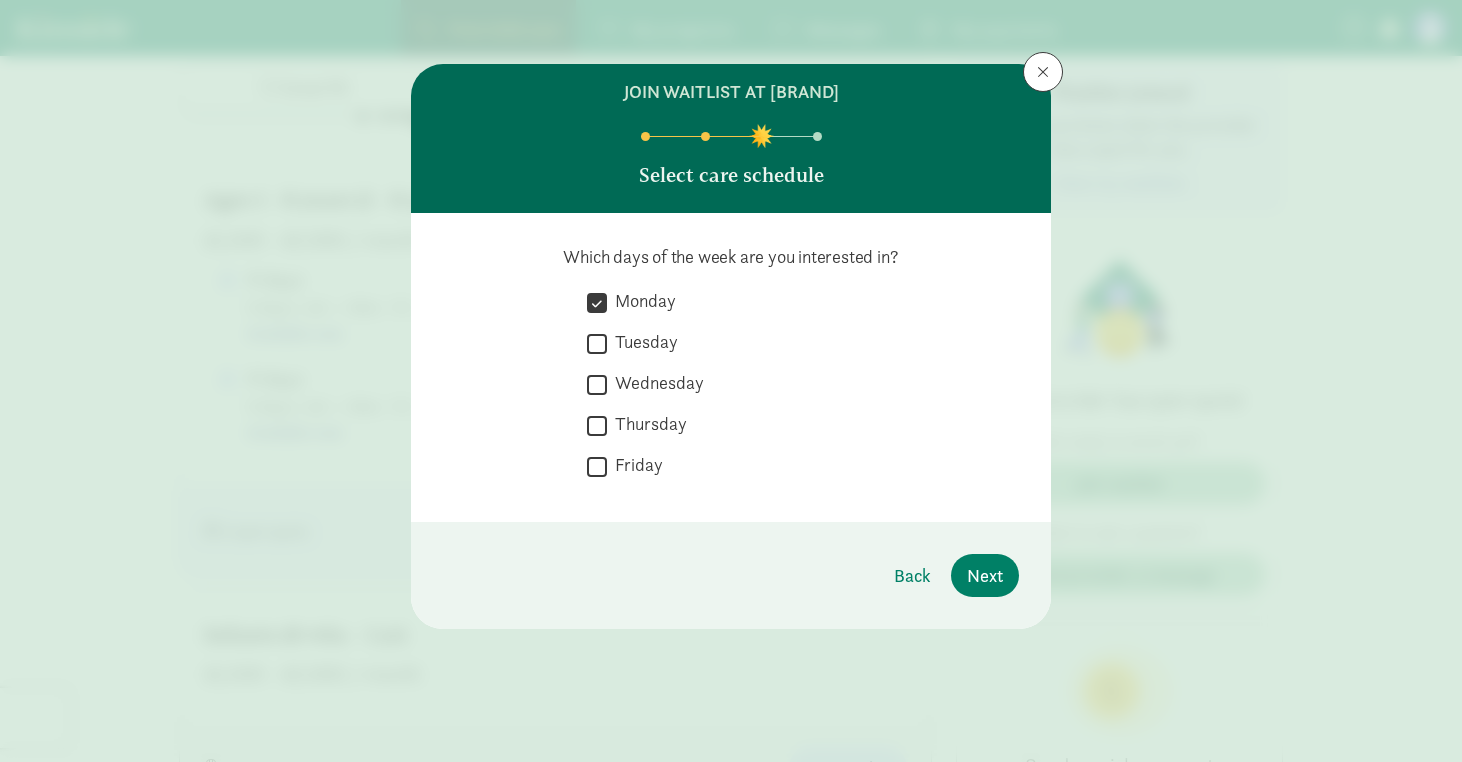 click on "Tuesday" at bounding box center [642, 342] 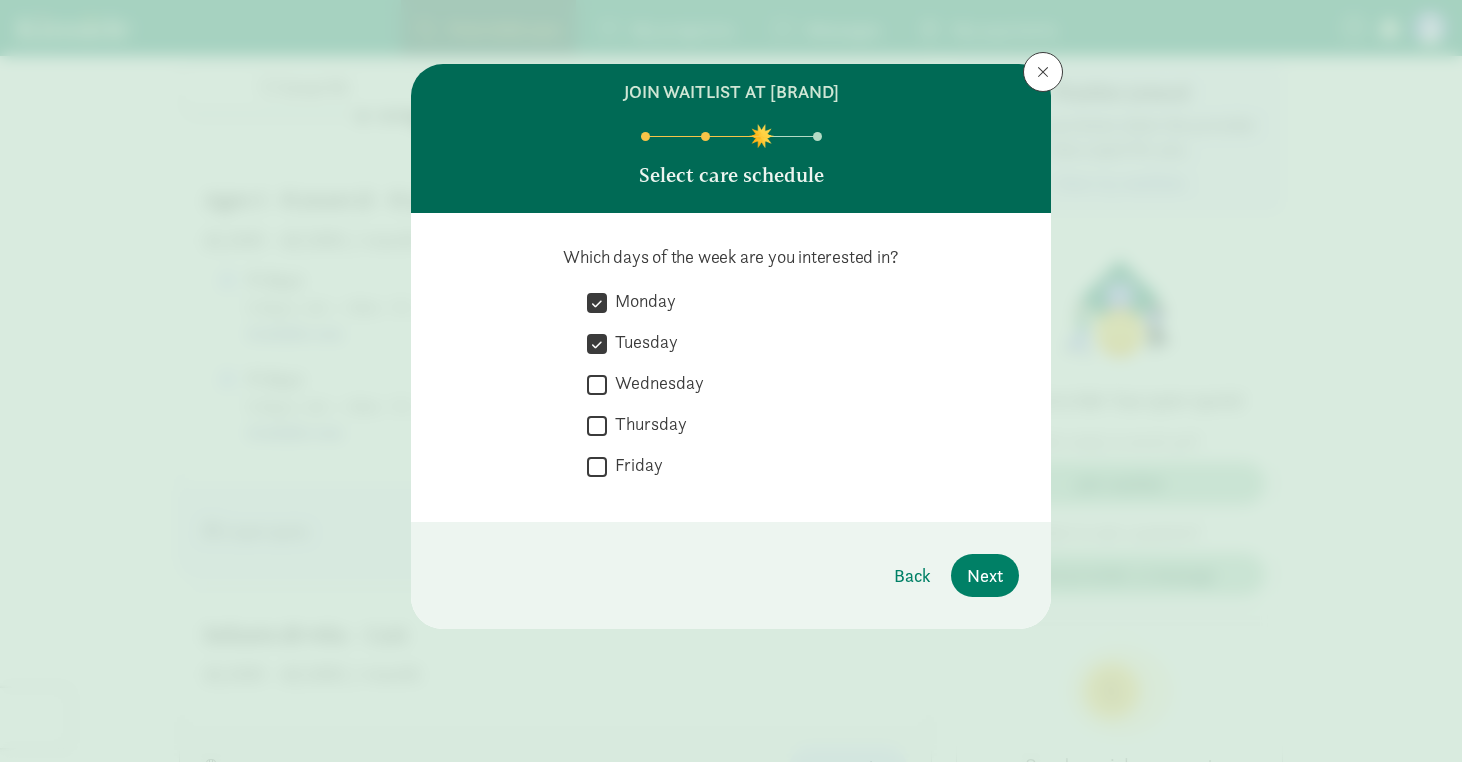 click on "Wednesday" at bounding box center (655, 383) 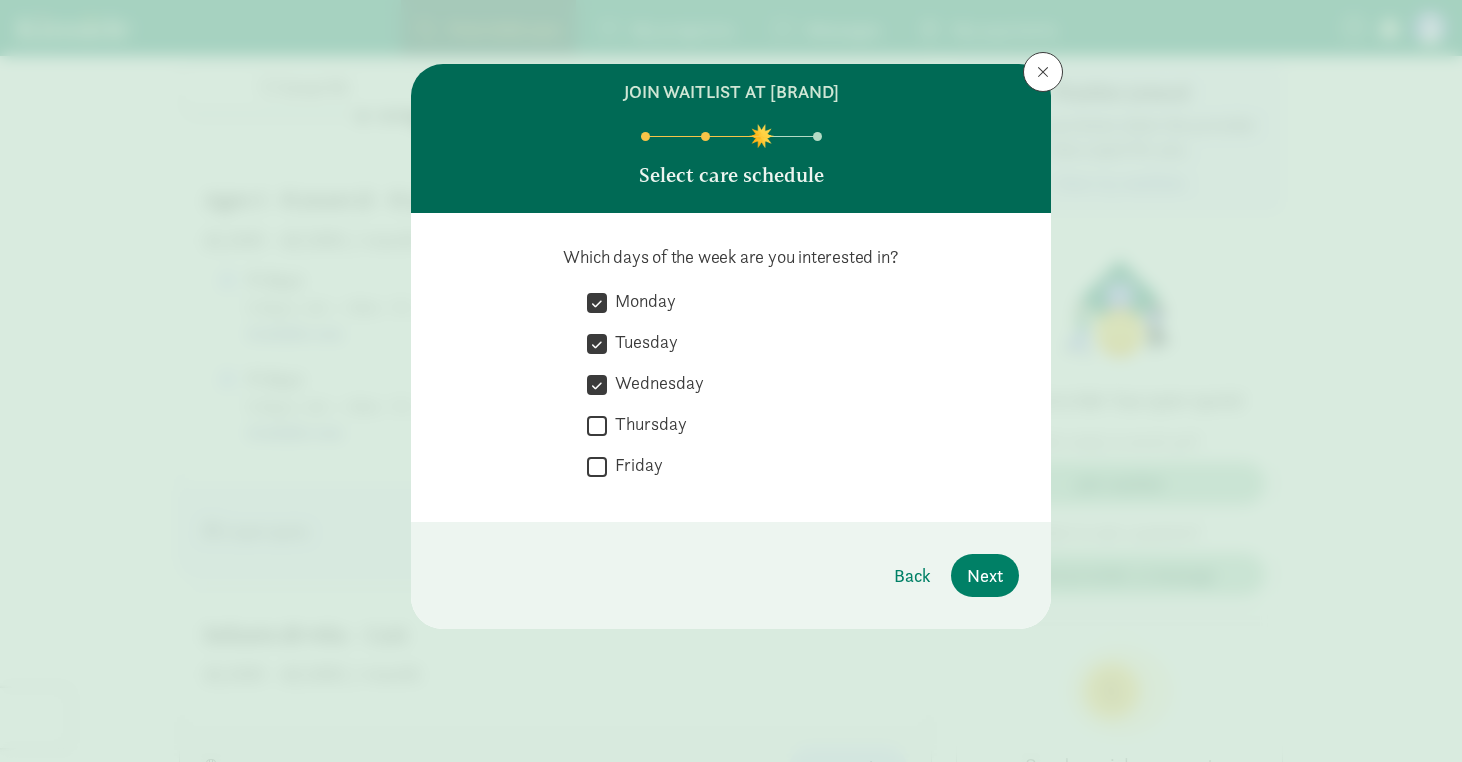 click on "   Thursday" 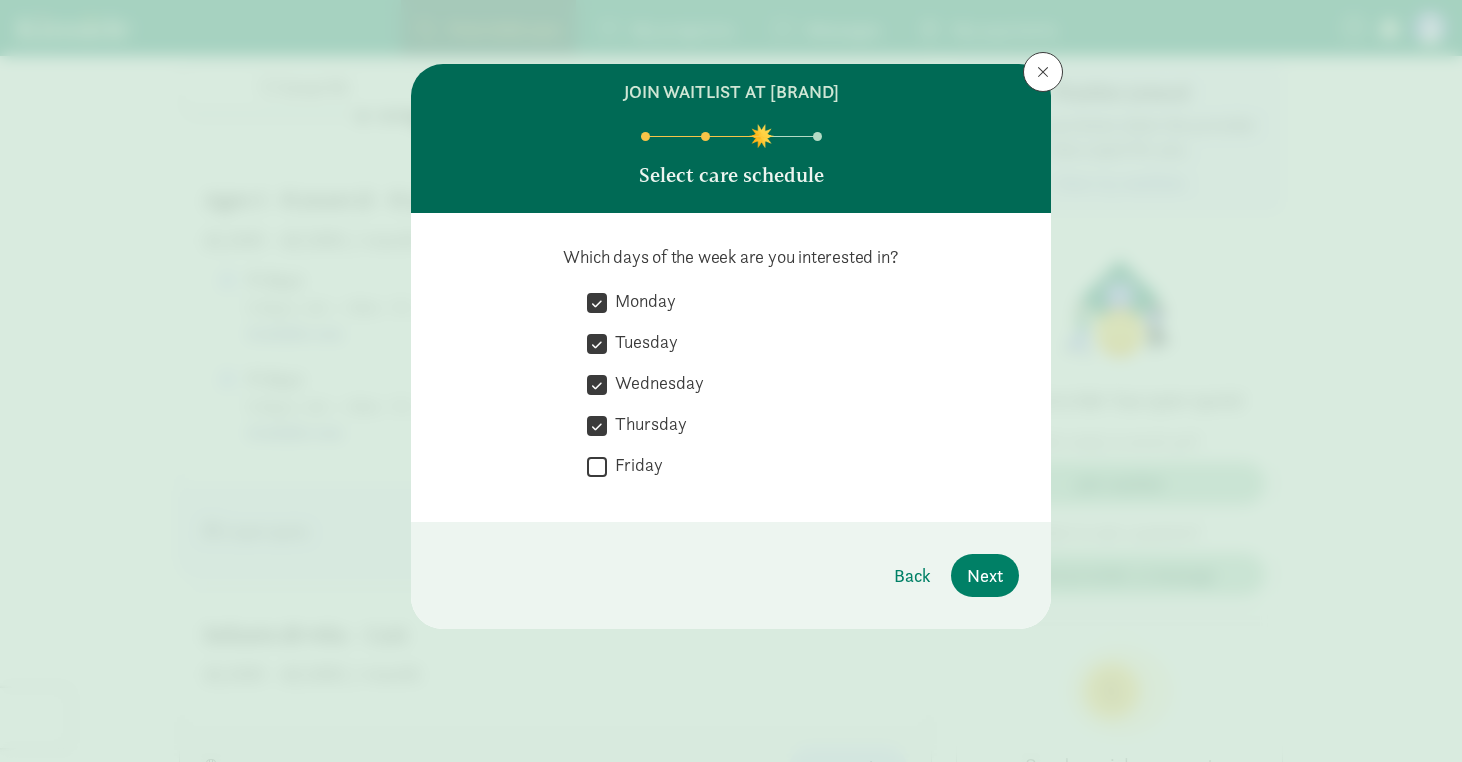 click on "Friday" at bounding box center [635, 465] 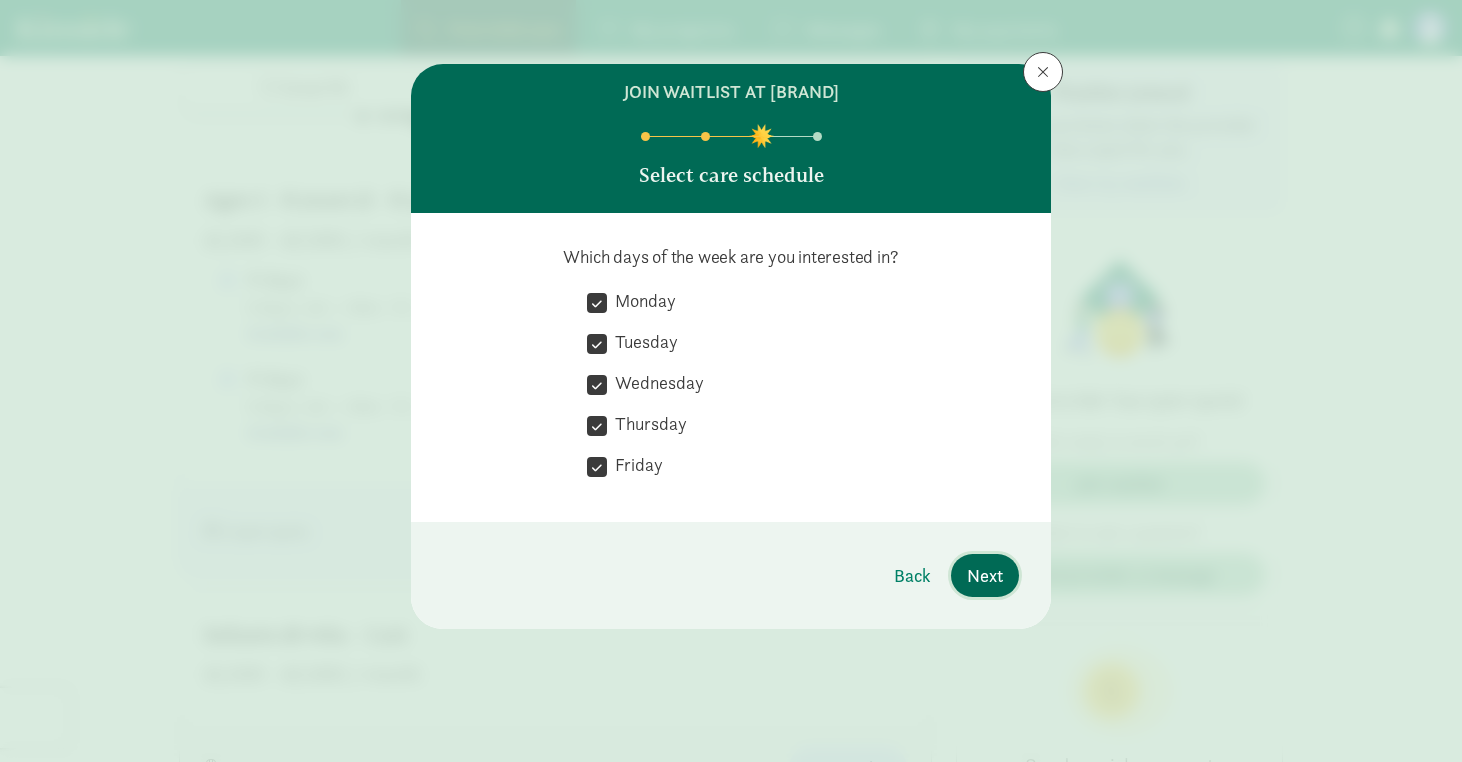 click on "Next" at bounding box center [985, 575] 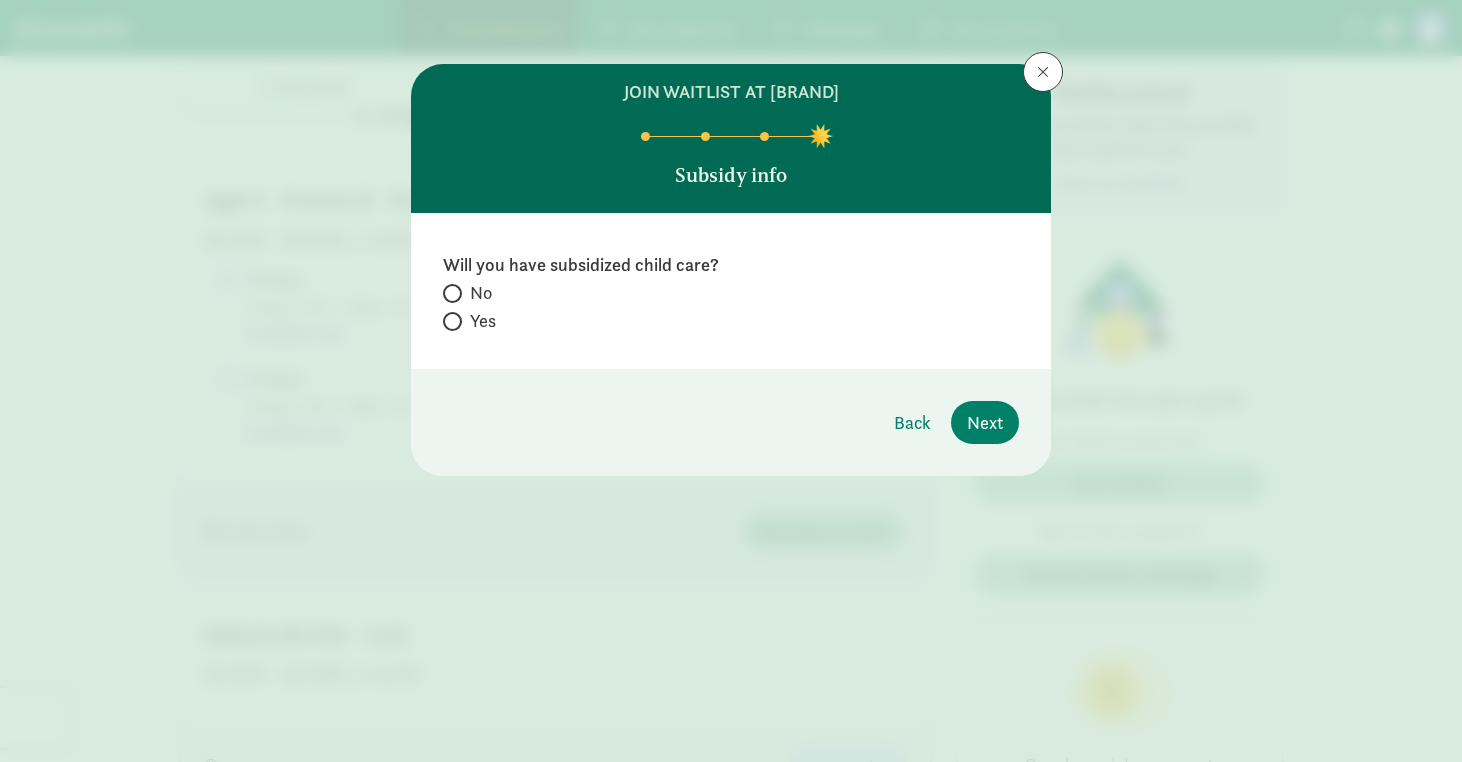 click on "No" 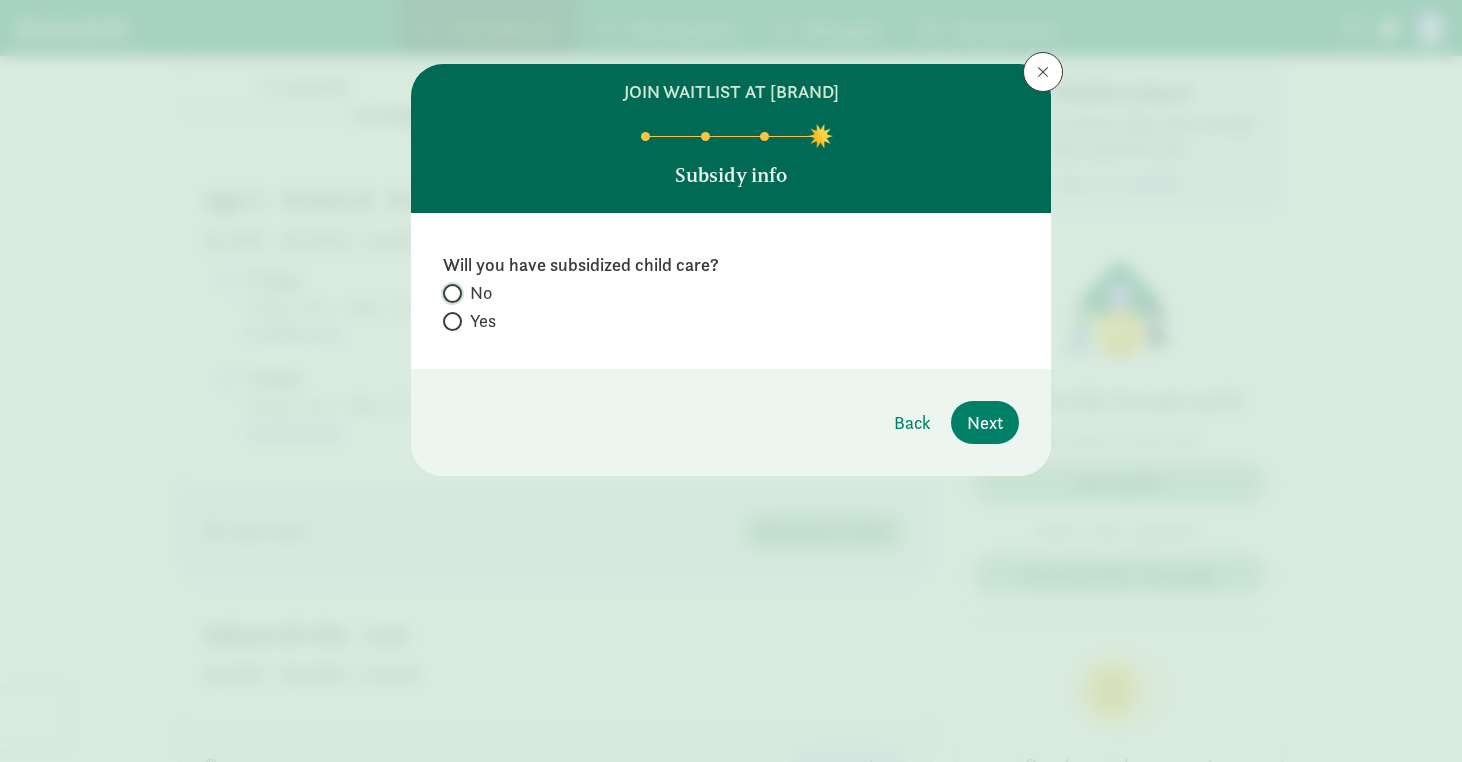 click on "No" at bounding box center (449, 293) 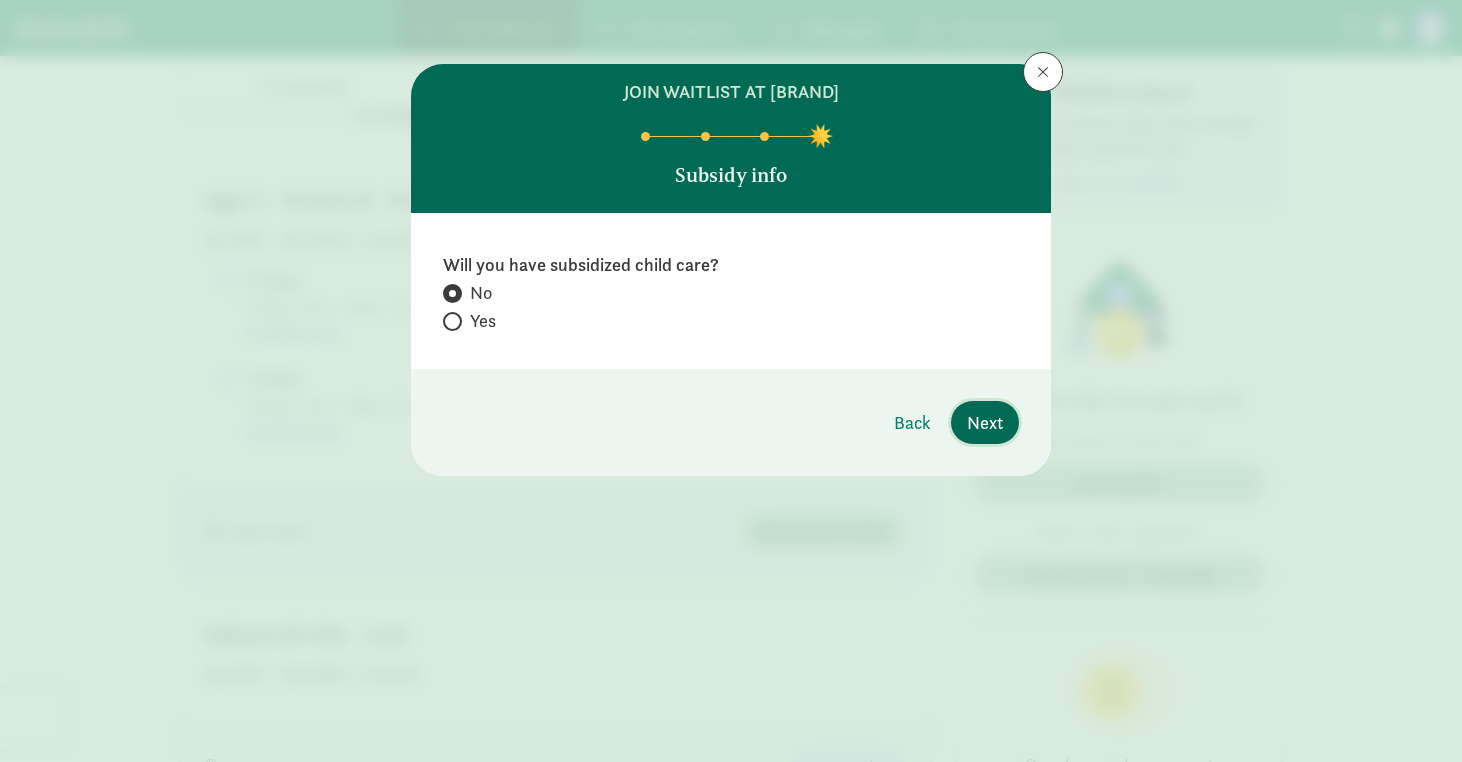 click on "Next" at bounding box center (985, 422) 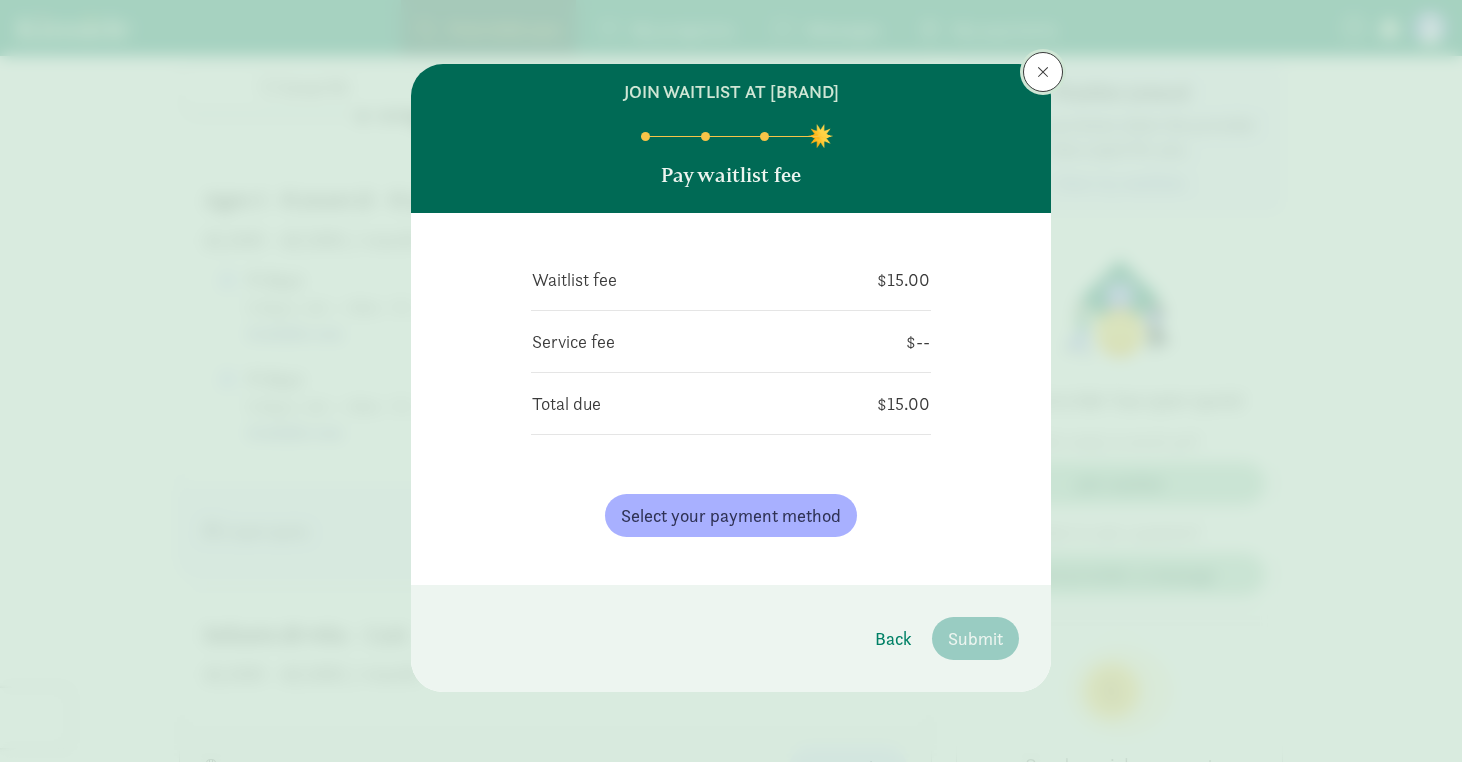 click at bounding box center (1043, 72) 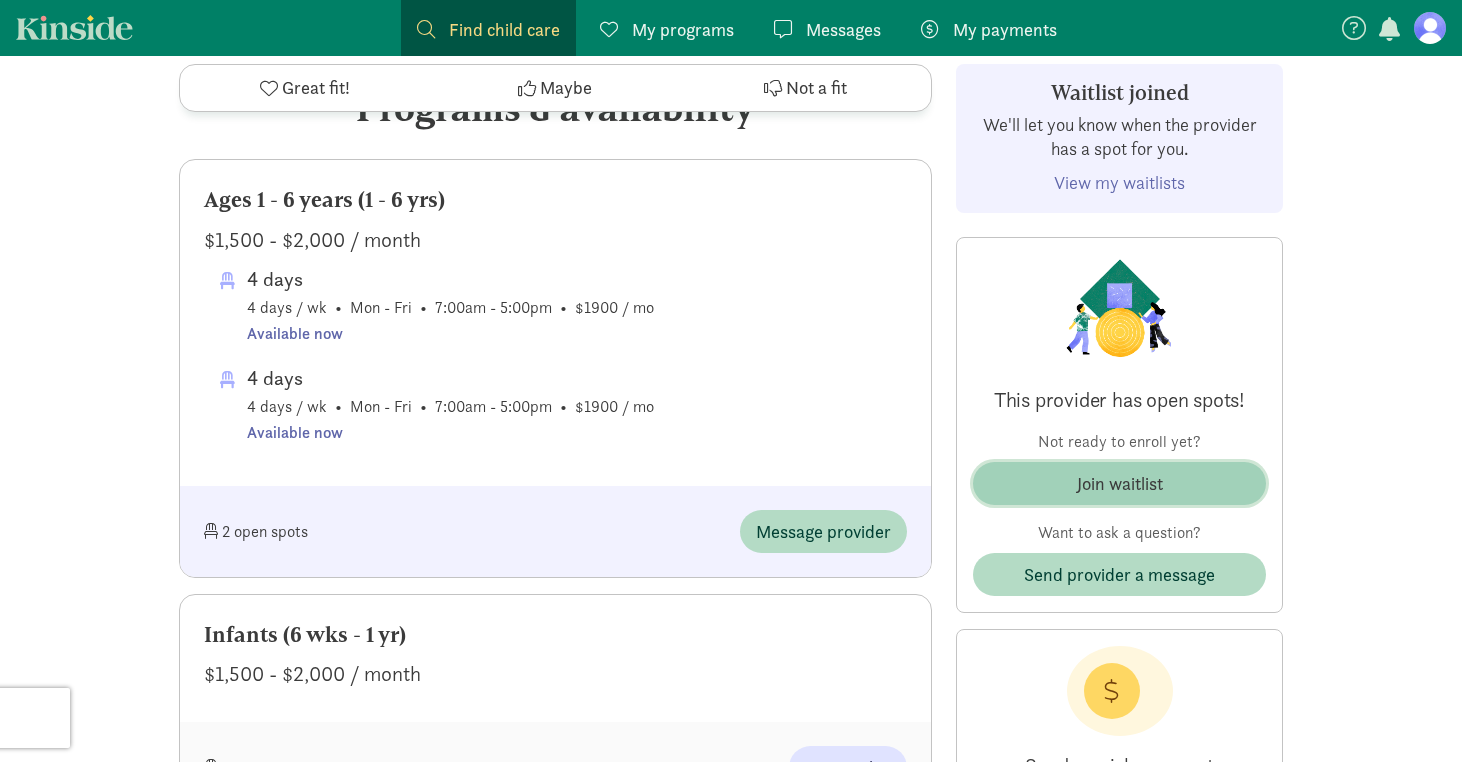 click on "Join waitlist" at bounding box center (1119, 483) 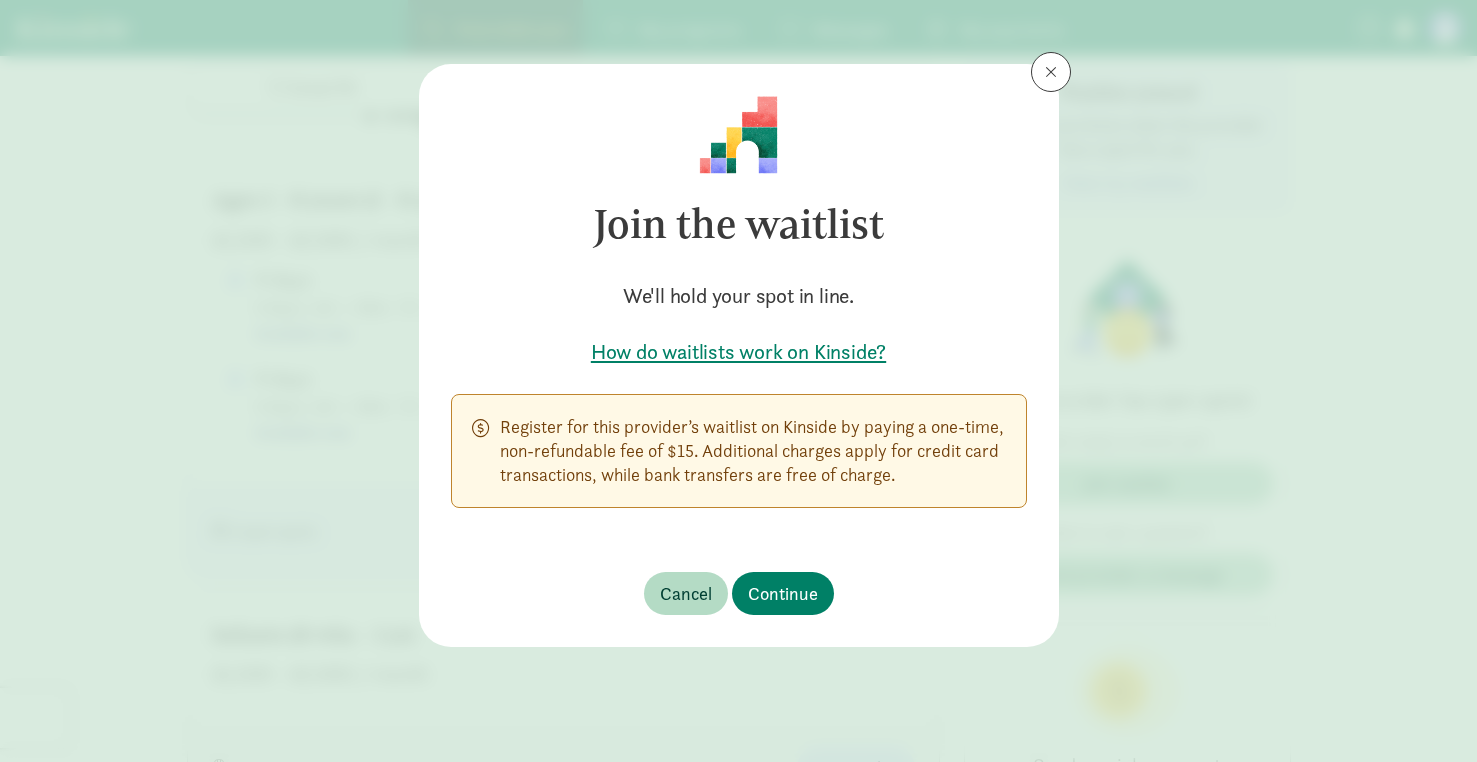 click on "How do waitlists work on Kinside?" at bounding box center [739, 352] 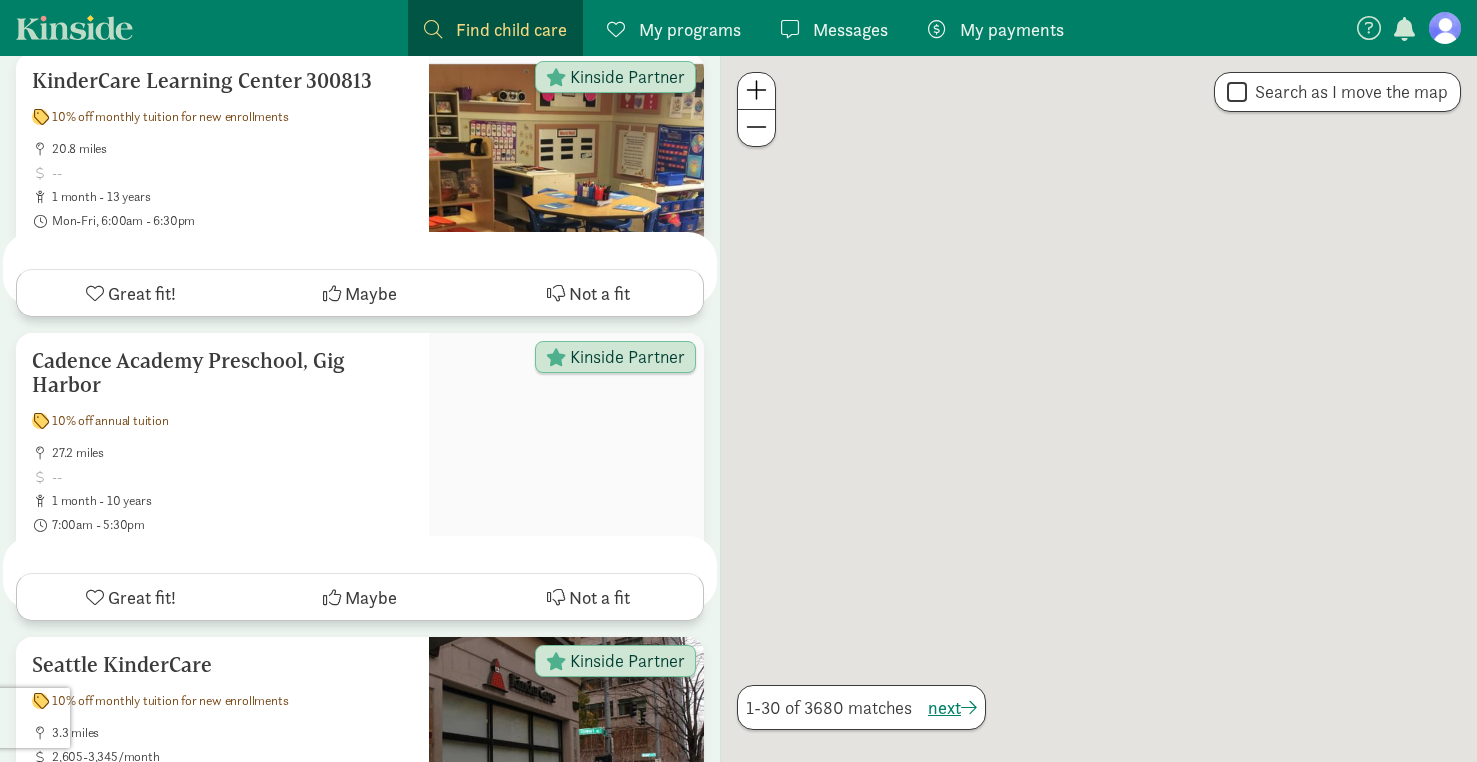 scroll, scrollTop: 0, scrollLeft: 0, axis: both 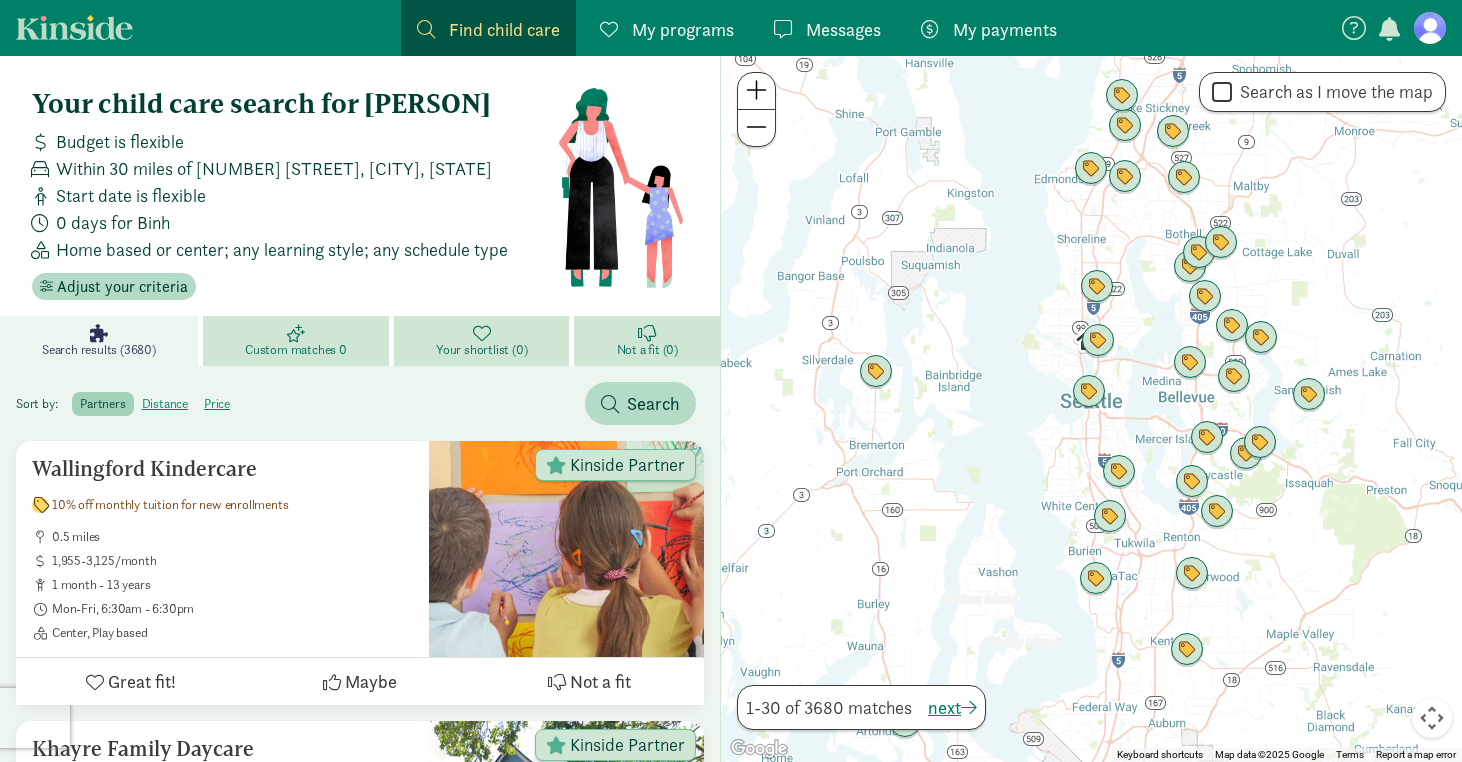 click at bounding box center (756, 90) 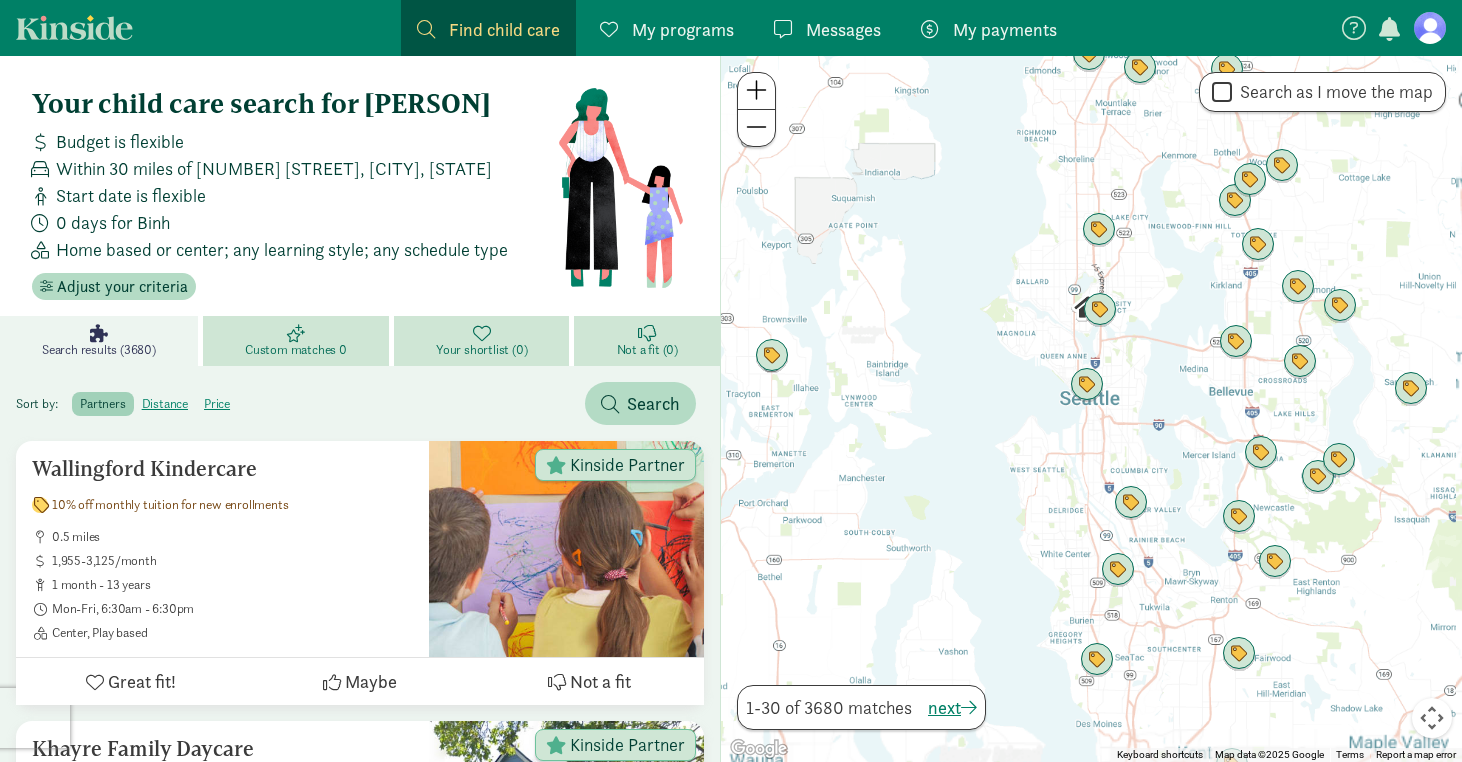 click at bounding box center (756, 90) 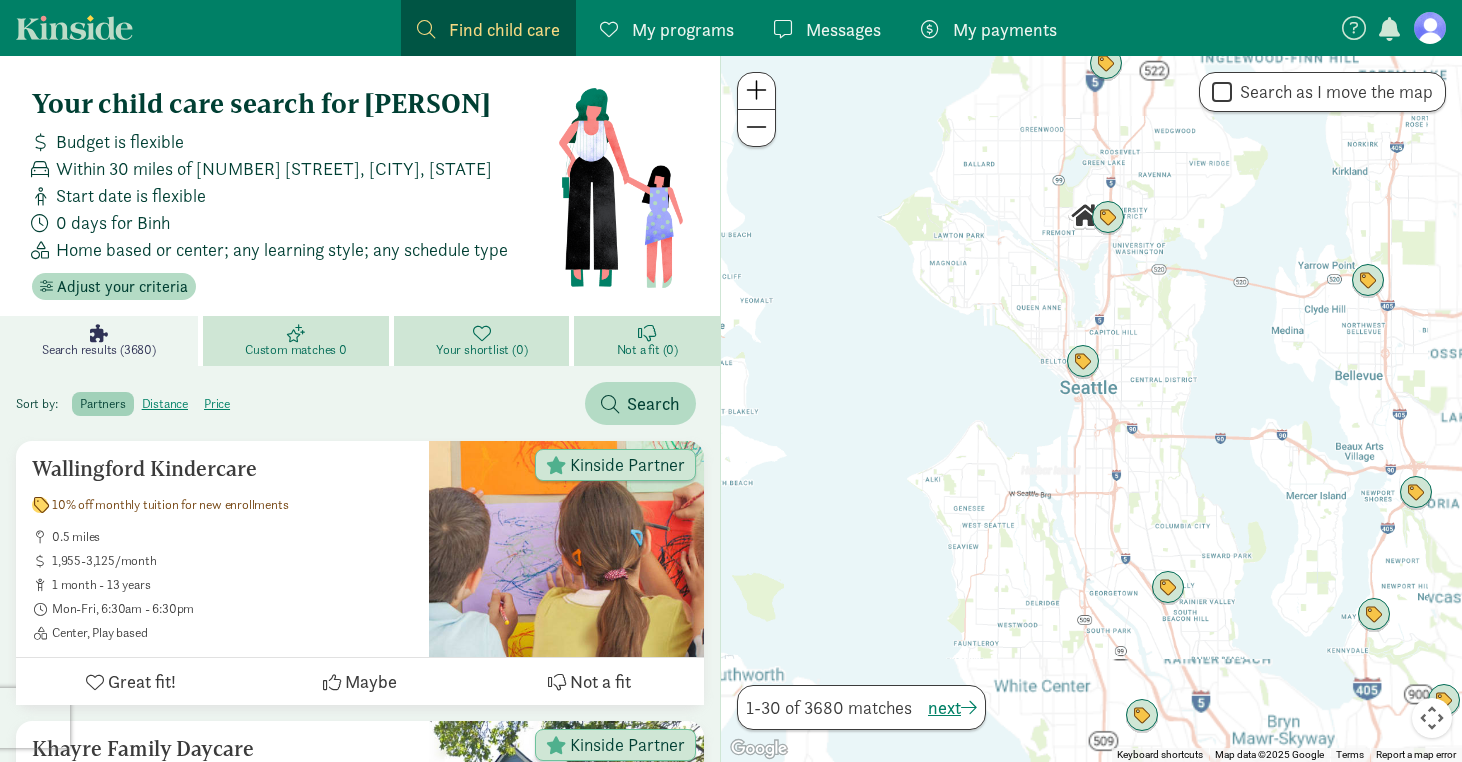 click at bounding box center (756, 90) 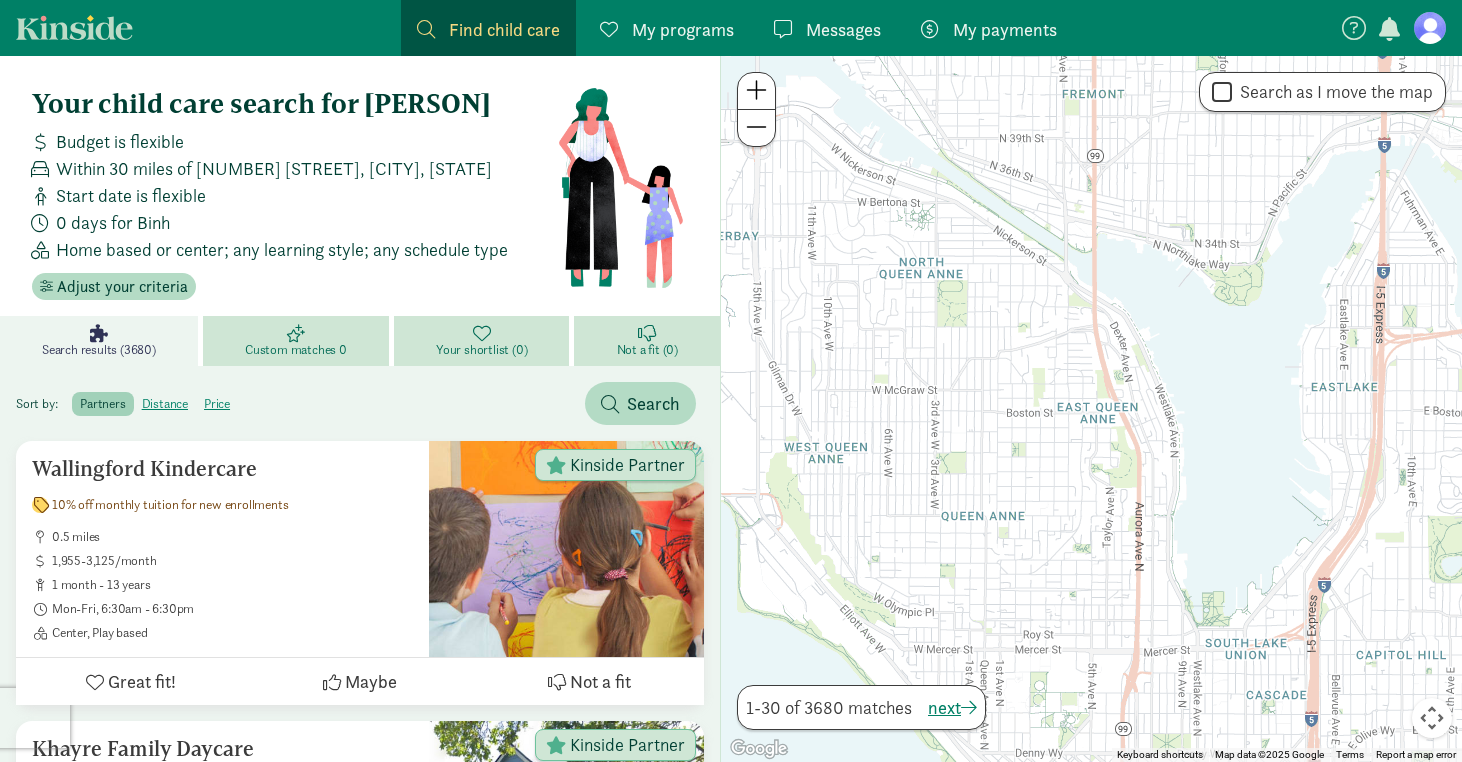 drag, startPoint x: 1044, startPoint y: 242, endPoint x: 1232, endPoint y: 929, distance: 712.2591 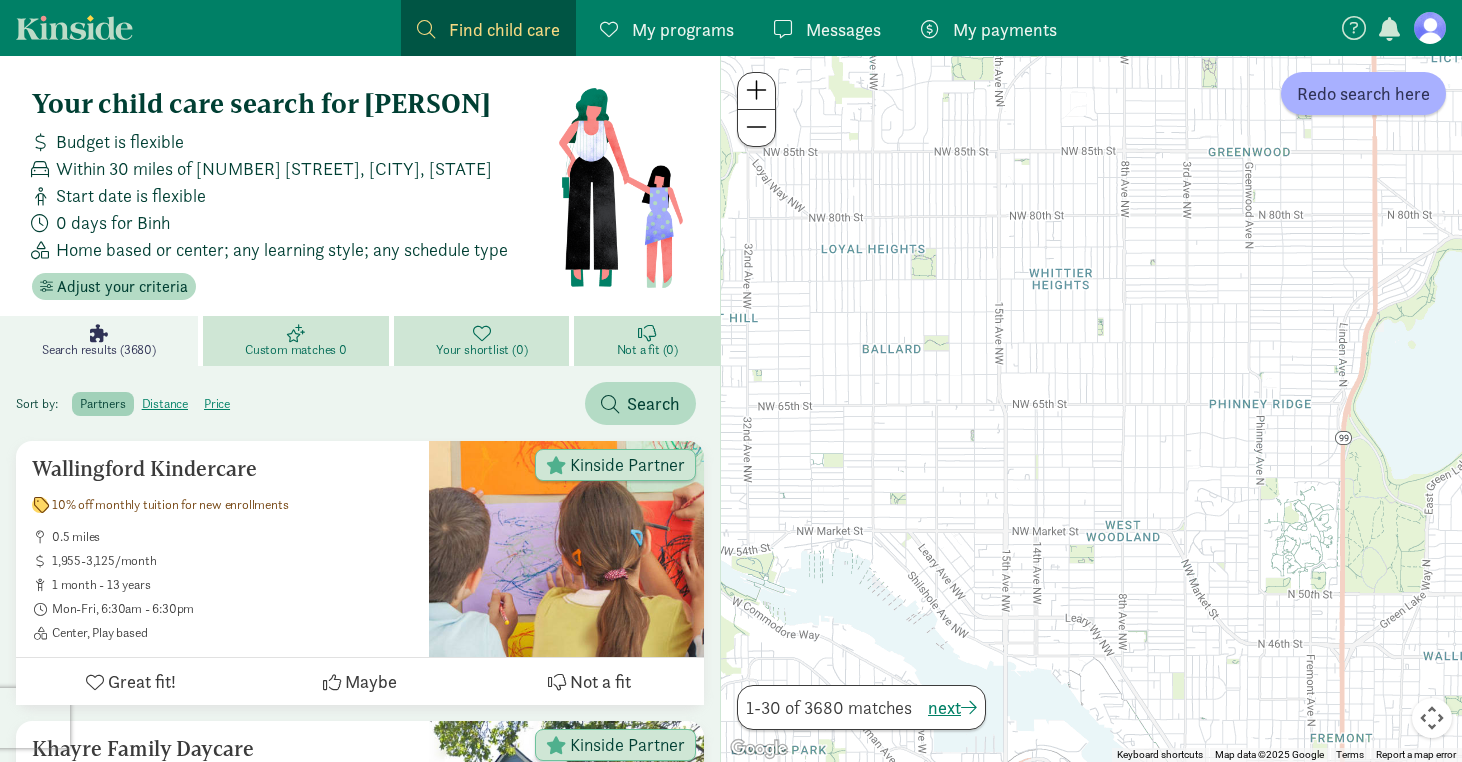 drag, startPoint x: 1193, startPoint y: 618, endPoint x: 1446, endPoint y: 1133, distance: 573.7892 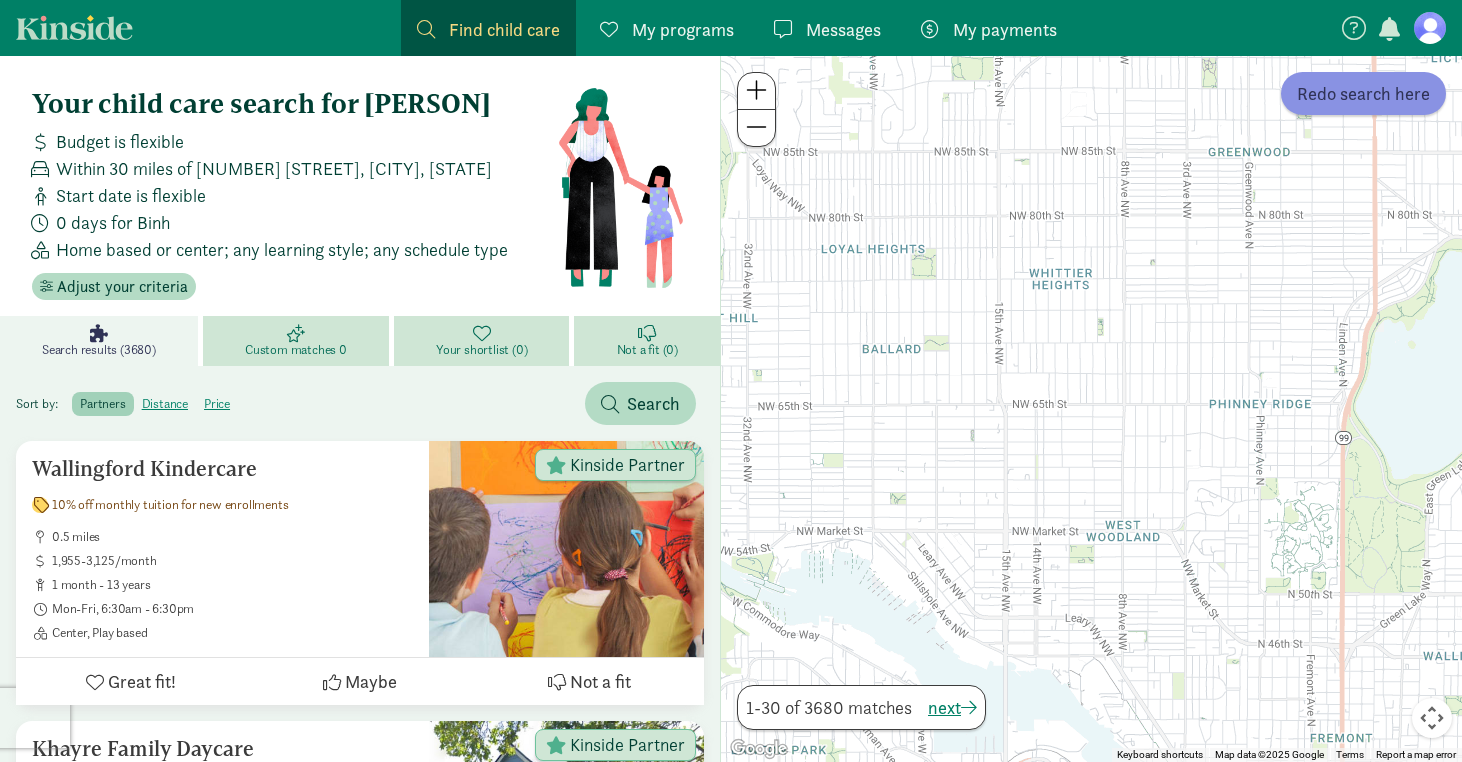 click on "Redo search here" at bounding box center (1363, 93) 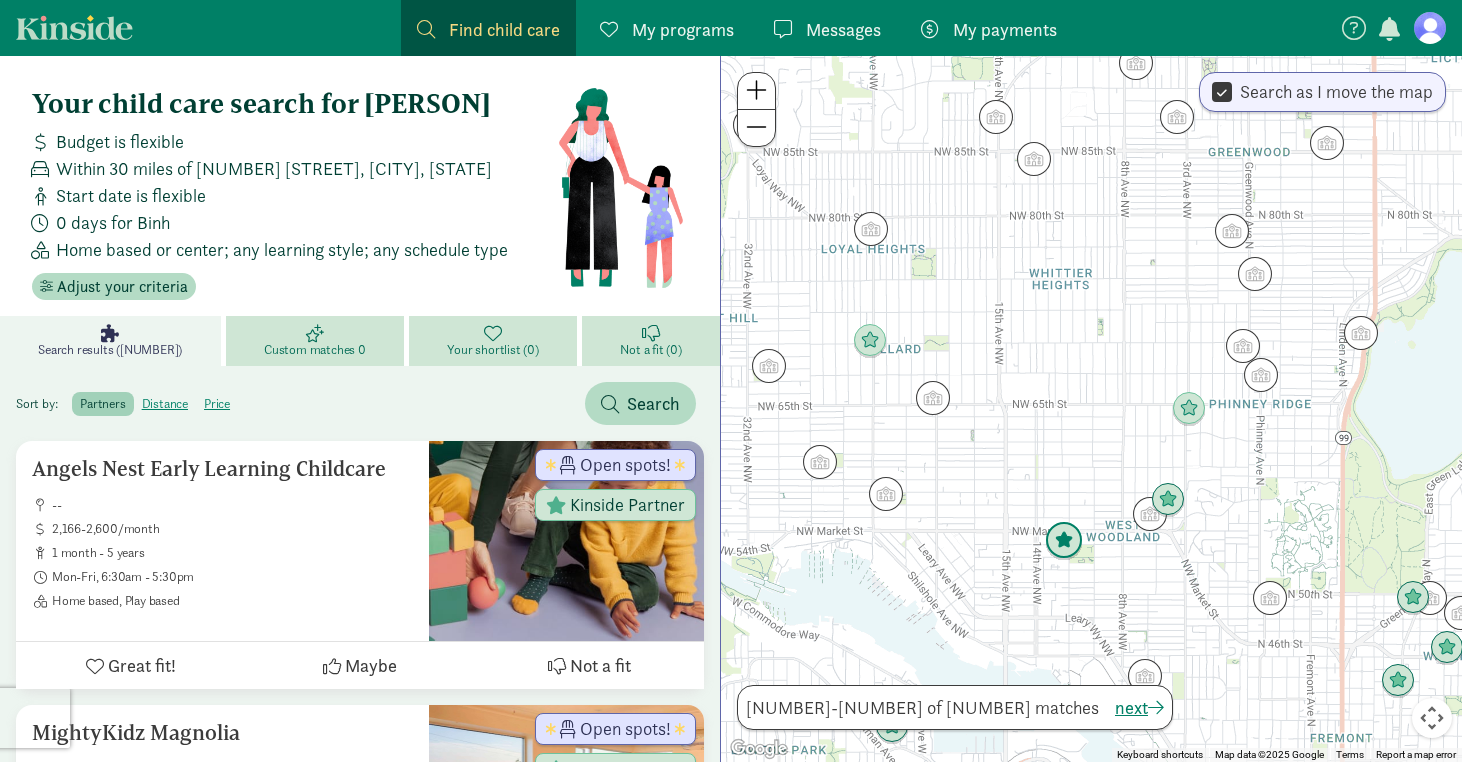 click at bounding box center (1064, 541) 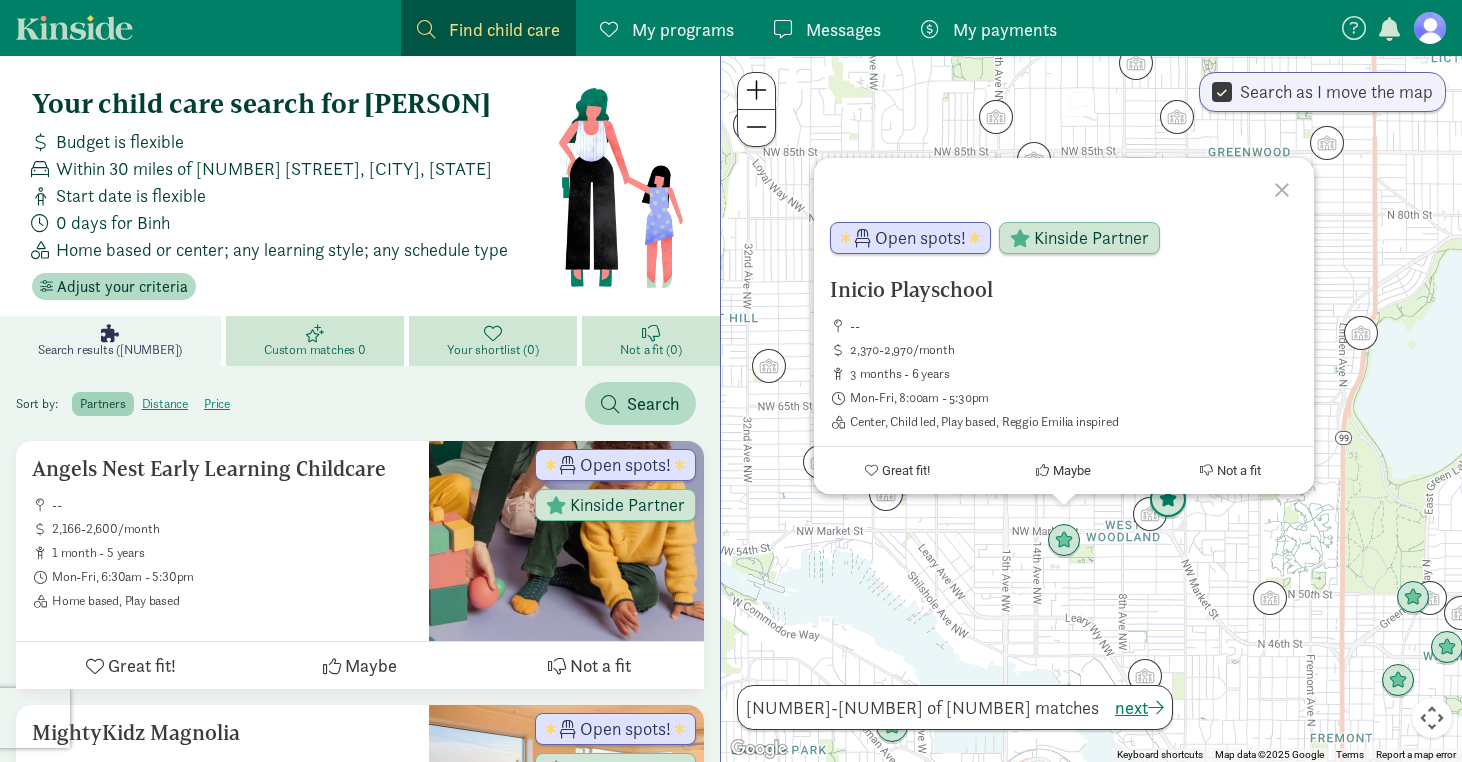 click at bounding box center [1168, 500] 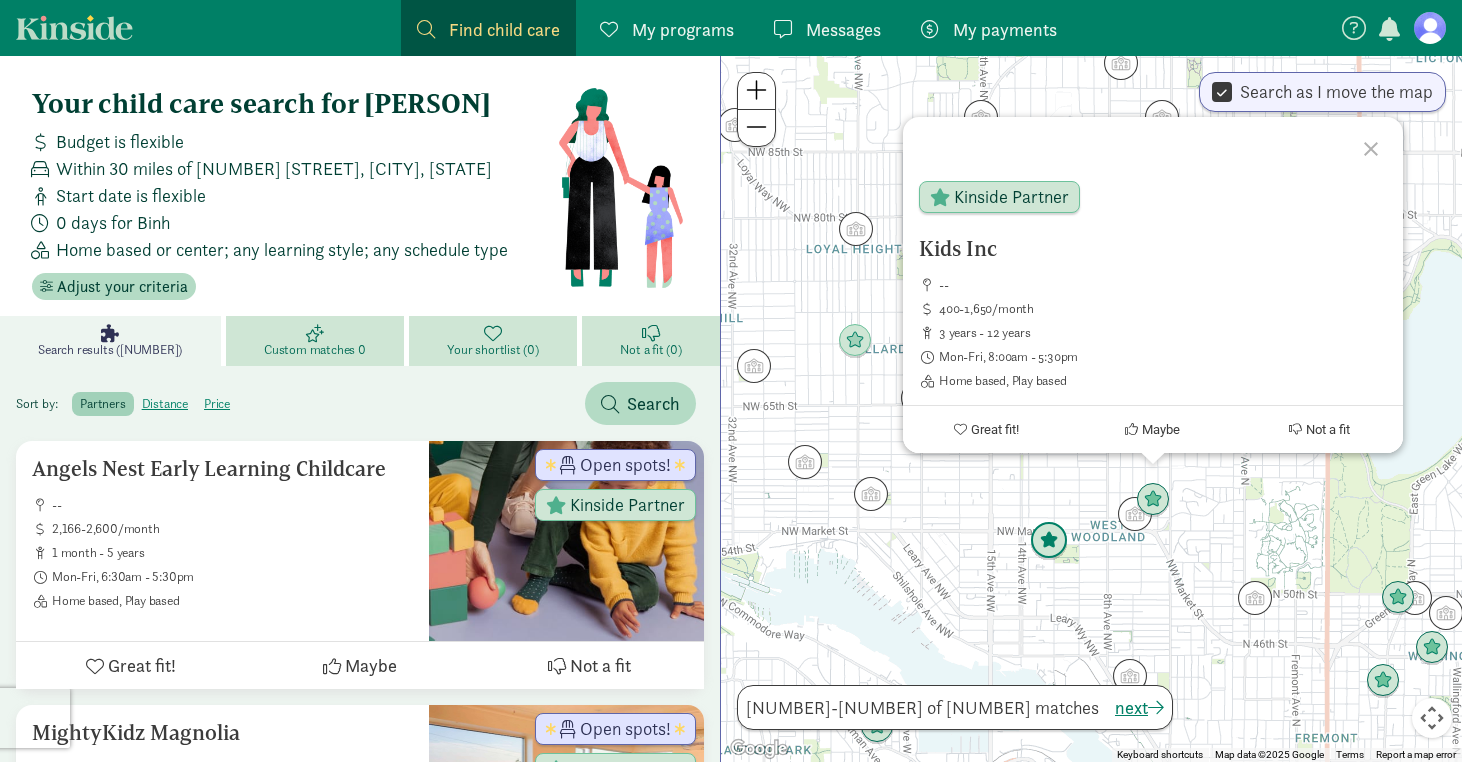 click at bounding box center [1049, 541] 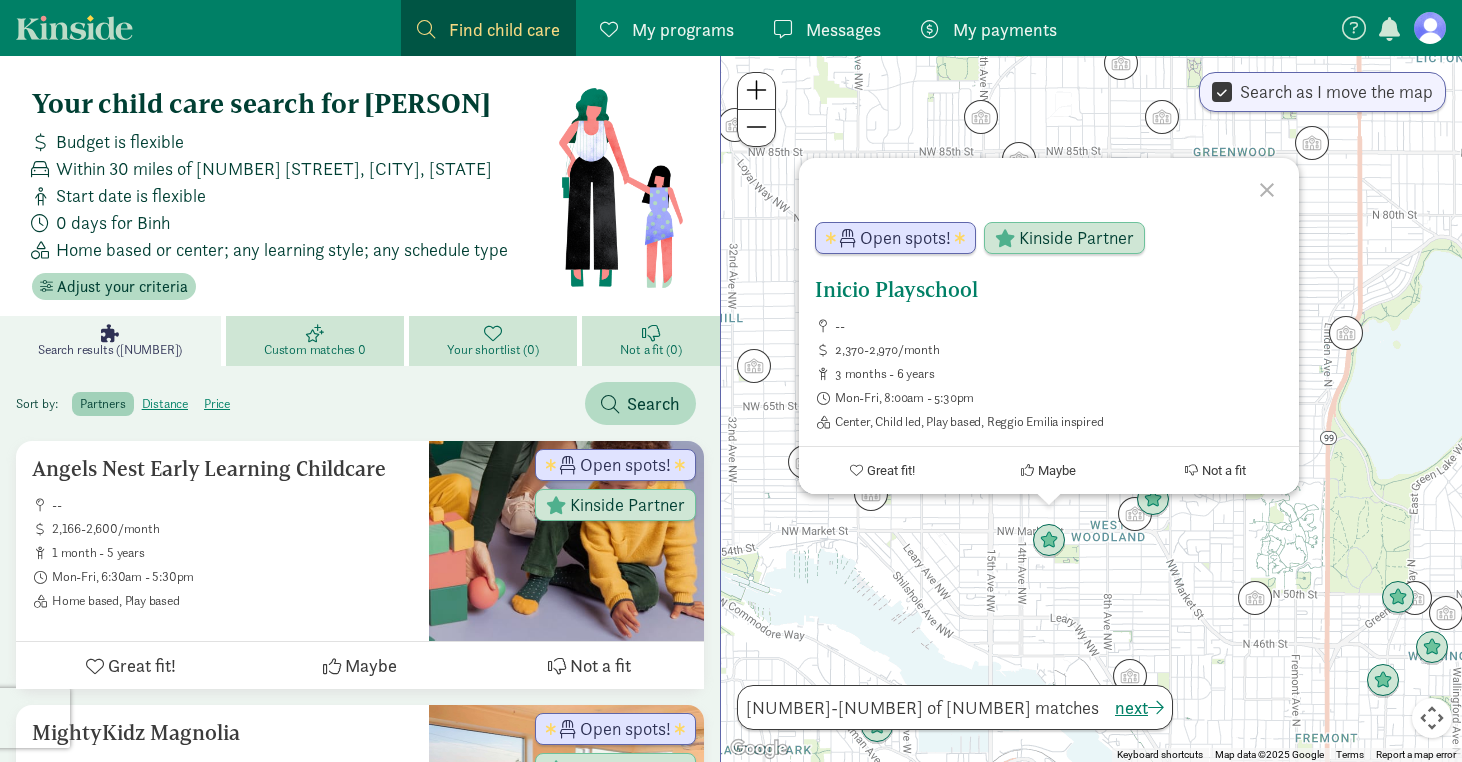 click on "Inicio Playschool" at bounding box center [1049, 290] 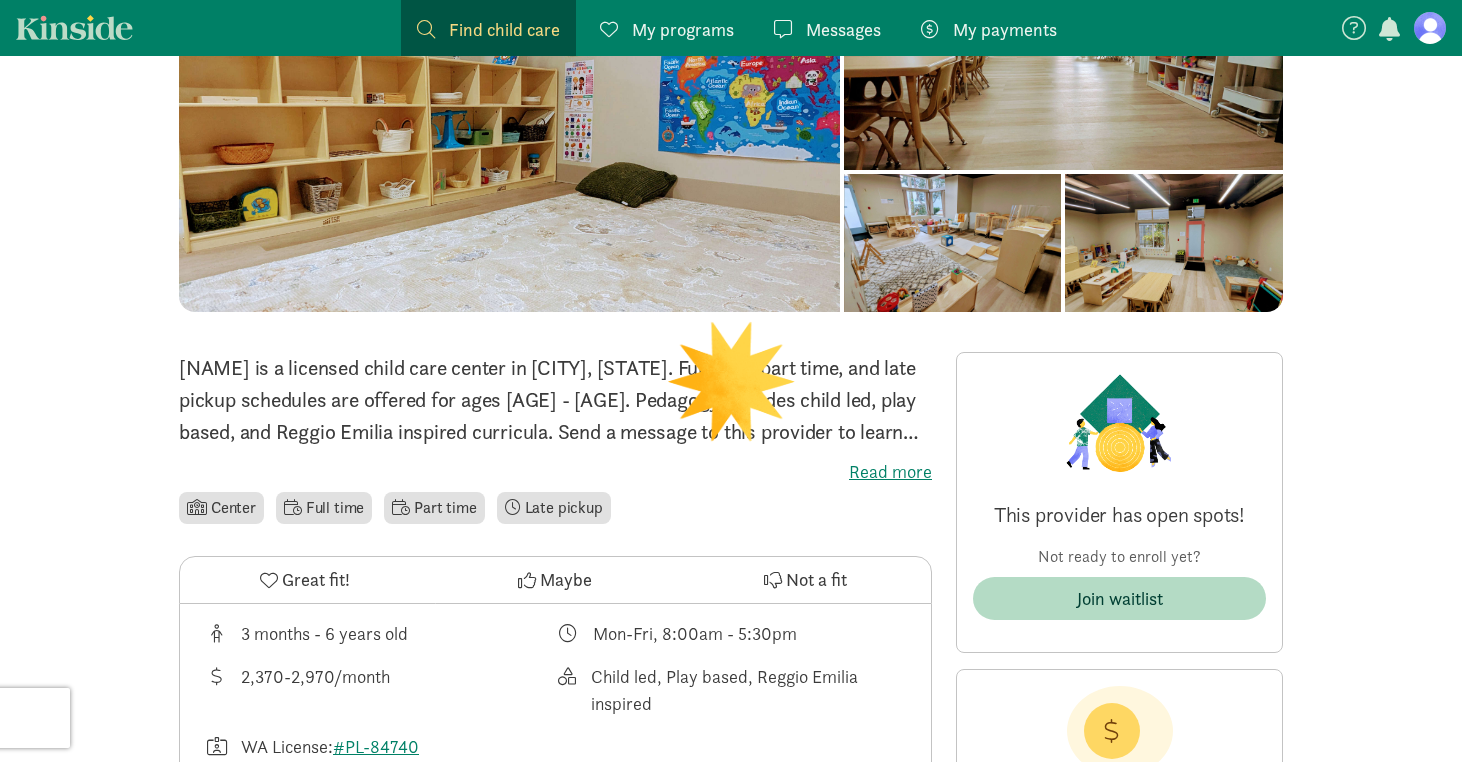 scroll, scrollTop: 252, scrollLeft: 0, axis: vertical 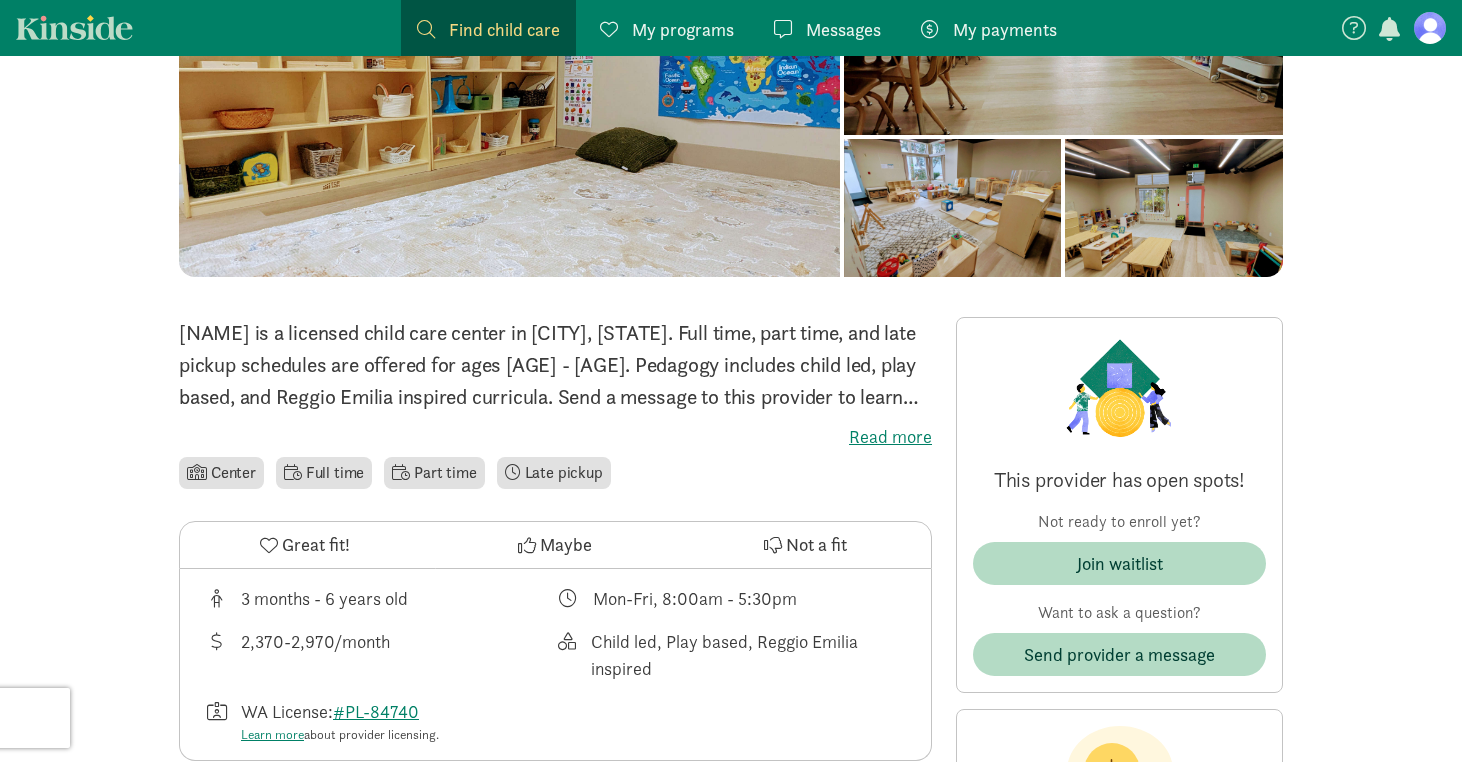 click on "Read more" at bounding box center [555, 437] 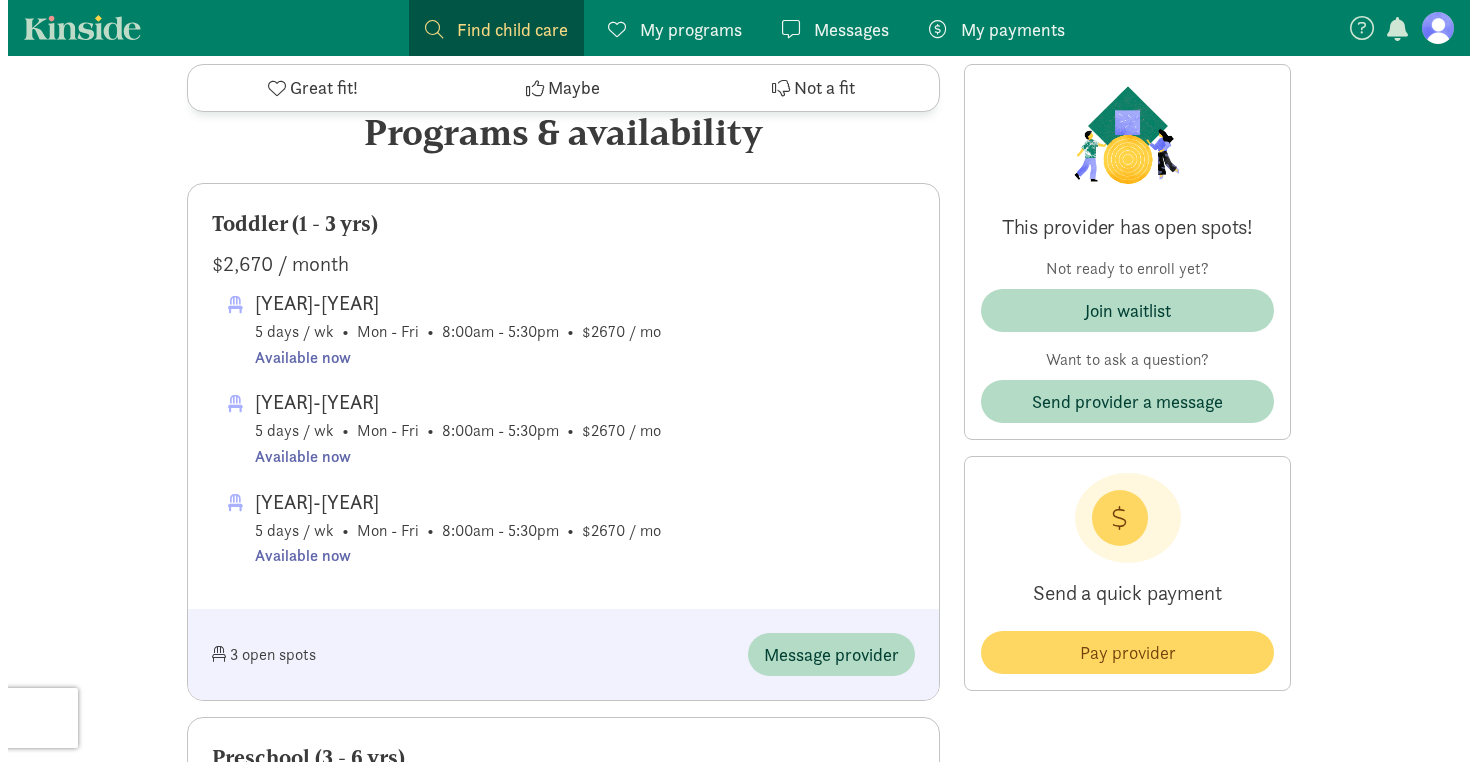 scroll, scrollTop: 956, scrollLeft: 0, axis: vertical 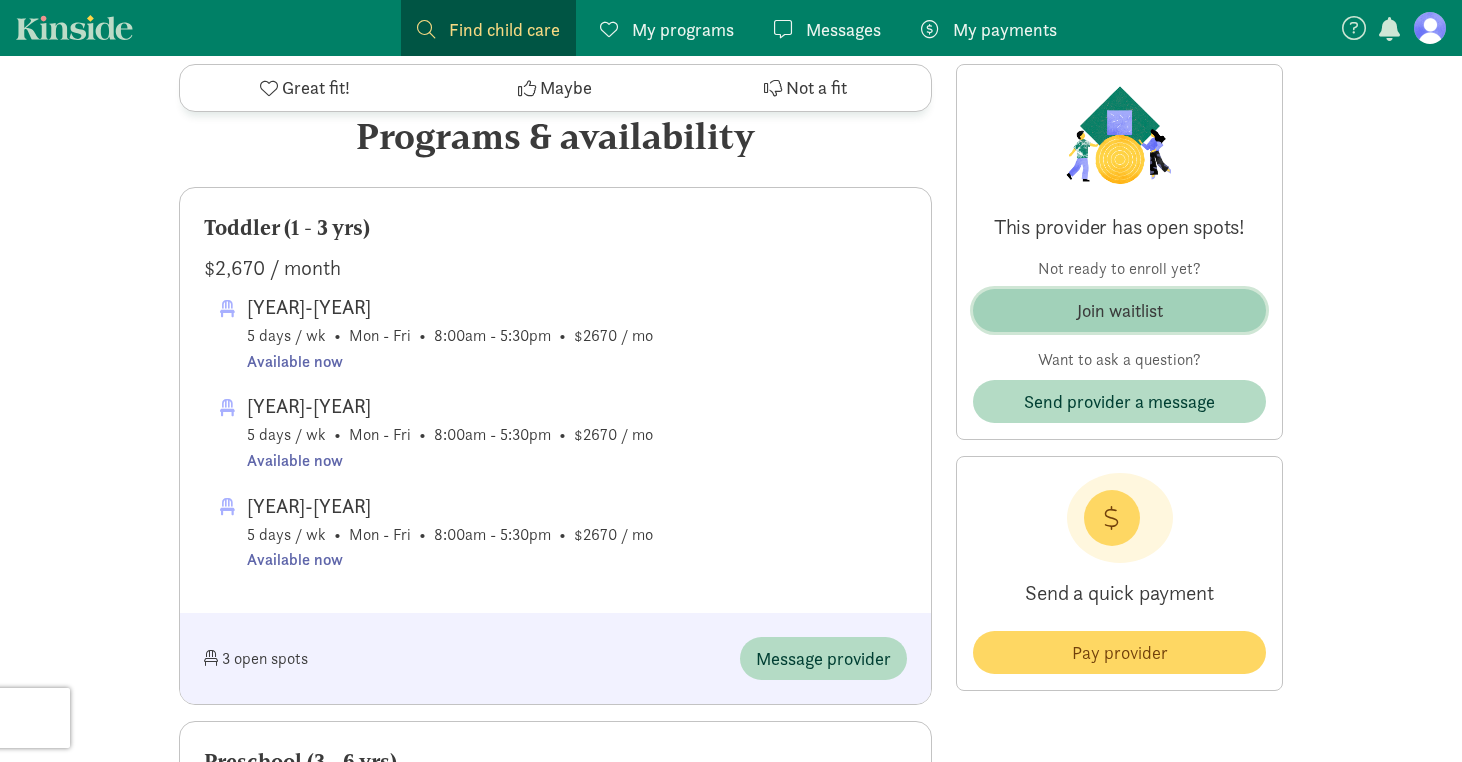 click on "Join waitlist" 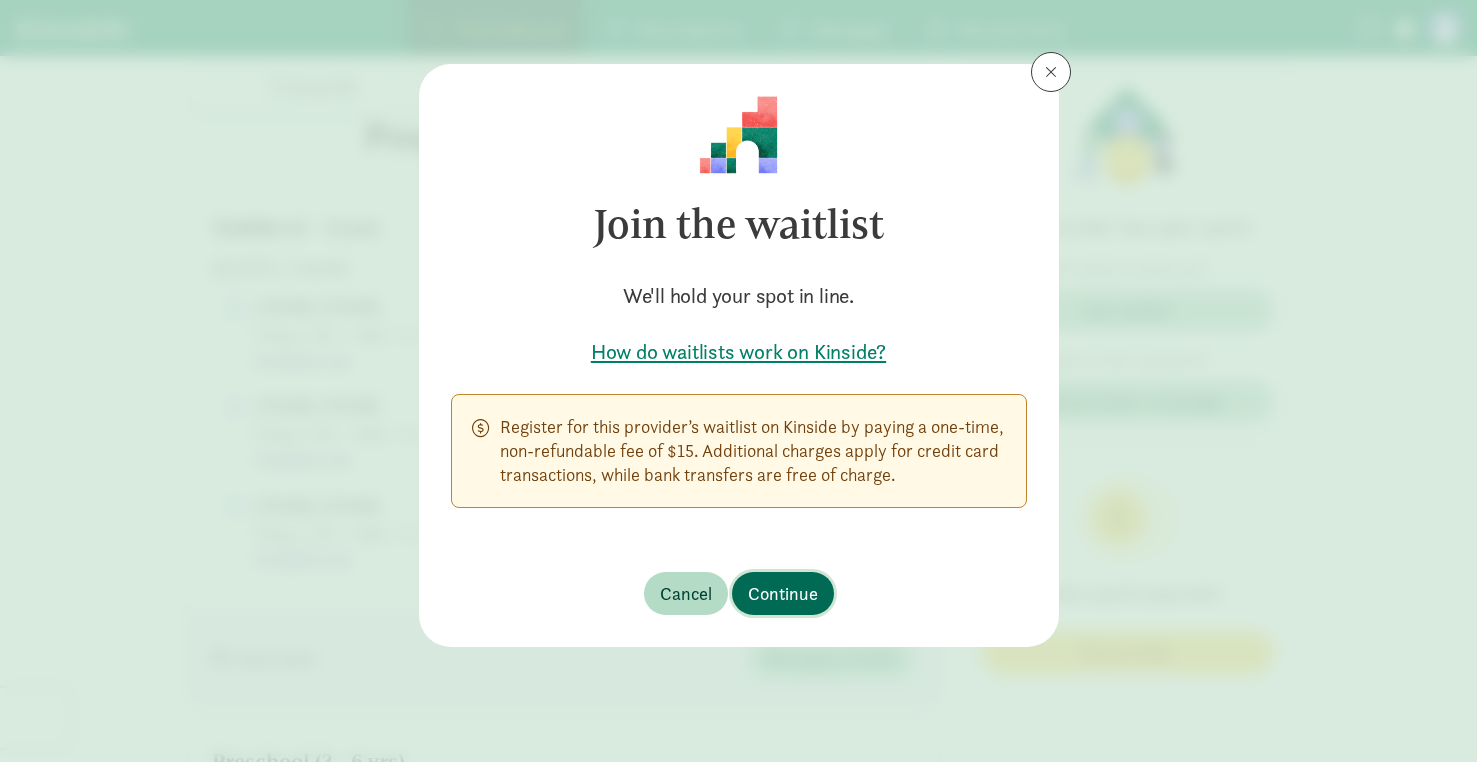 click on "Continue" at bounding box center (783, 593) 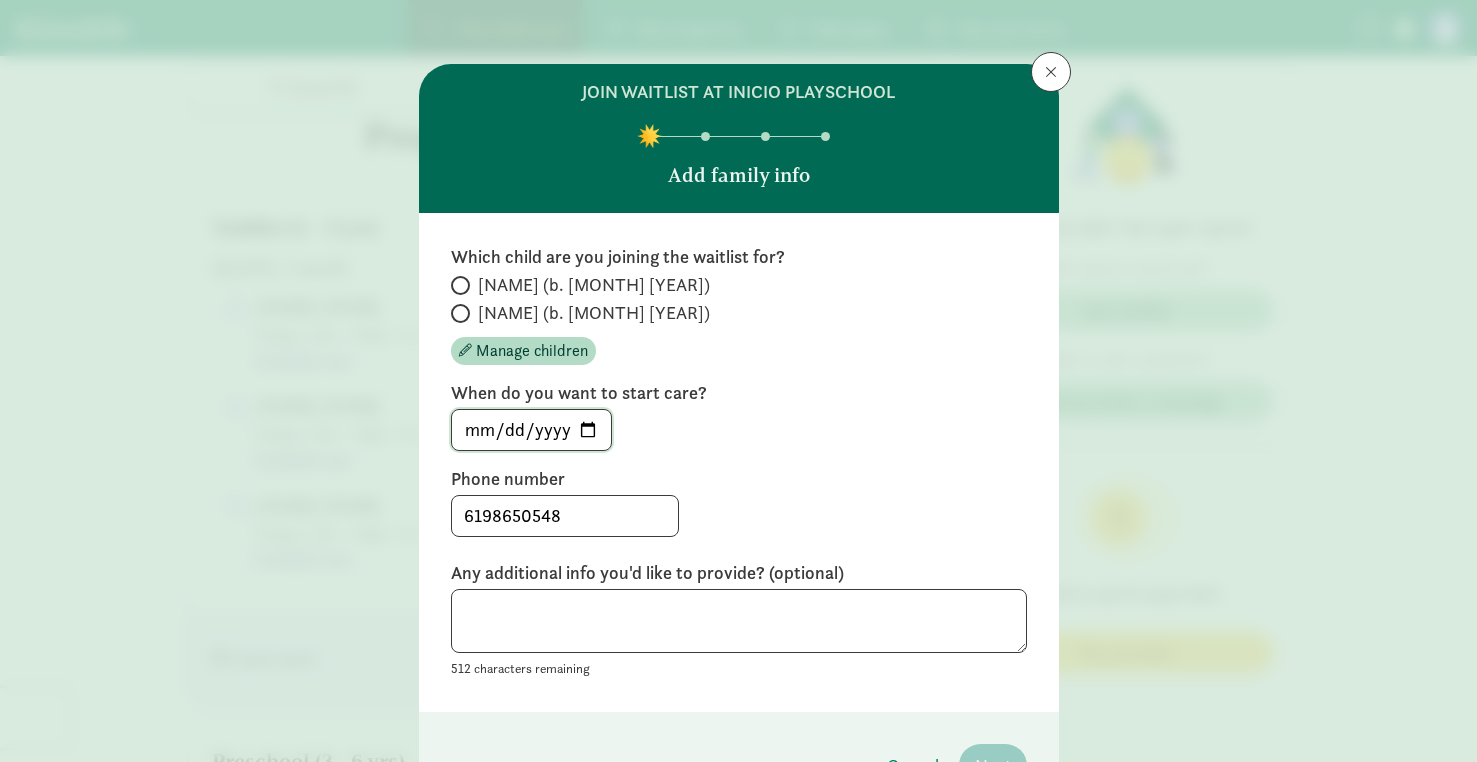 click on "[DATE]" 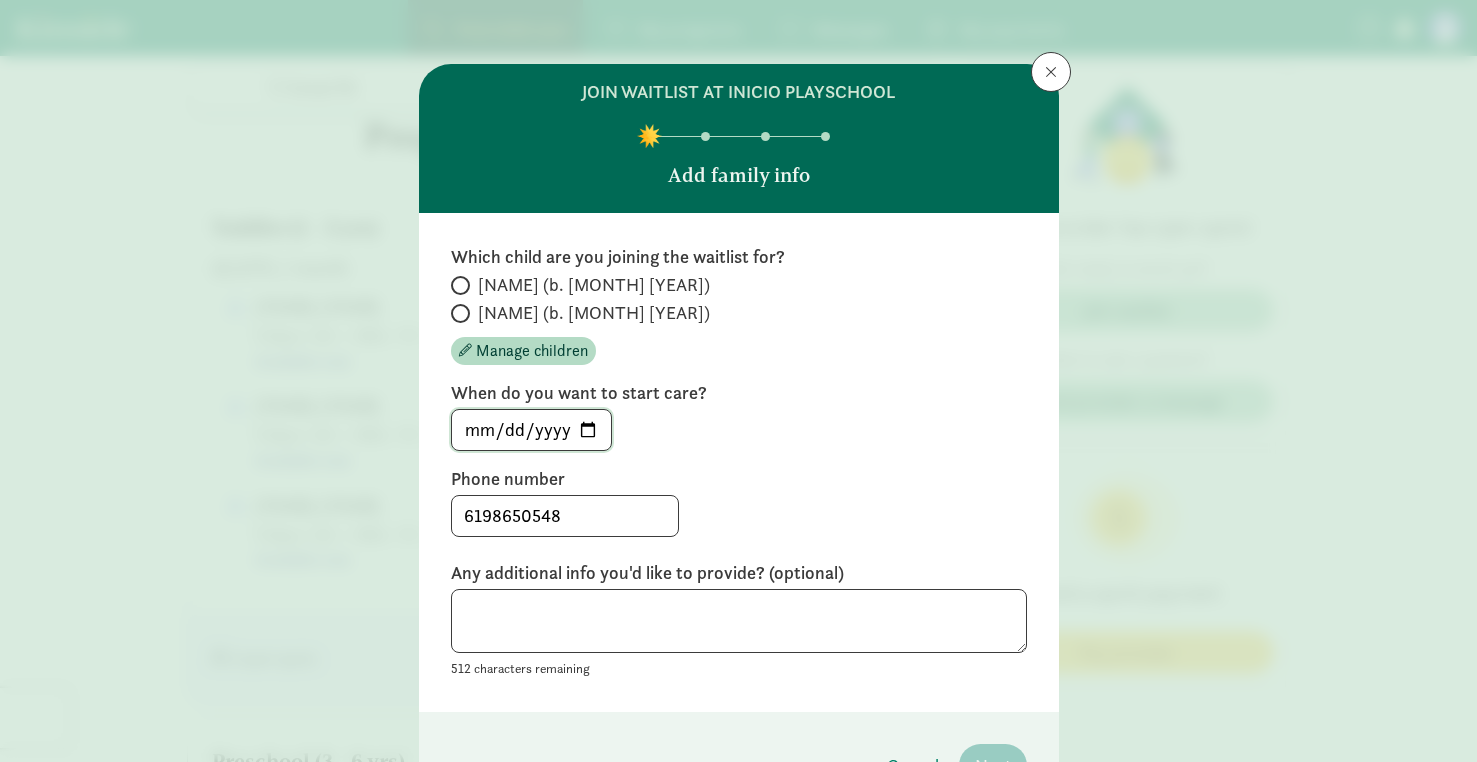 type on "2026-05-04" 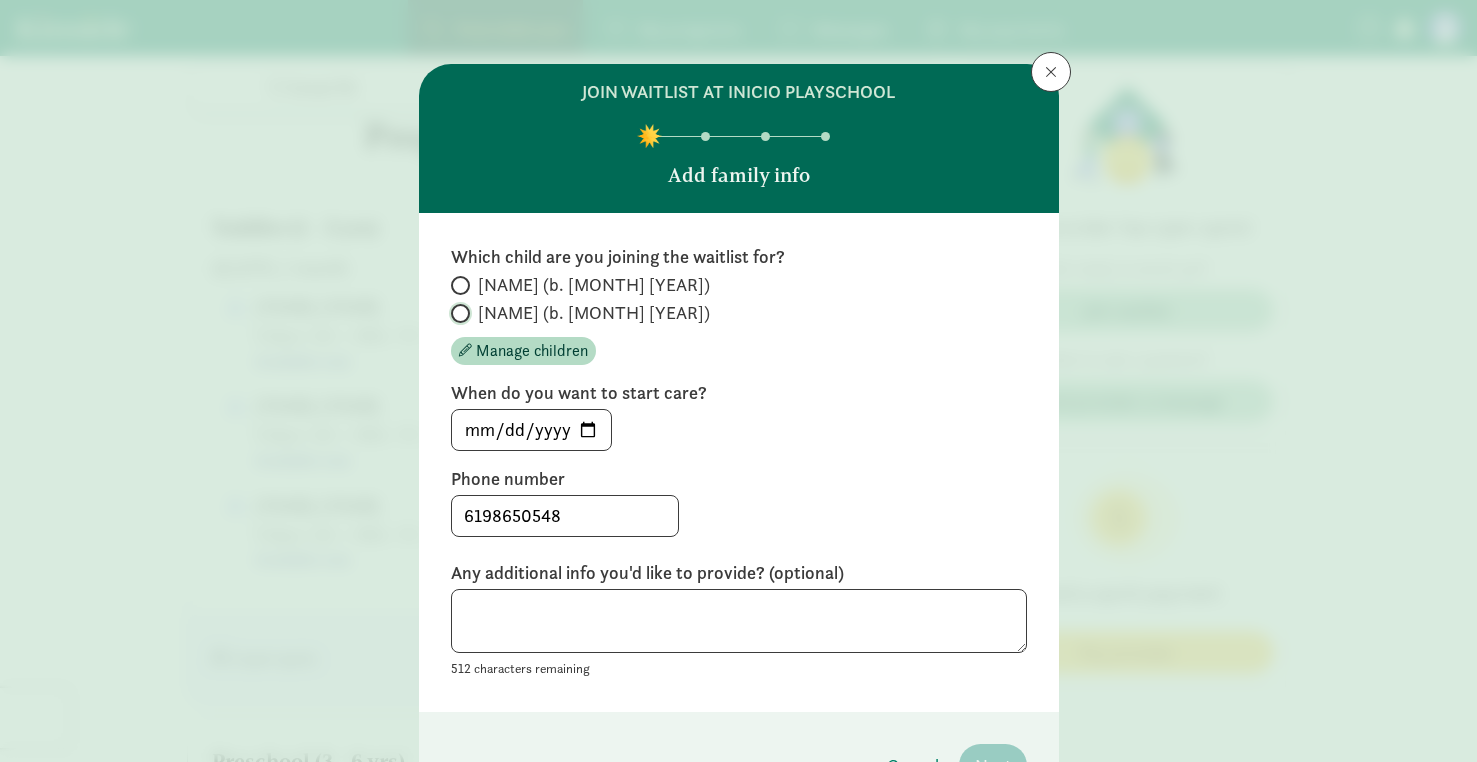 click on "[PERSON] (b. [MONTH] [YEAR])" at bounding box center [457, 313] 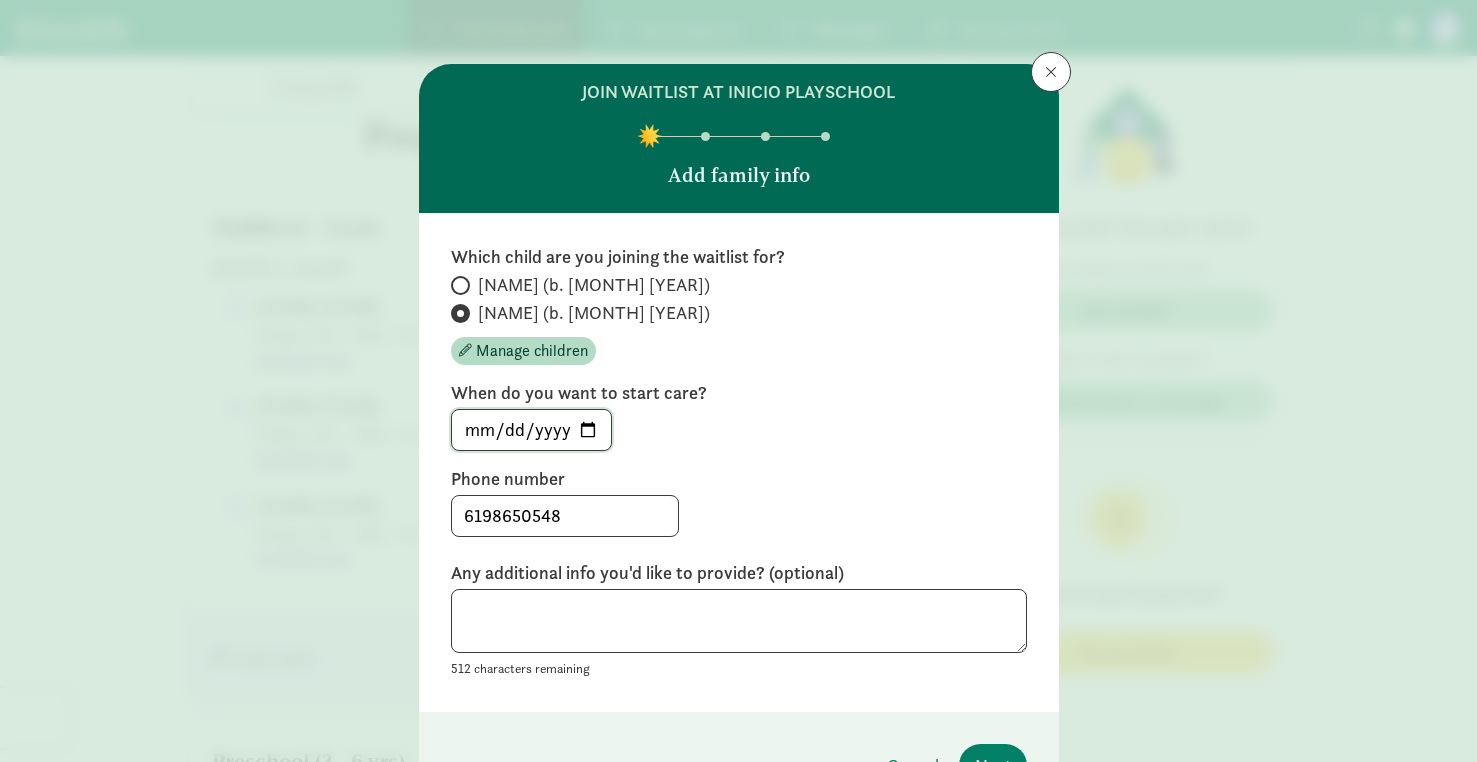 click on "2026-05-04" 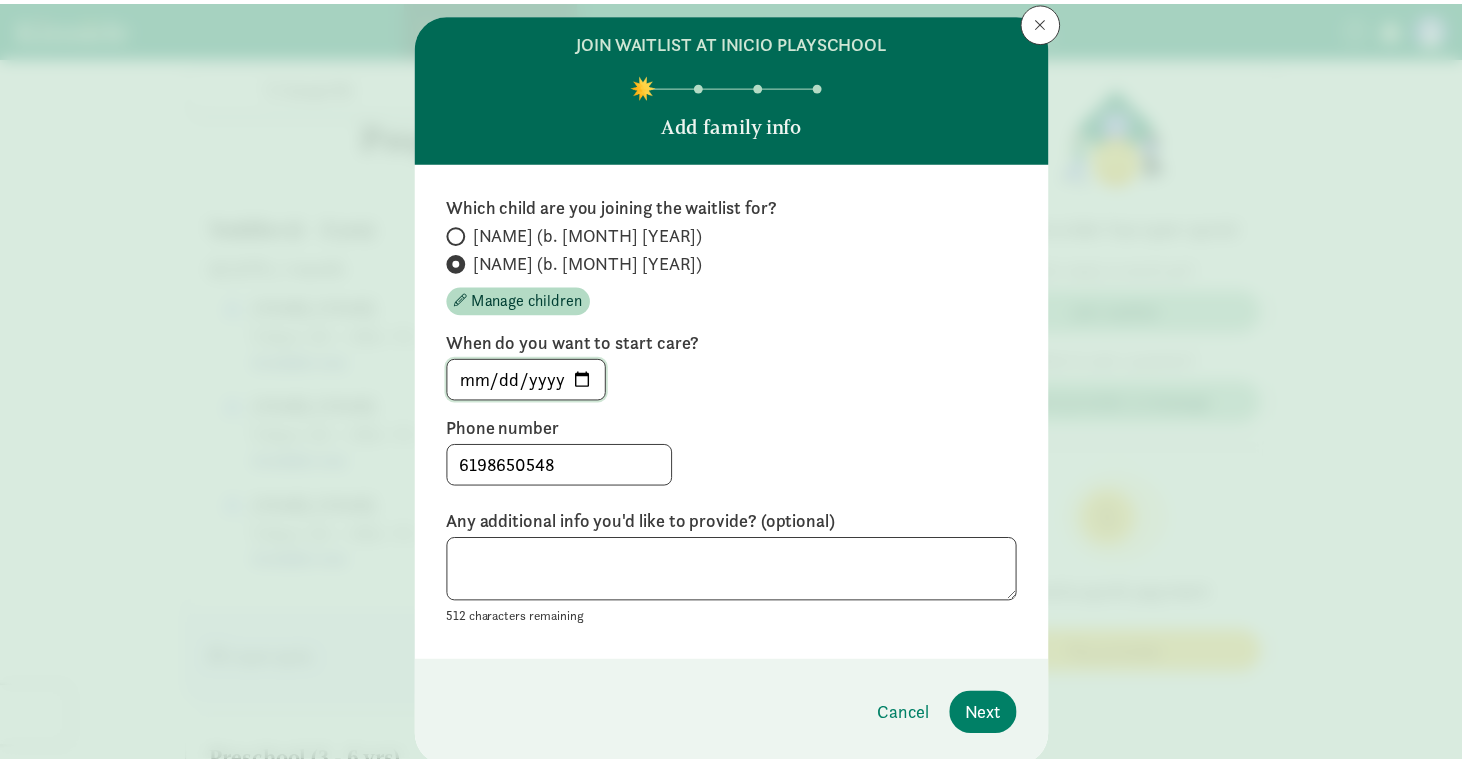 scroll, scrollTop: 121, scrollLeft: 0, axis: vertical 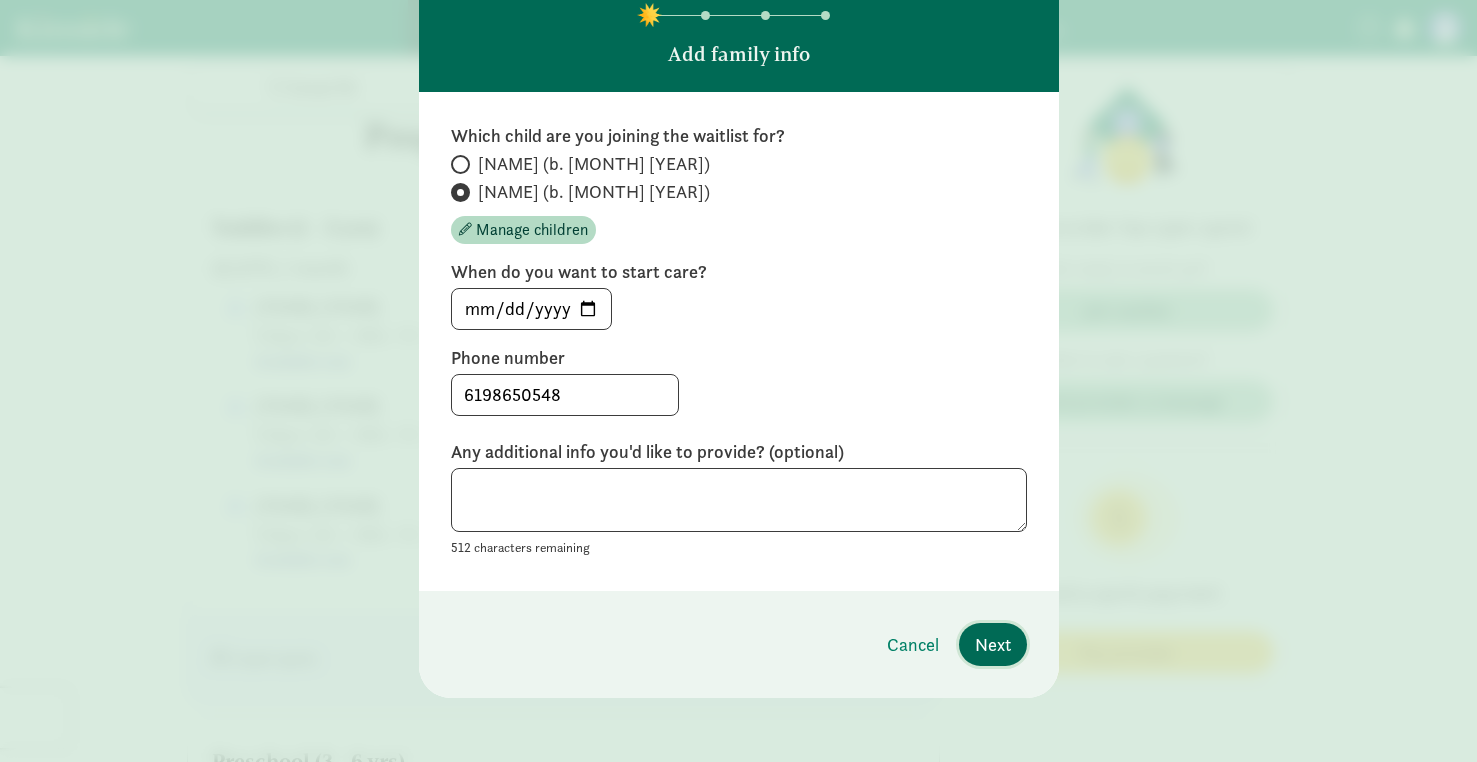 click on "Next" at bounding box center [993, 644] 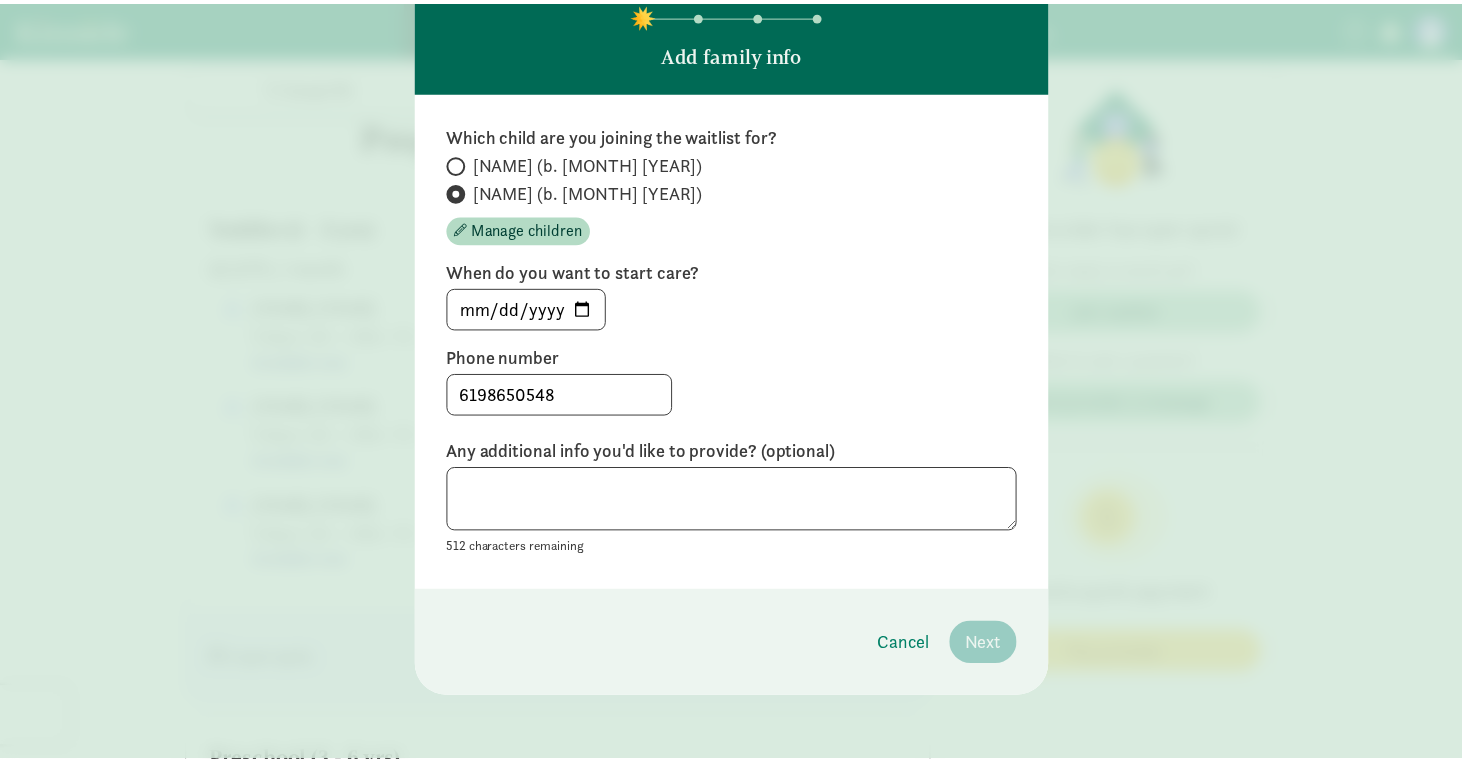 scroll, scrollTop: 0, scrollLeft: 0, axis: both 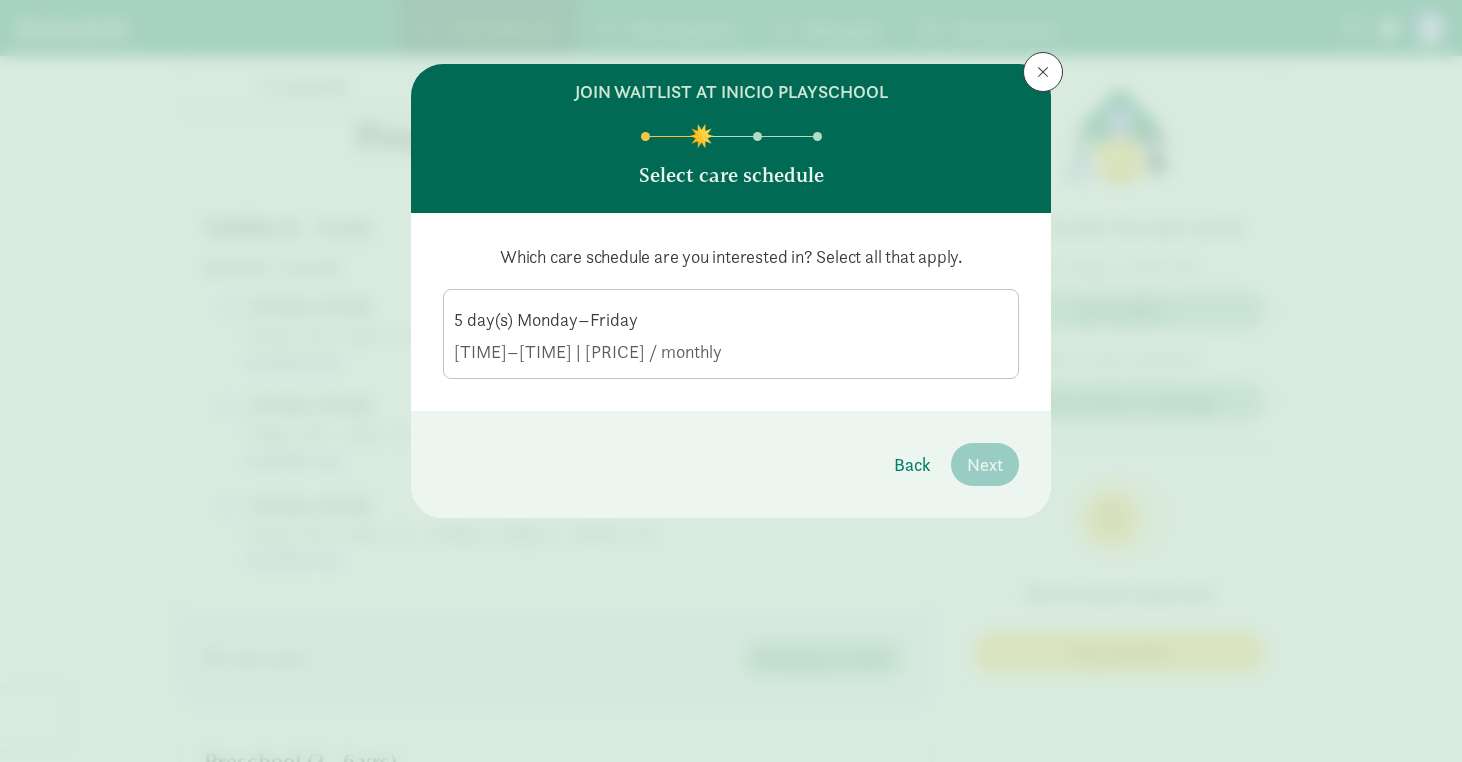 click on "5 day(s) Monday–Friday" 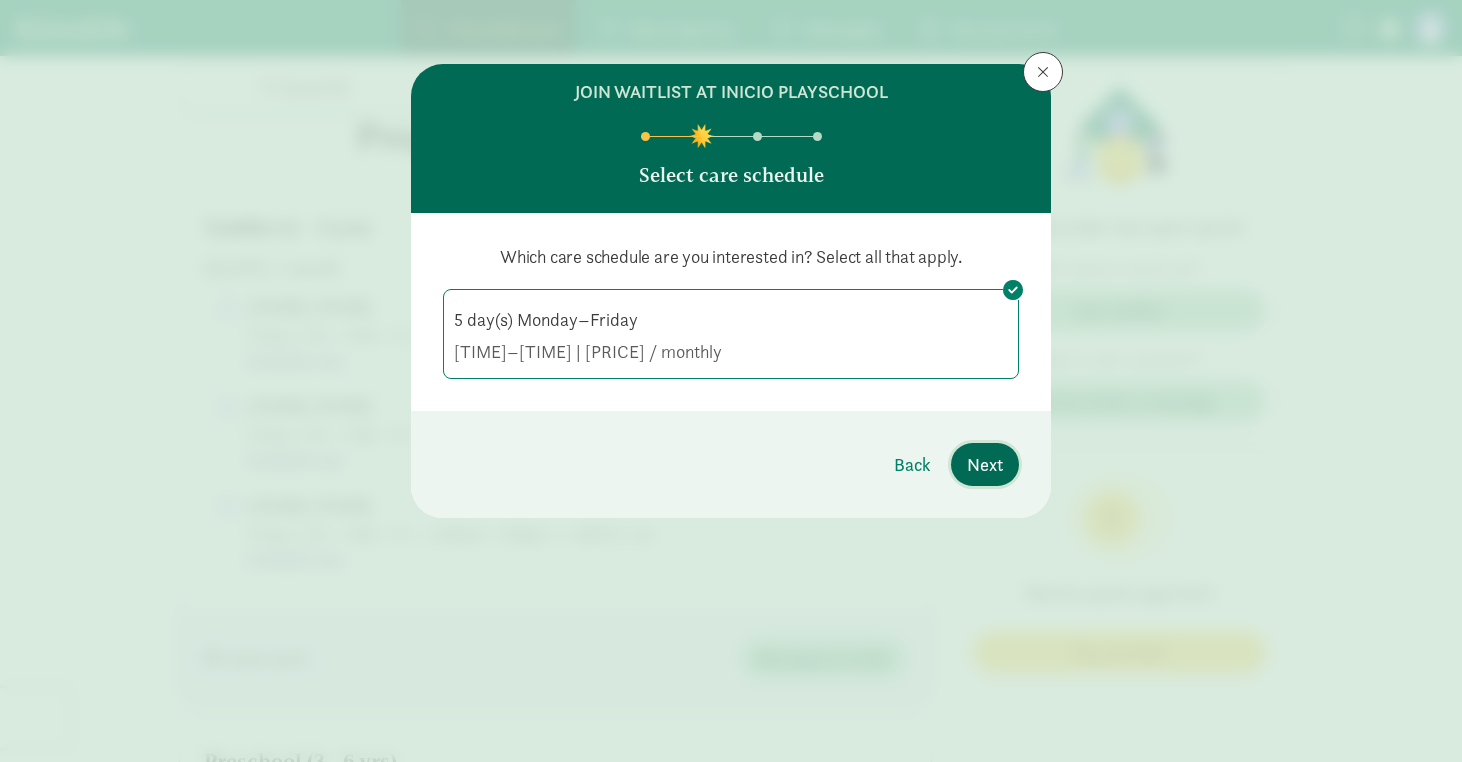 click on "Next" at bounding box center (985, 464) 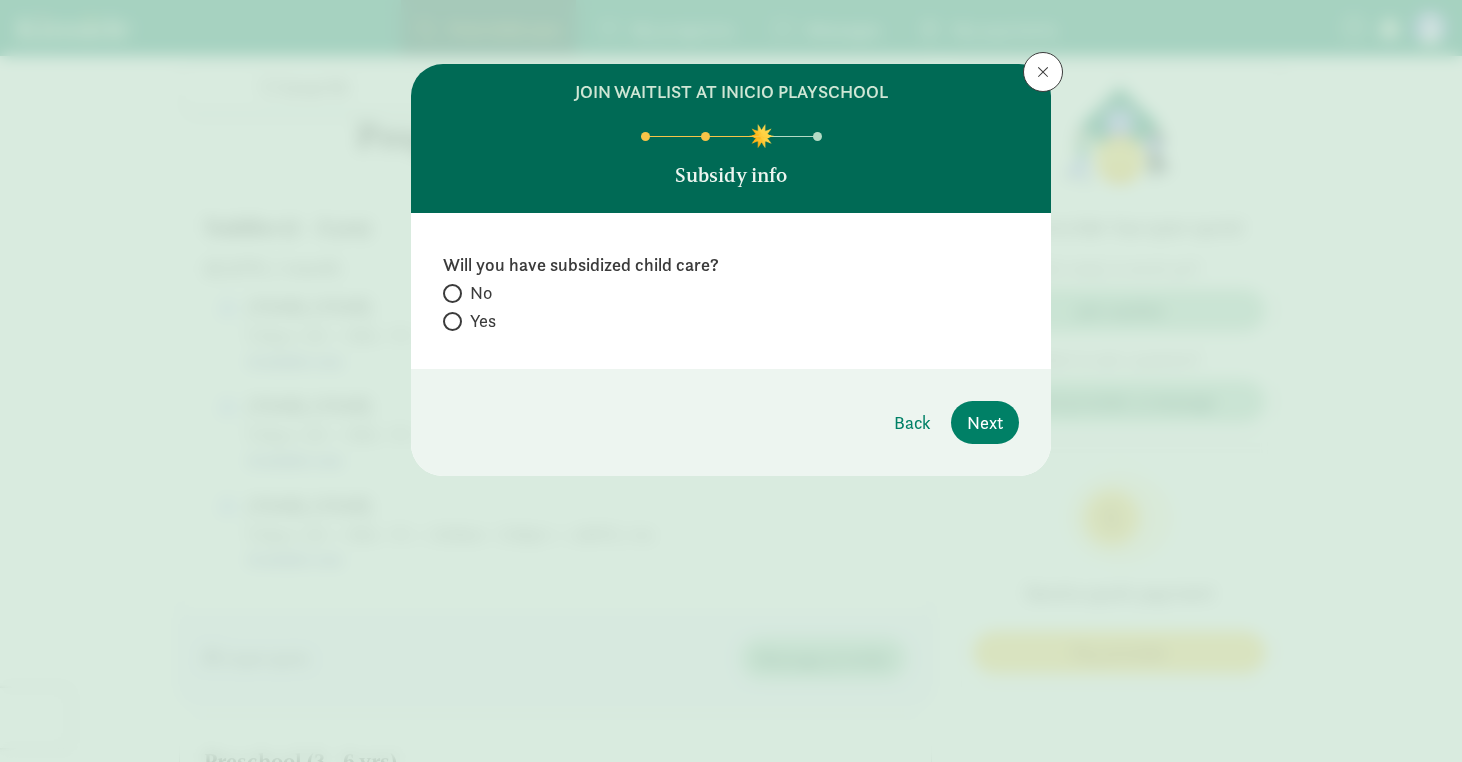 click on "No" 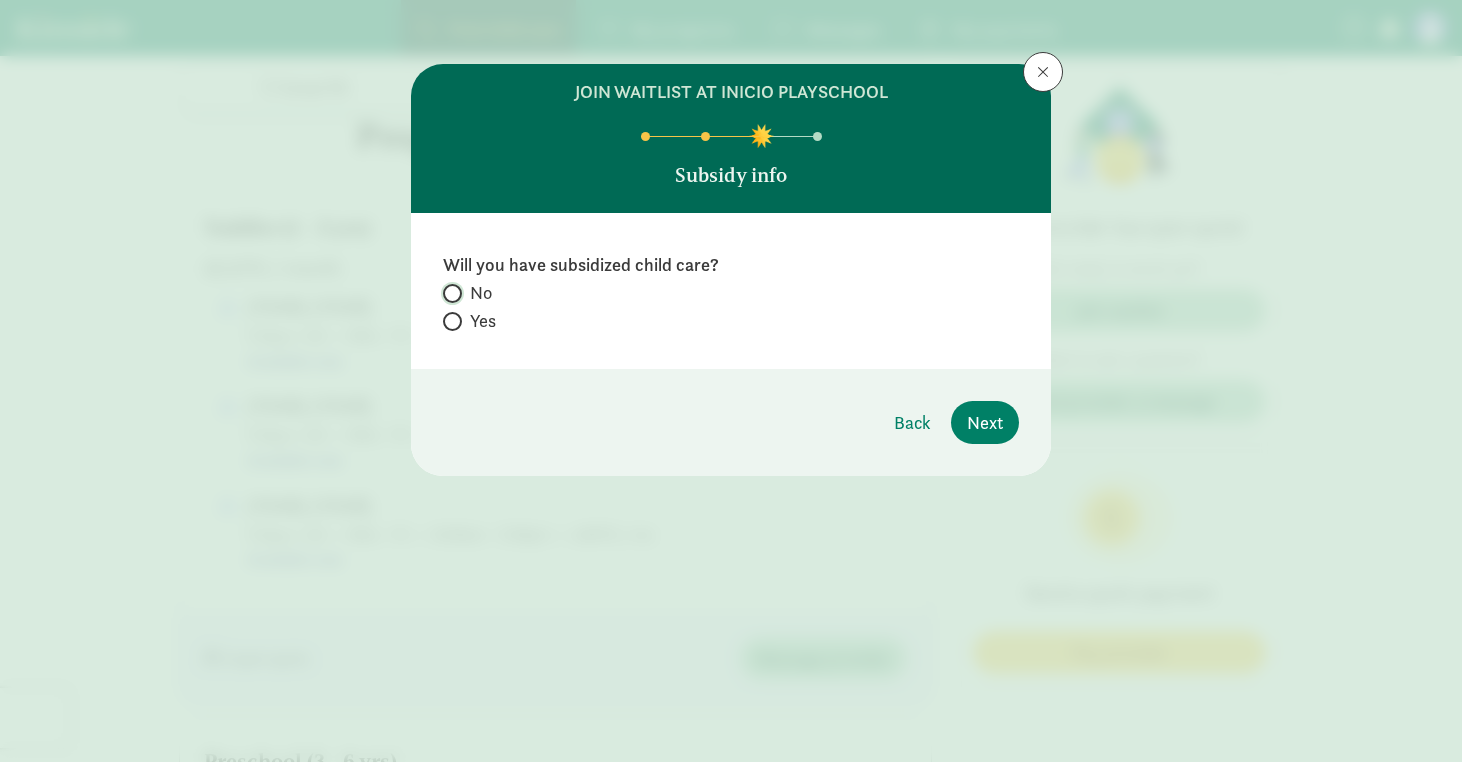 click on "No" at bounding box center (449, 293) 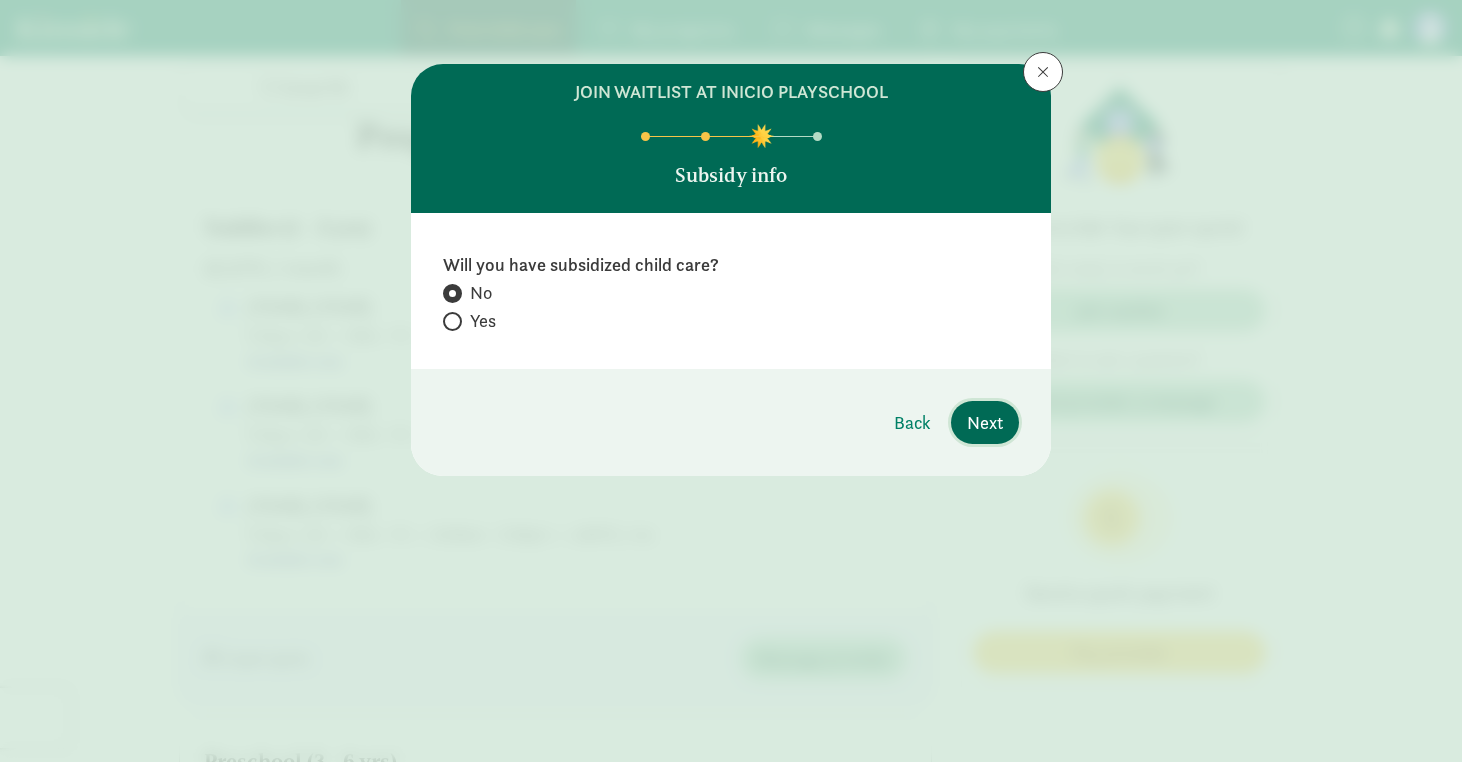 click on "Next" at bounding box center [985, 422] 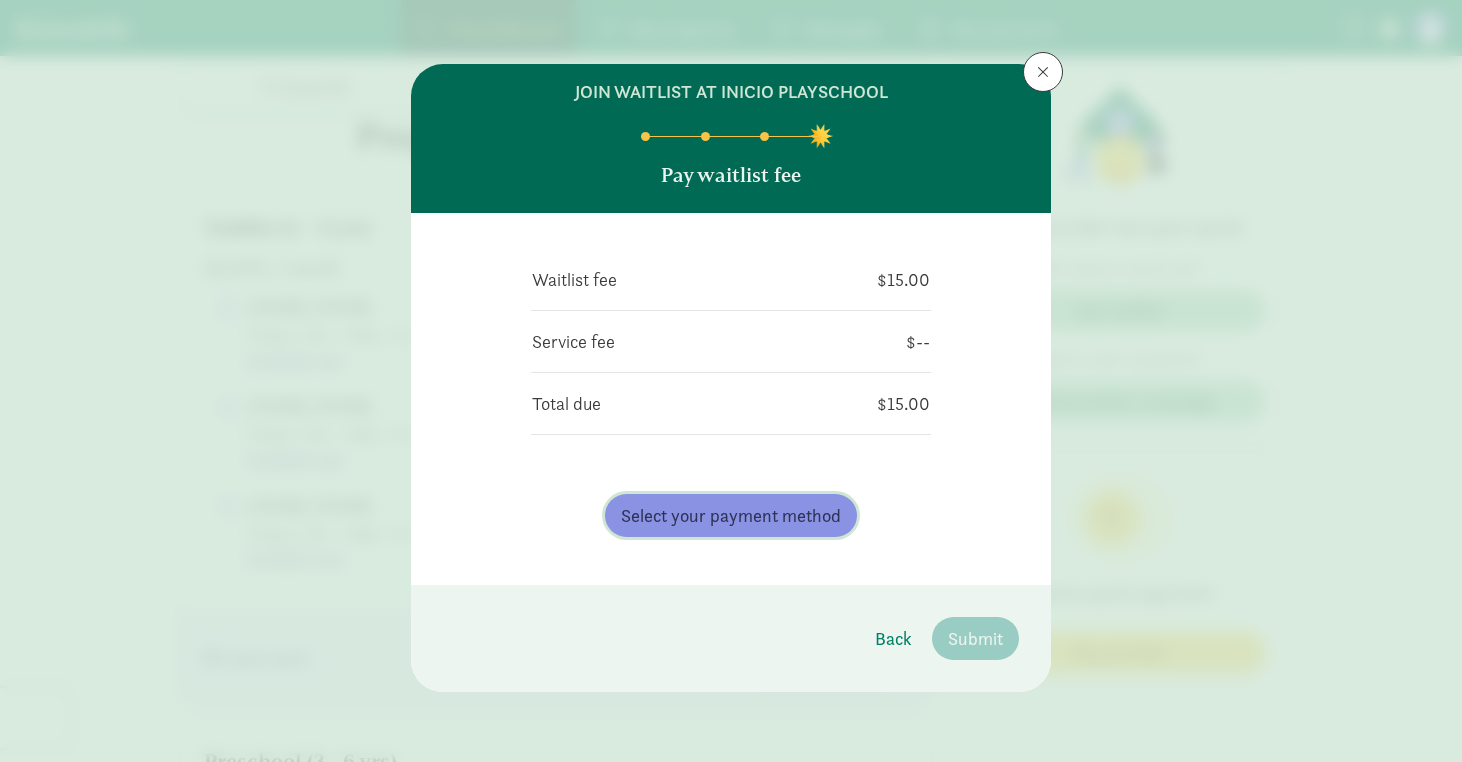 click on "Select your payment method" at bounding box center (731, 515) 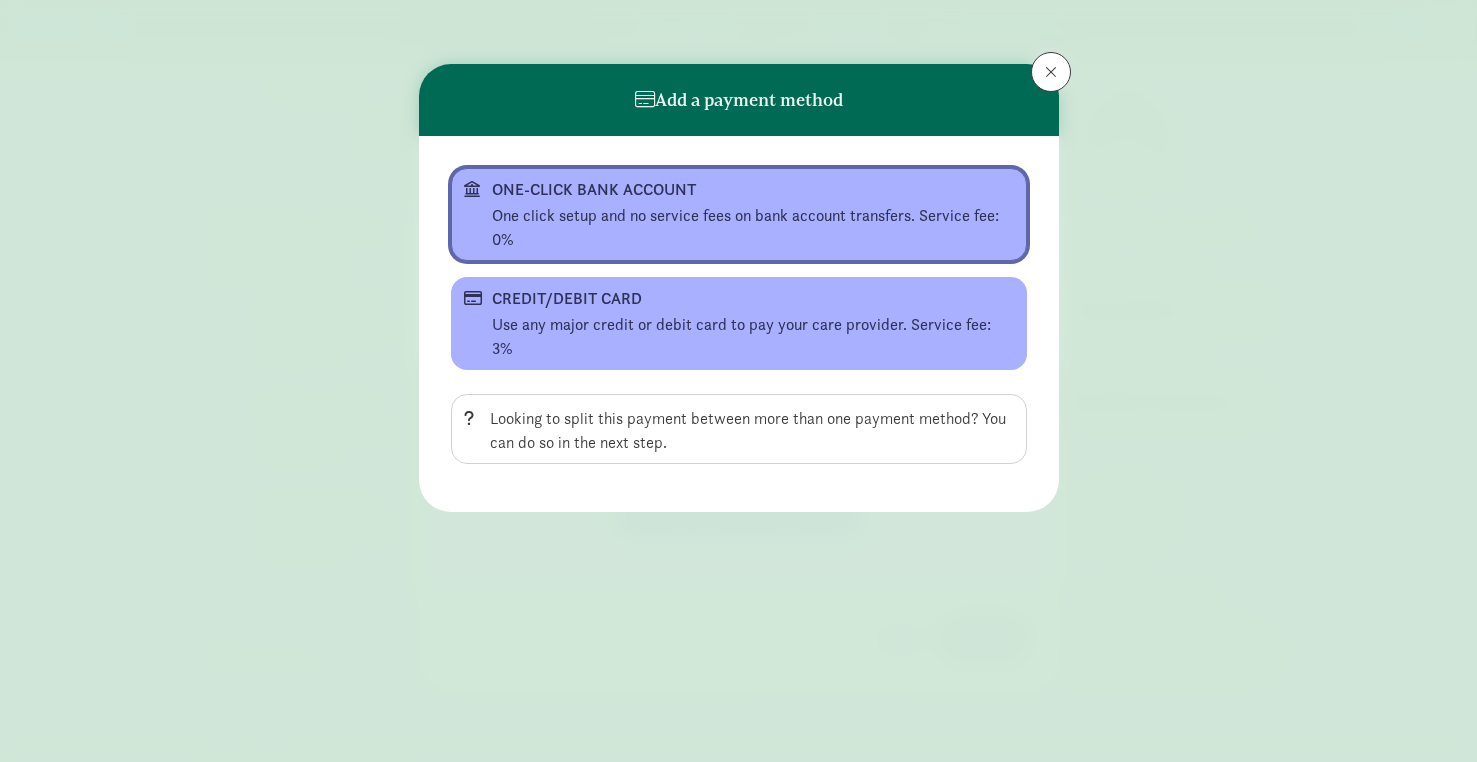 click on "One click setup and no service fees on bank account transfers. Service fee: 0%" at bounding box center [753, 228] 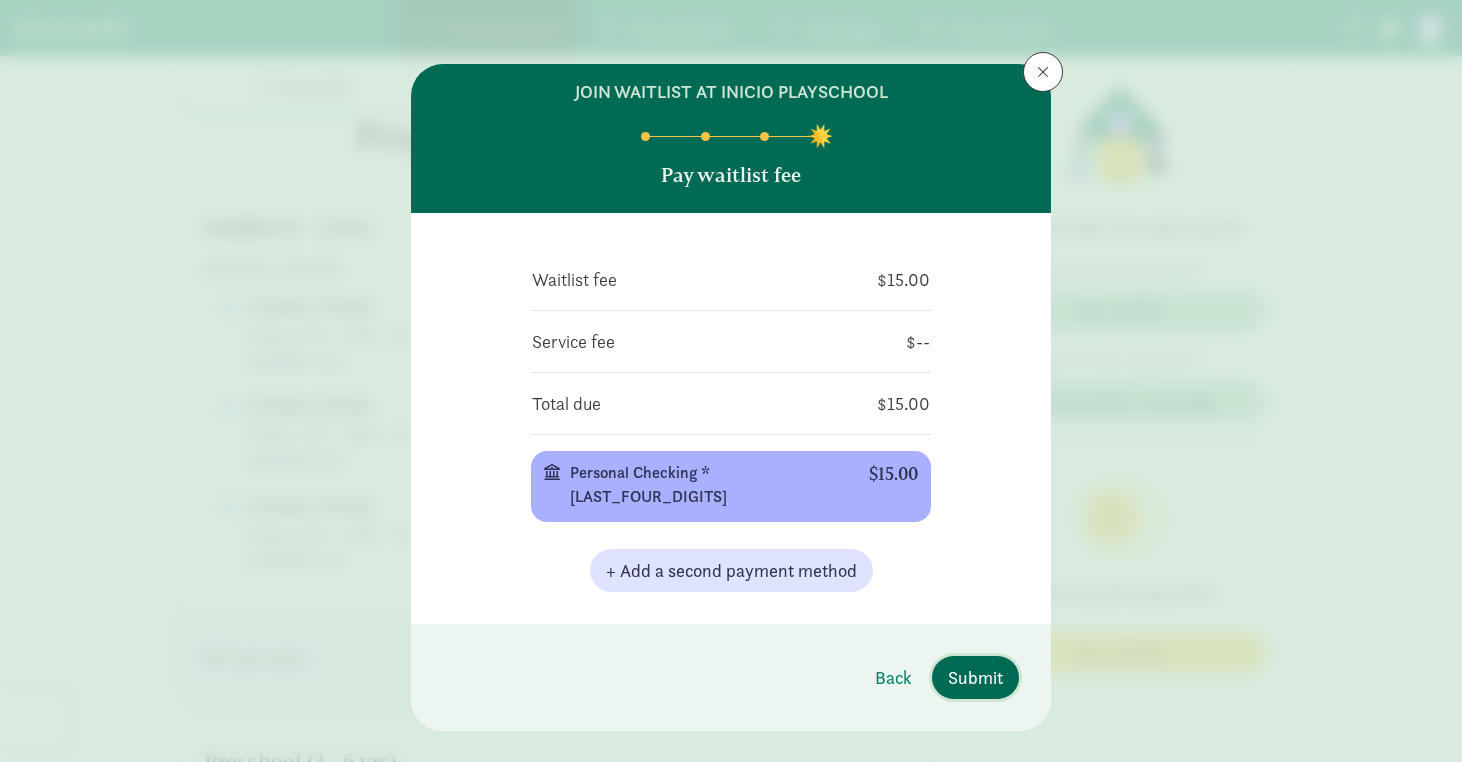 click on "Submit" at bounding box center [975, 677] 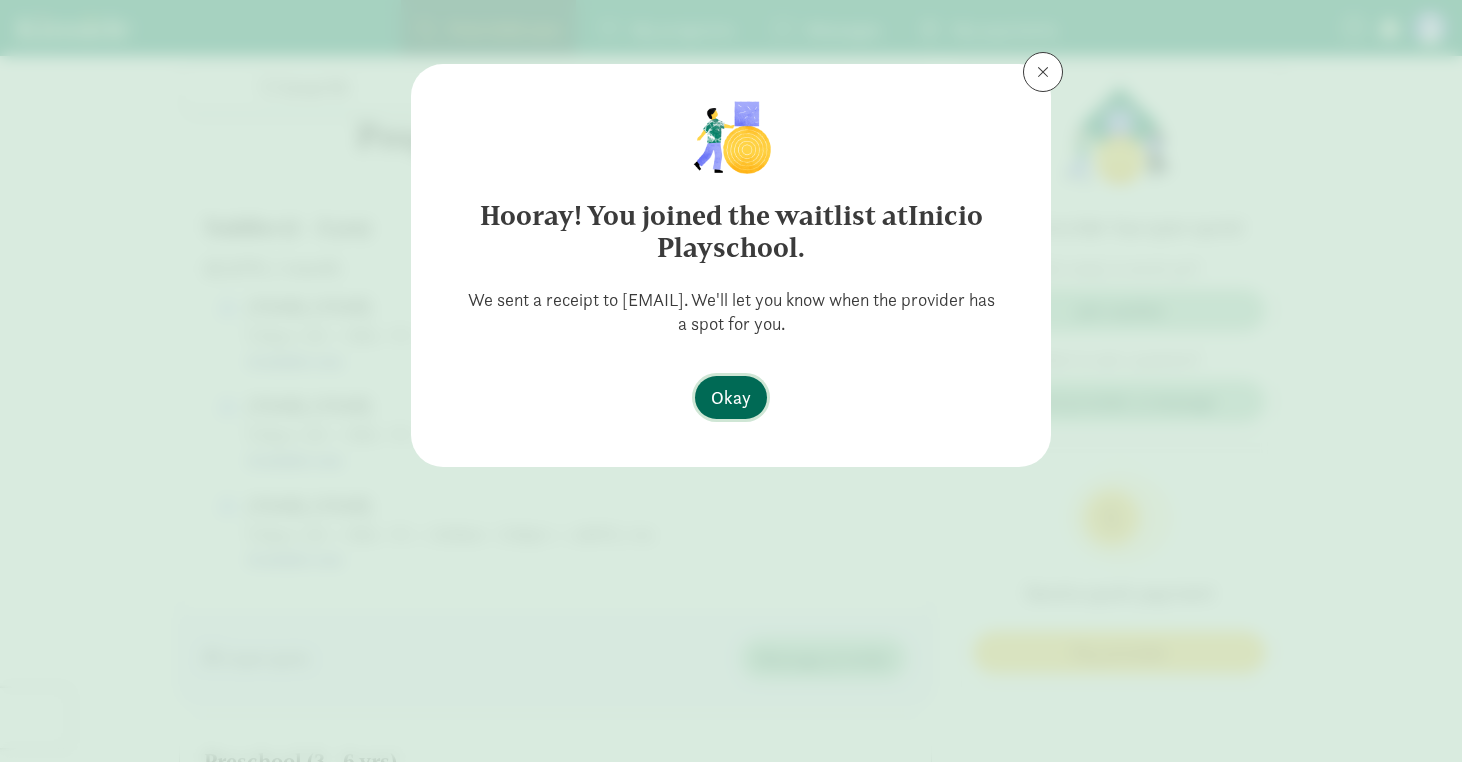 click on "Okay" at bounding box center (731, 397) 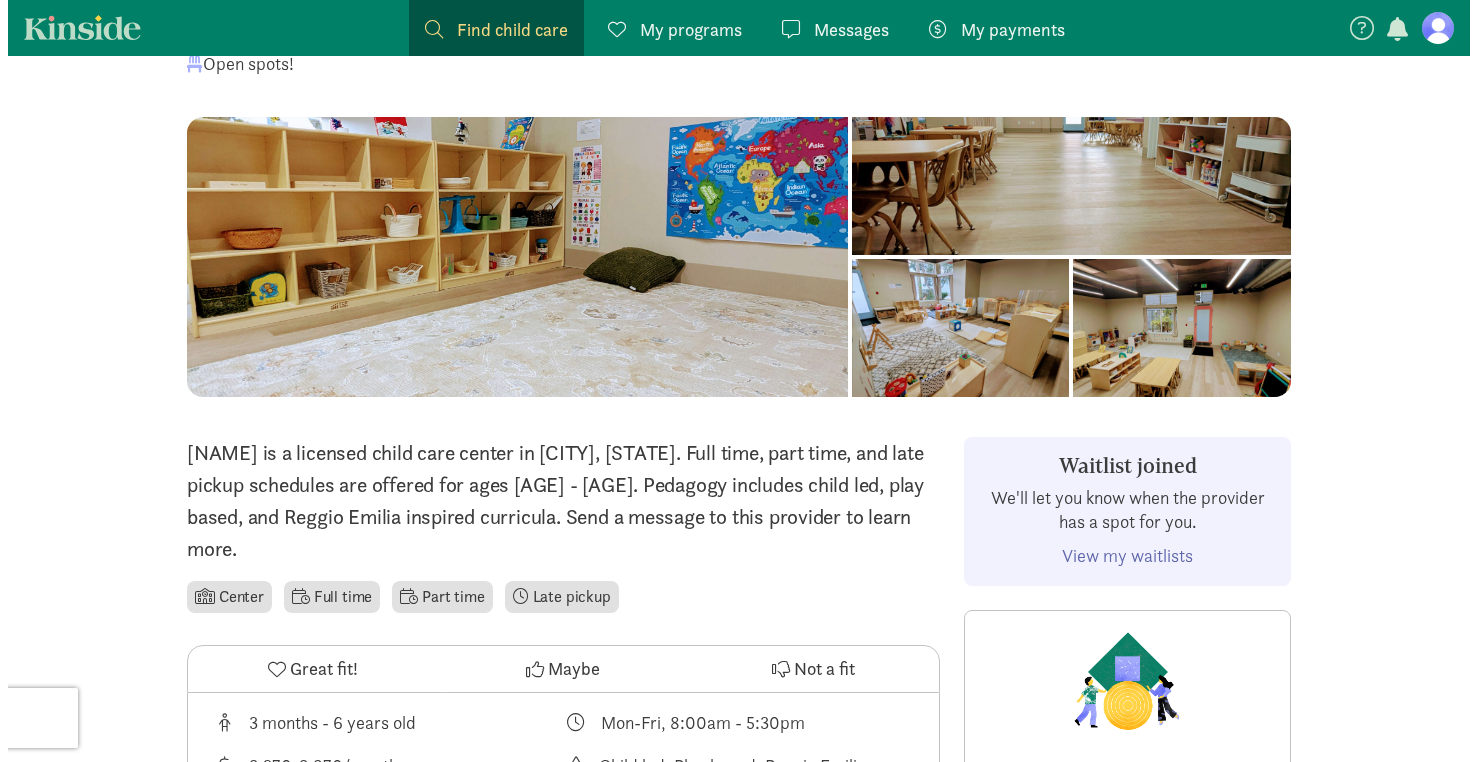 scroll, scrollTop: 0, scrollLeft: 0, axis: both 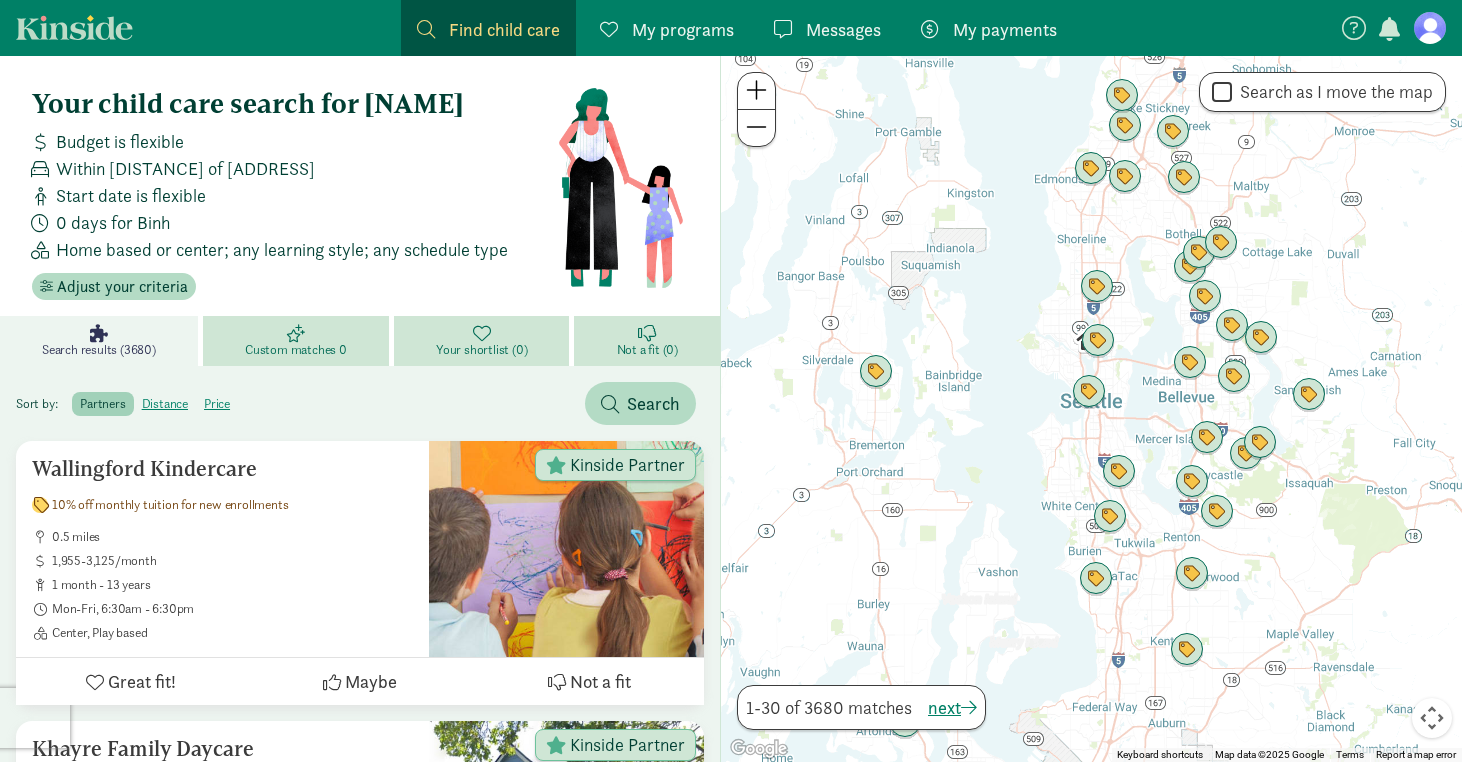 click at bounding box center (756, 90) 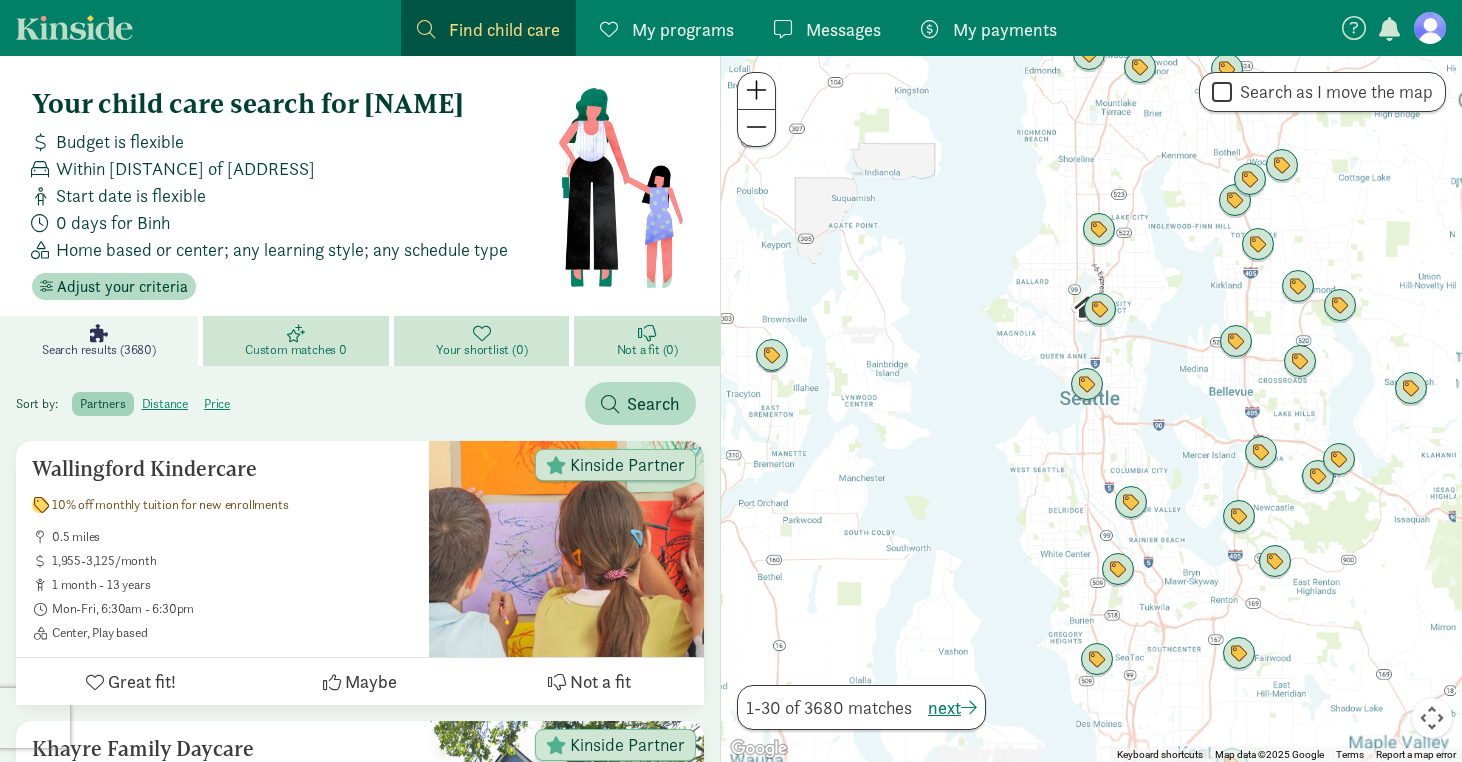 click at bounding box center (756, 90) 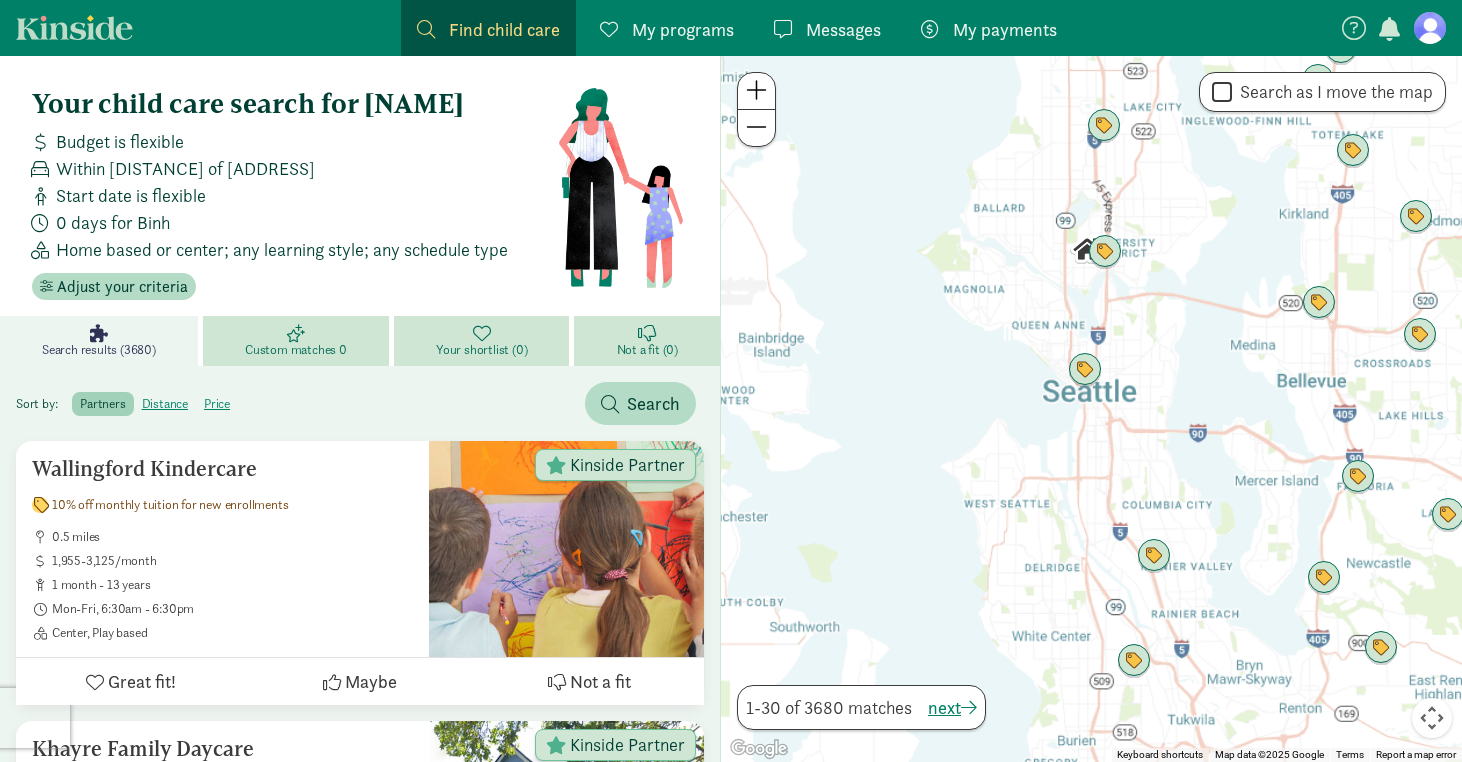 click at bounding box center [756, 90] 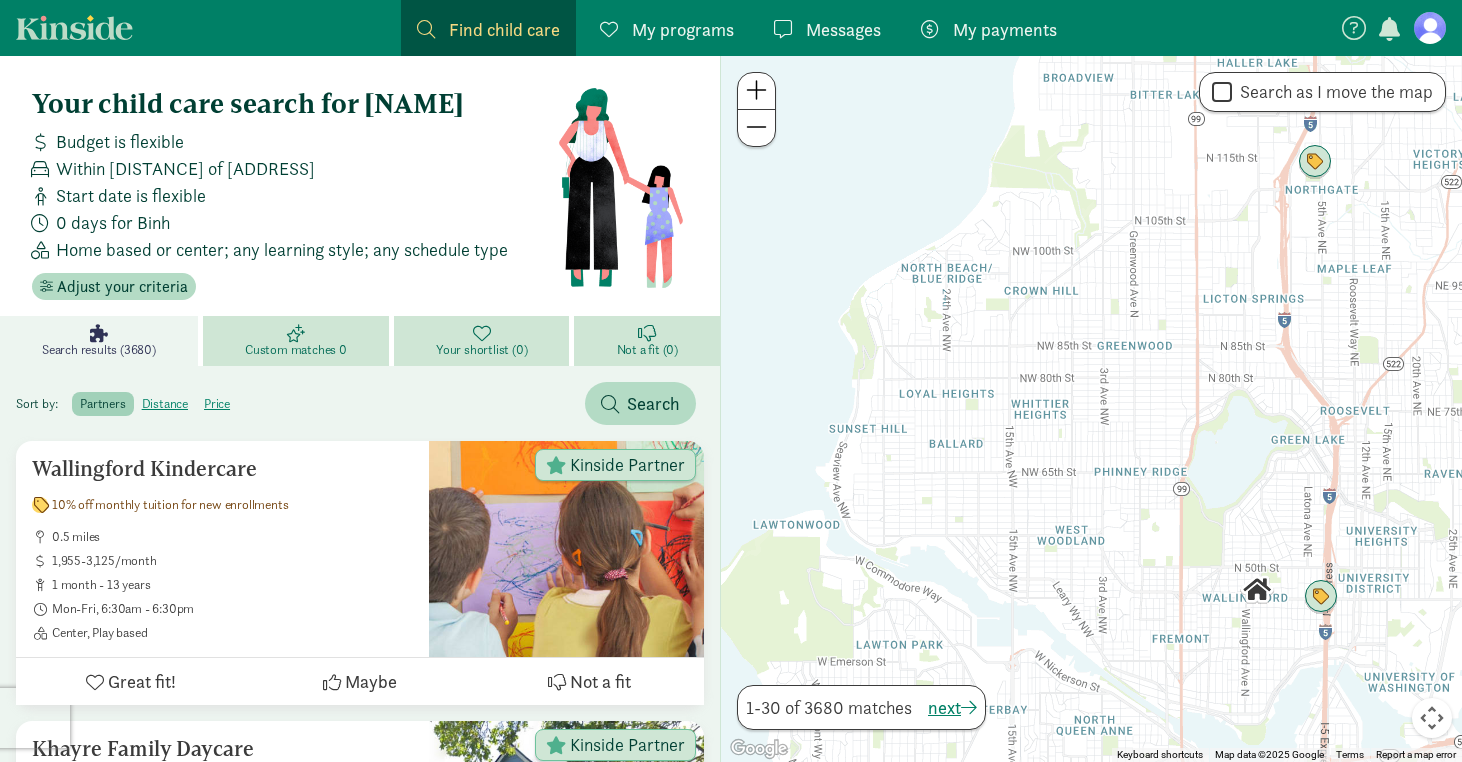 drag, startPoint x: 938, startPoint y: 172, endPoint x: 1133, endPoint y: 910, distance: 763.3276 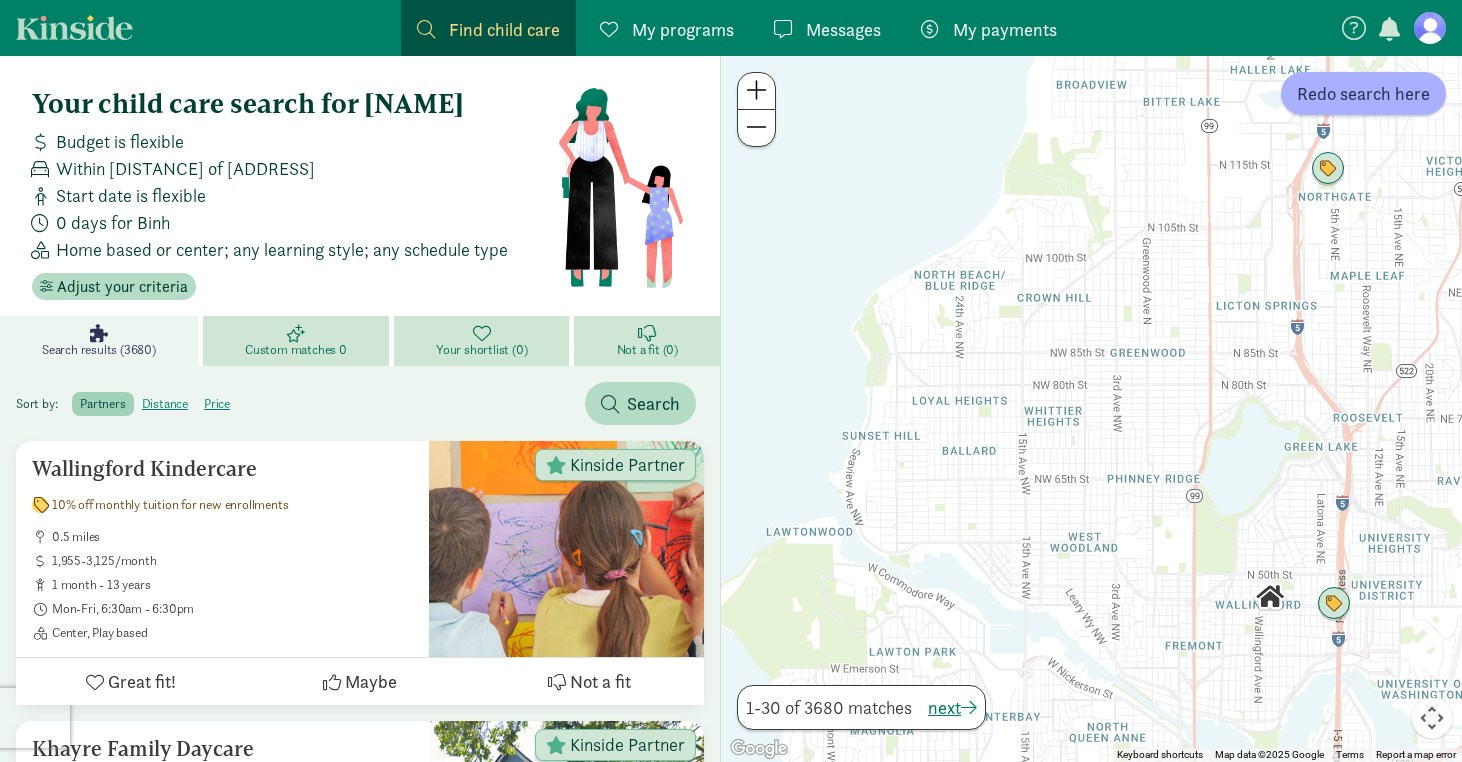 click at bounding box center [756, 90] 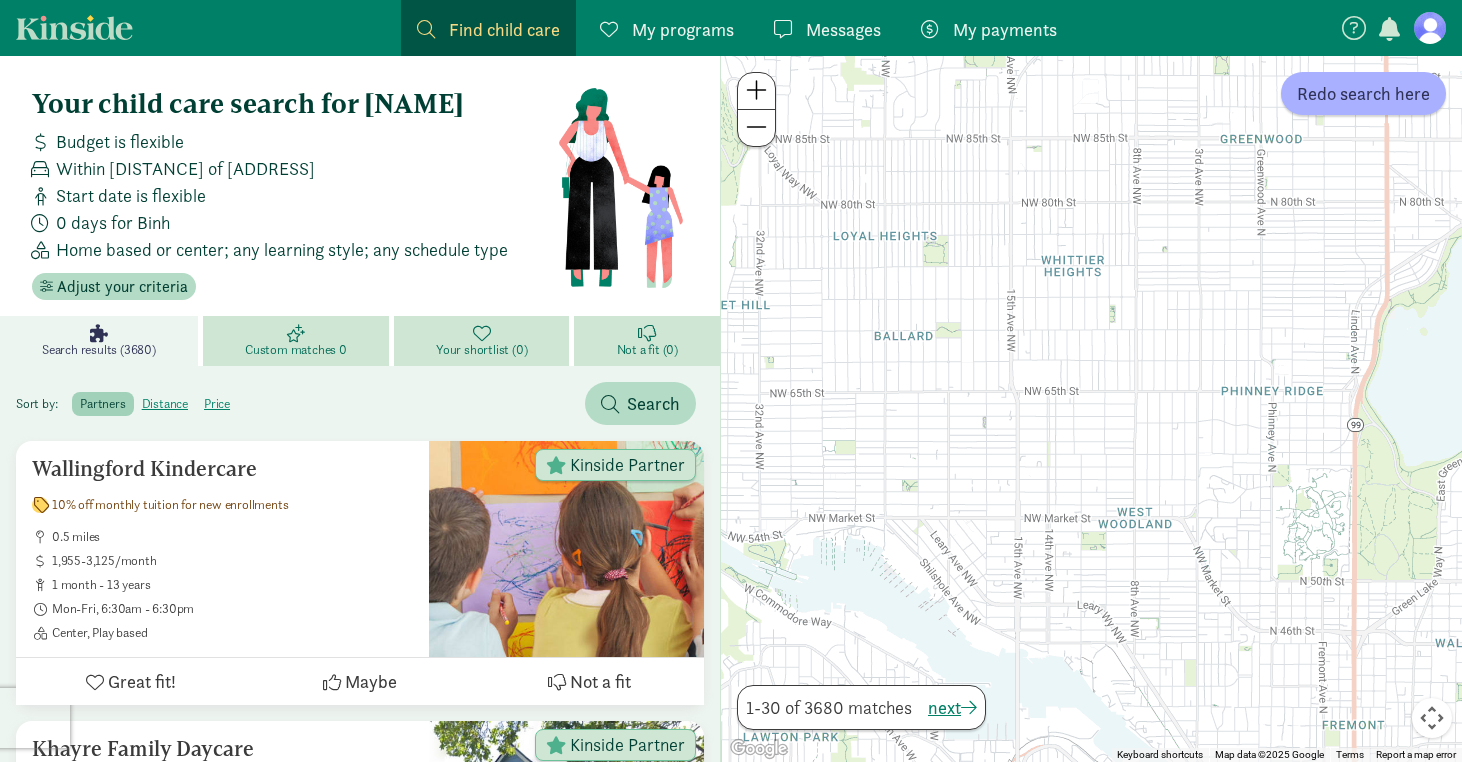 drag, startPoint x: 991, startPoint y: 286, endPoint x: 1050, endPoint y: 126, distance: 170.53152 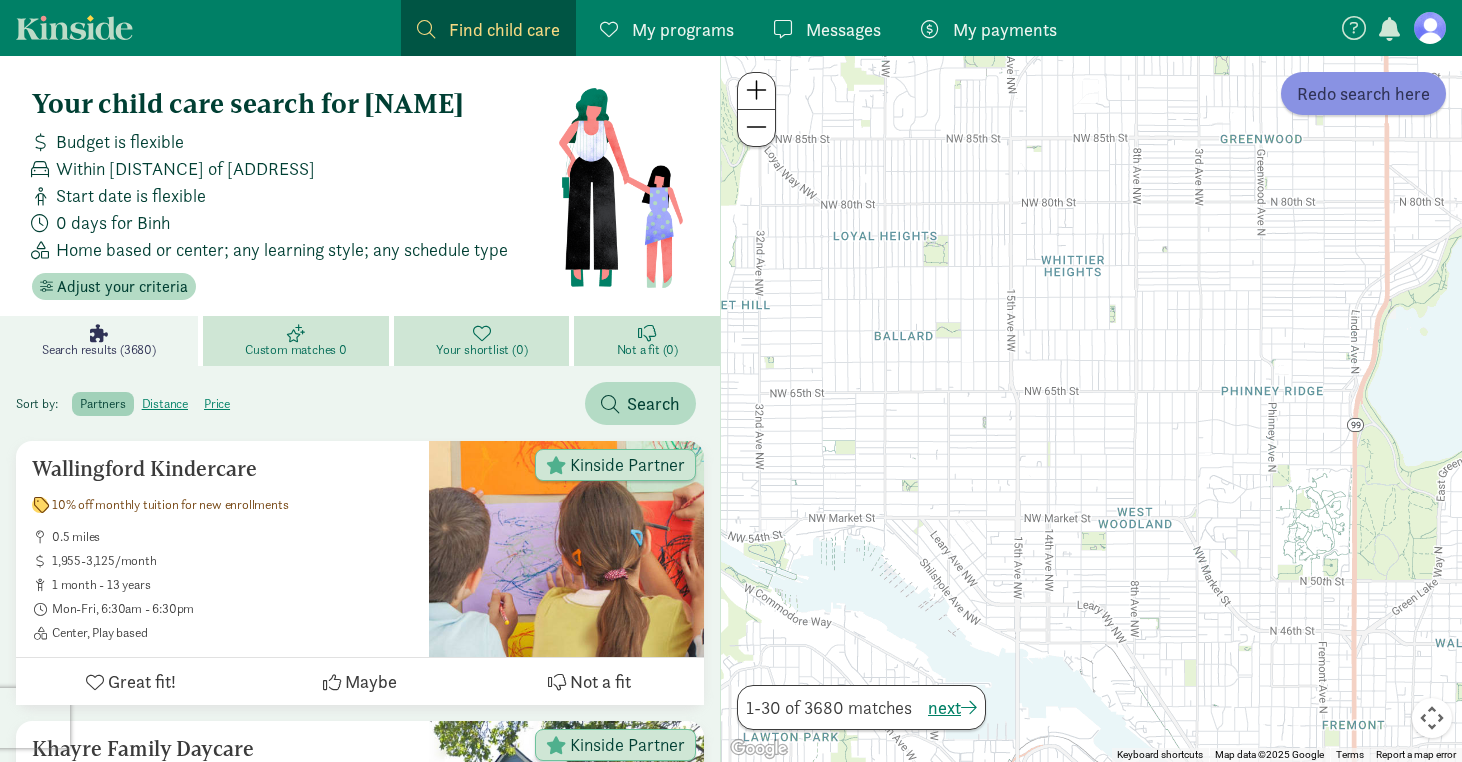click on "Redo search here" at bounding box center [1363, 93] 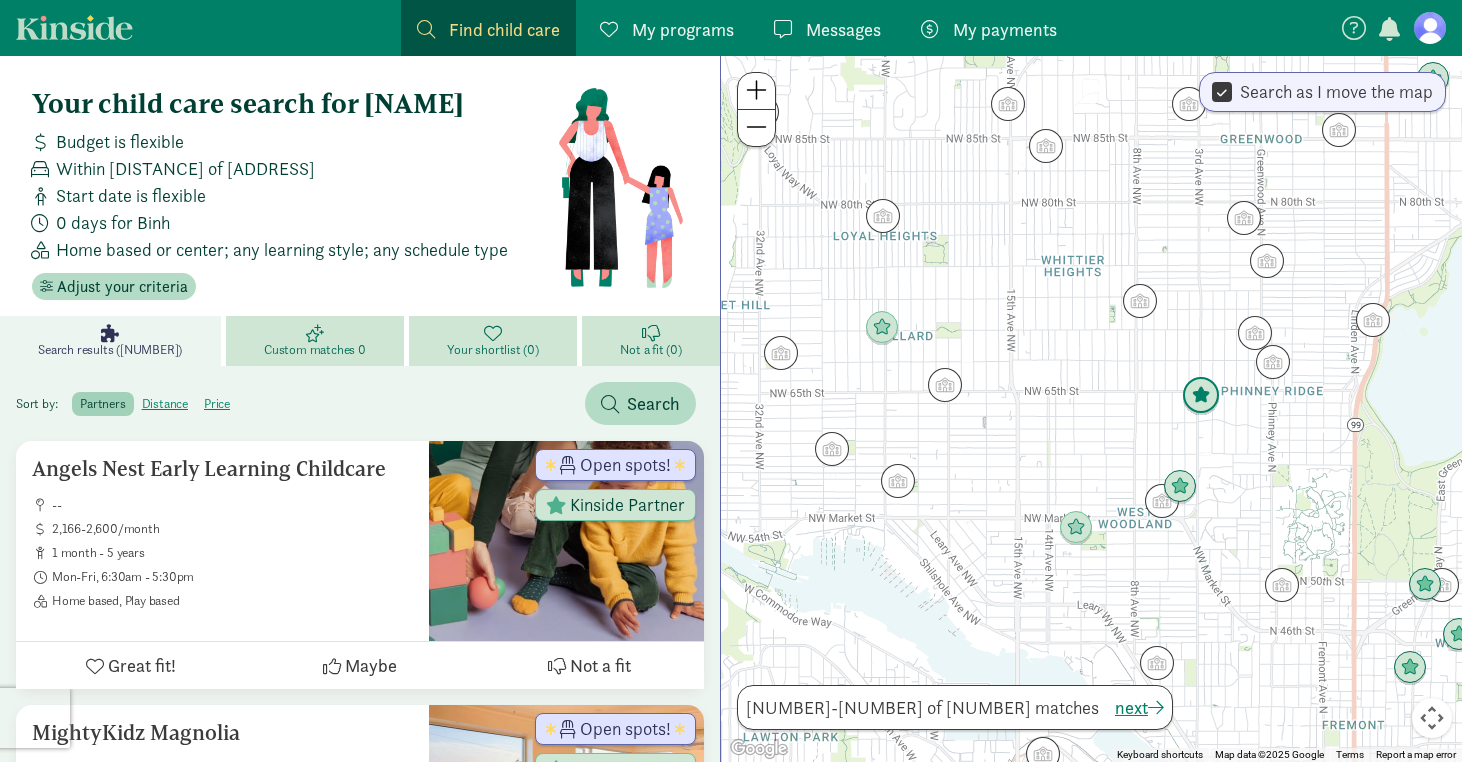 click at bounding box center [1201, 396] 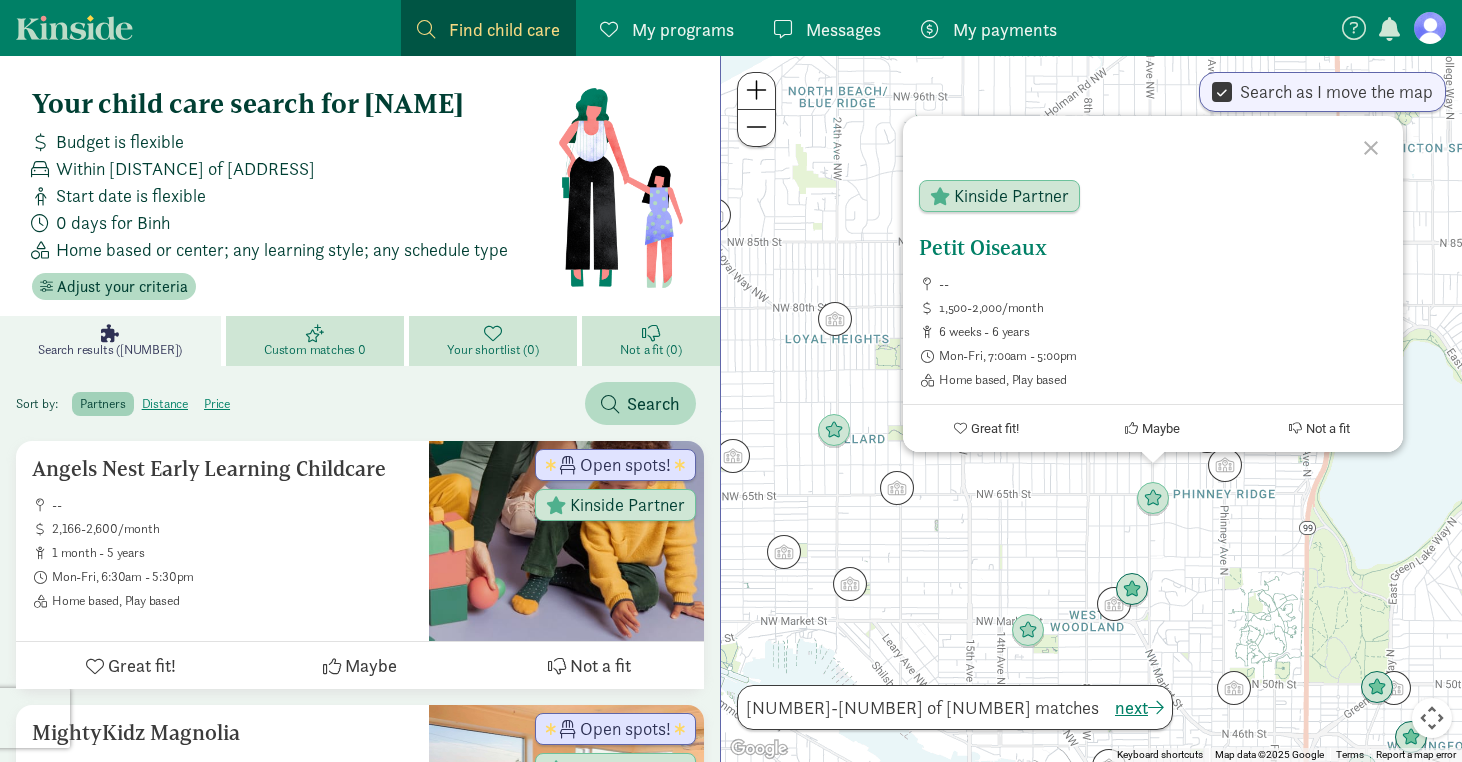 click on "Petit Oiseaux" at bounding box center [1153, 248] 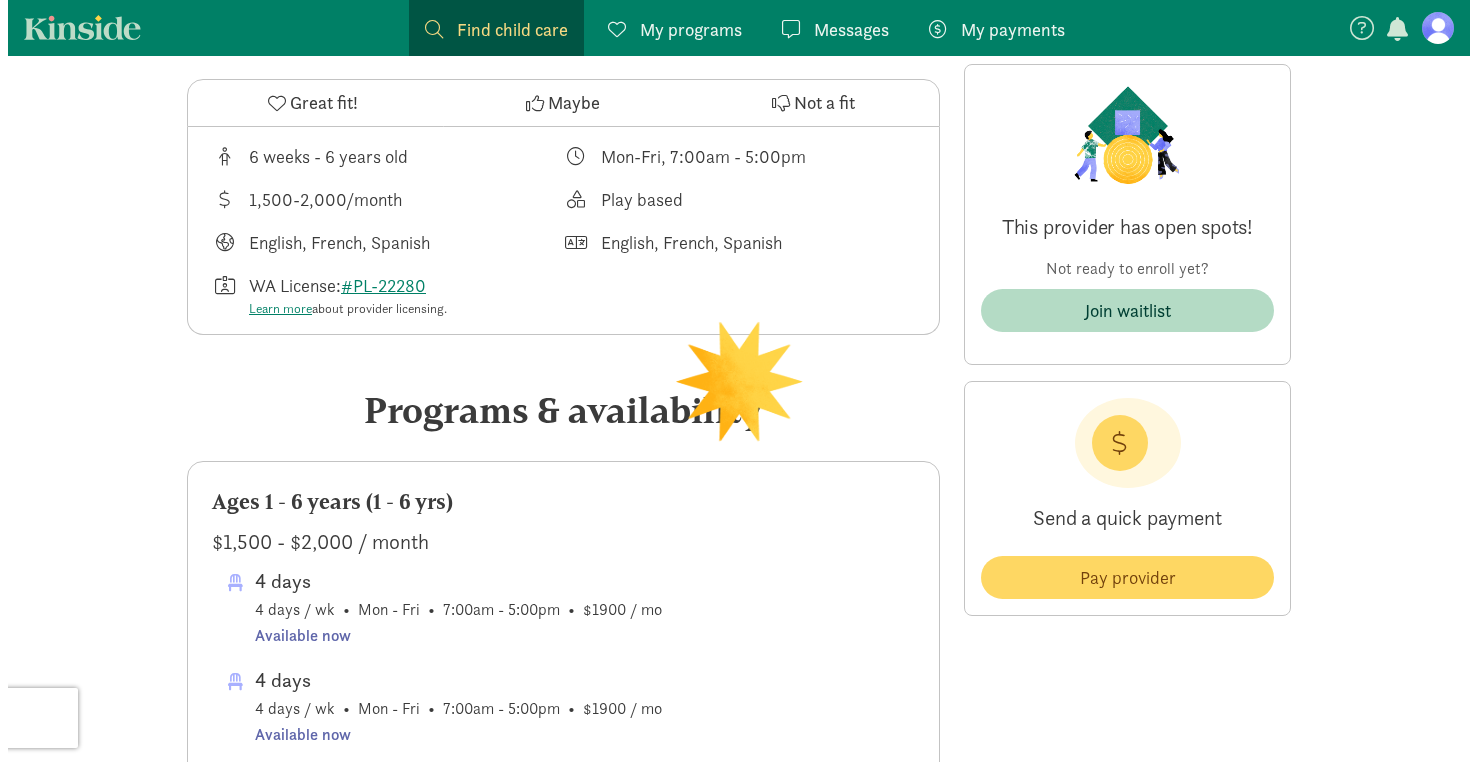 scroll, scrollTop: 662, scrollLeft: 0, axis: vertical 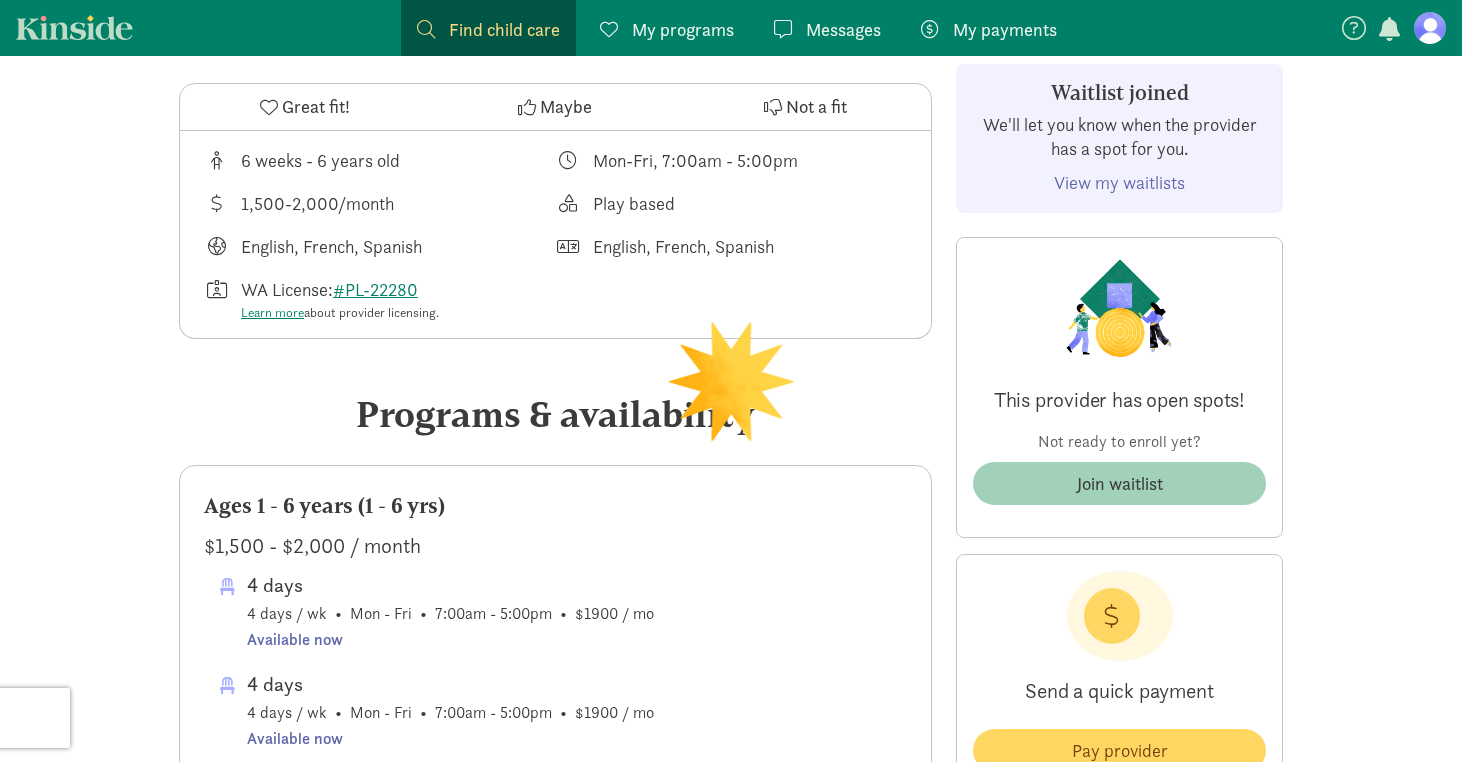 click at bounding box center [1119, 308] 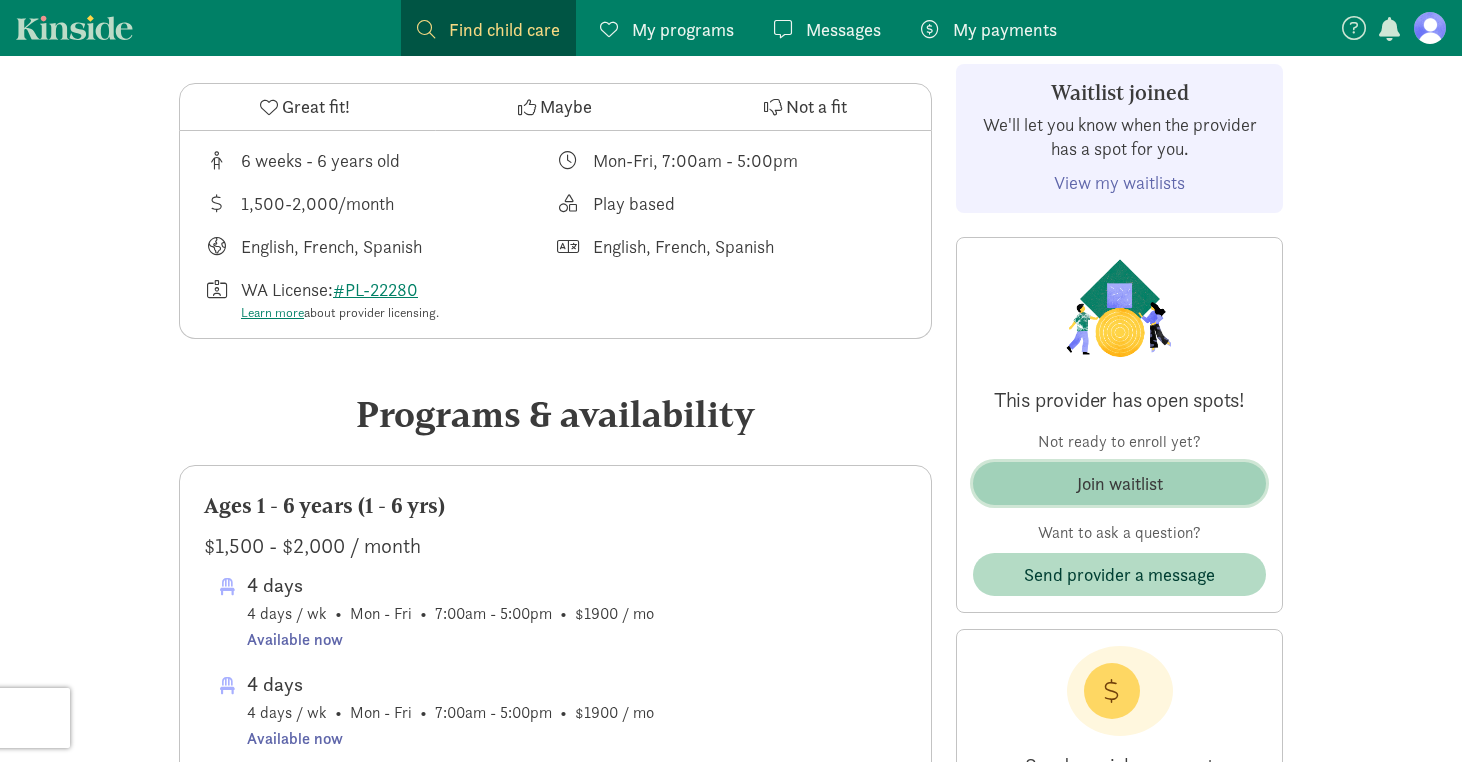 click on "Join waitlist" 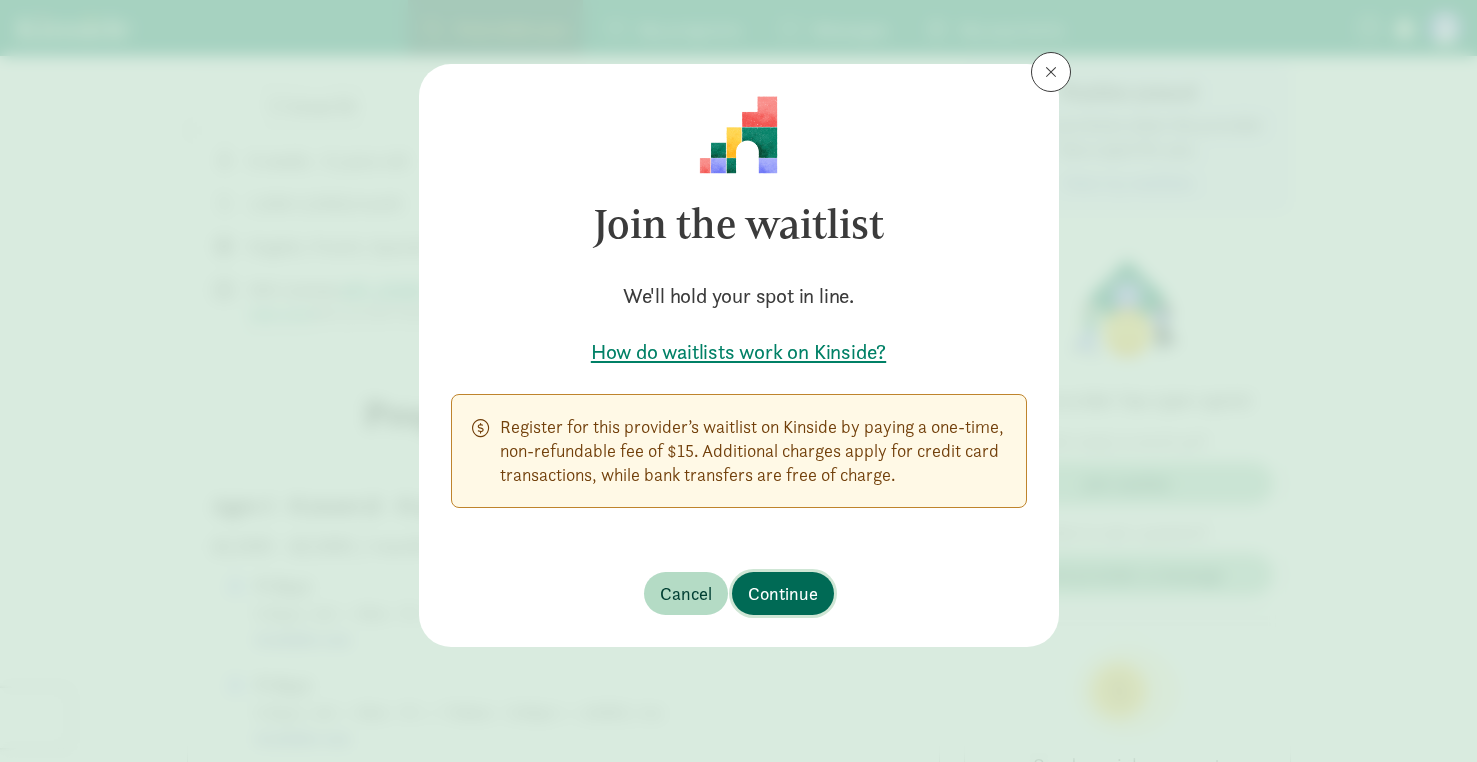 click on "Continue" at bounding box center [783, 593] 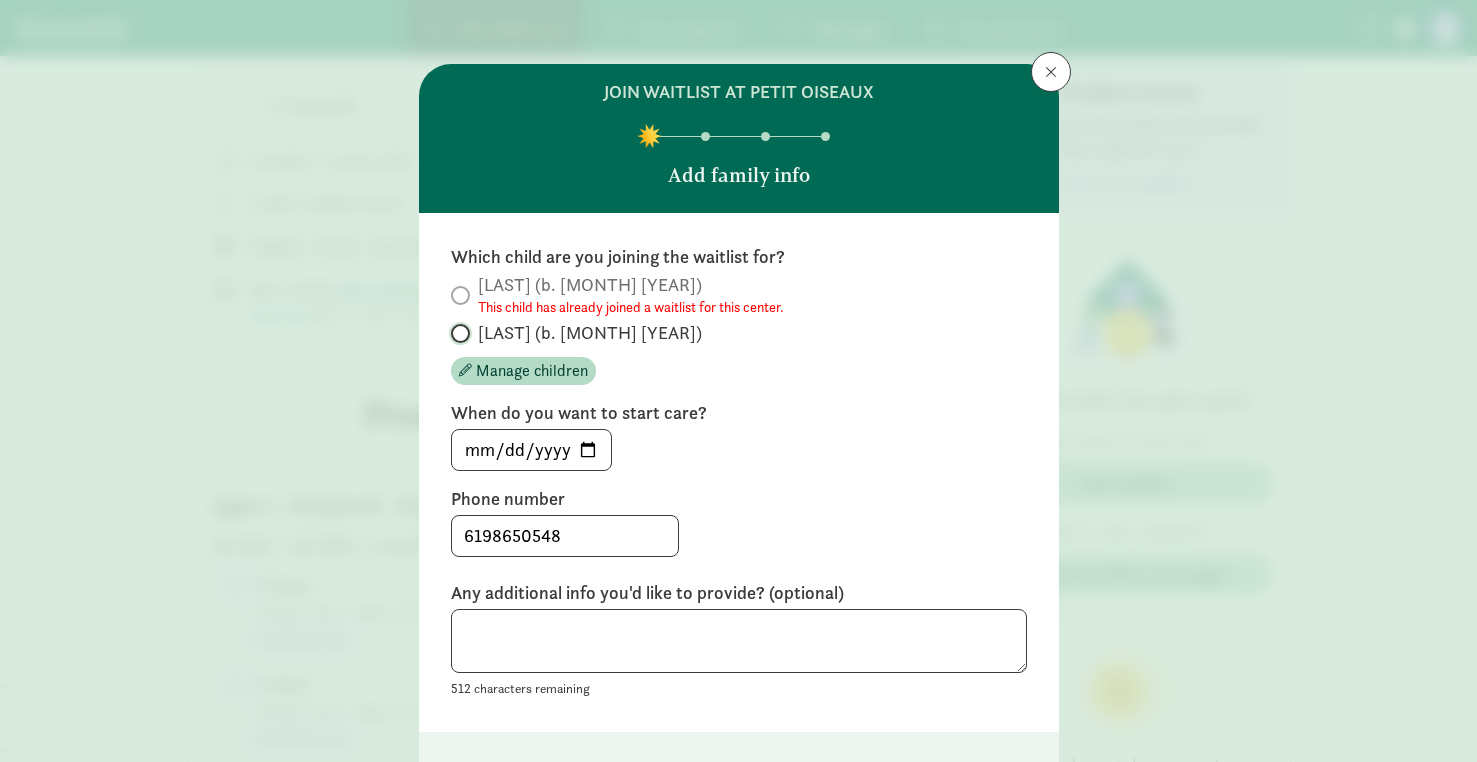 click on "Khoi (b. February 2025)" at bounding box center (457, 333) 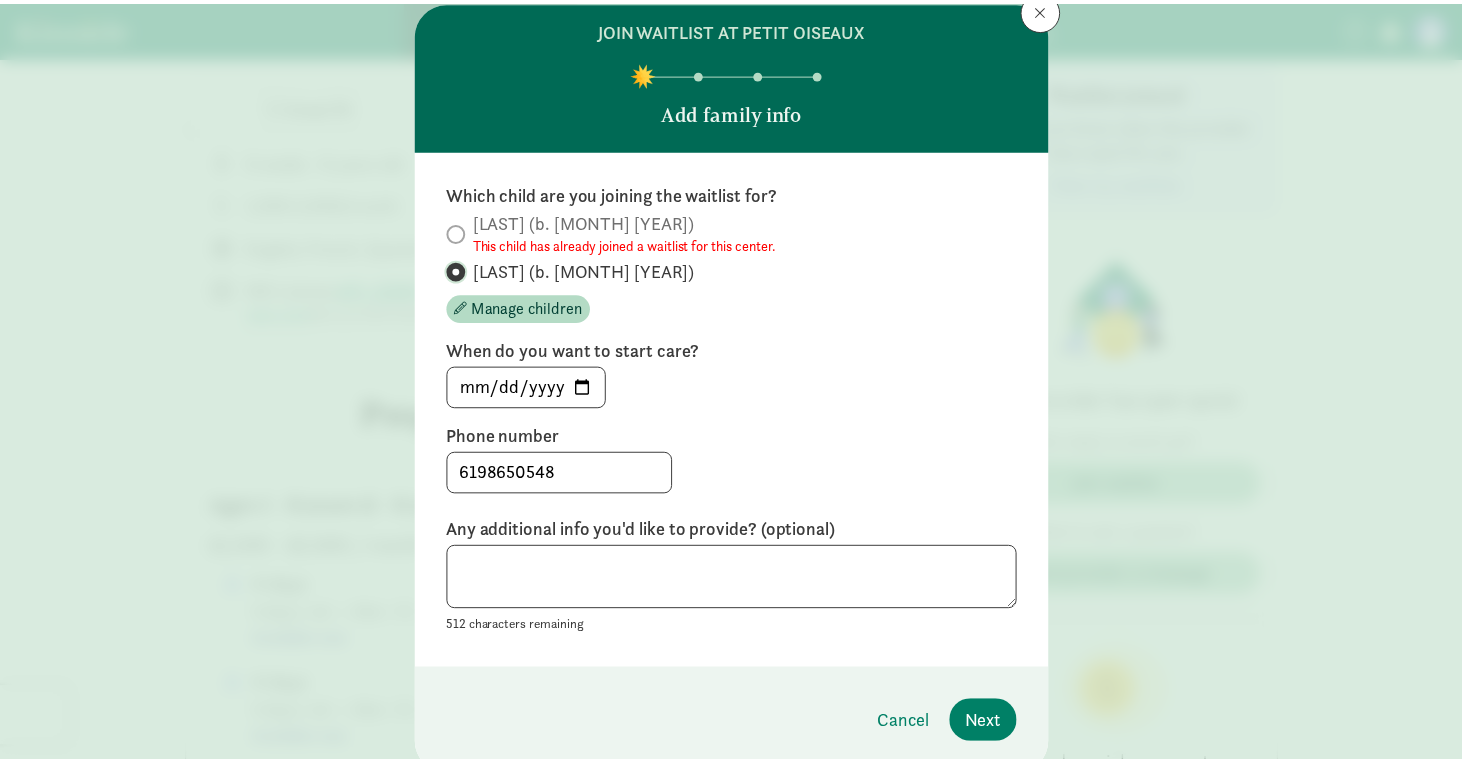scroll, scrollTop: 141, scrollLeft: 0, axis: vertical 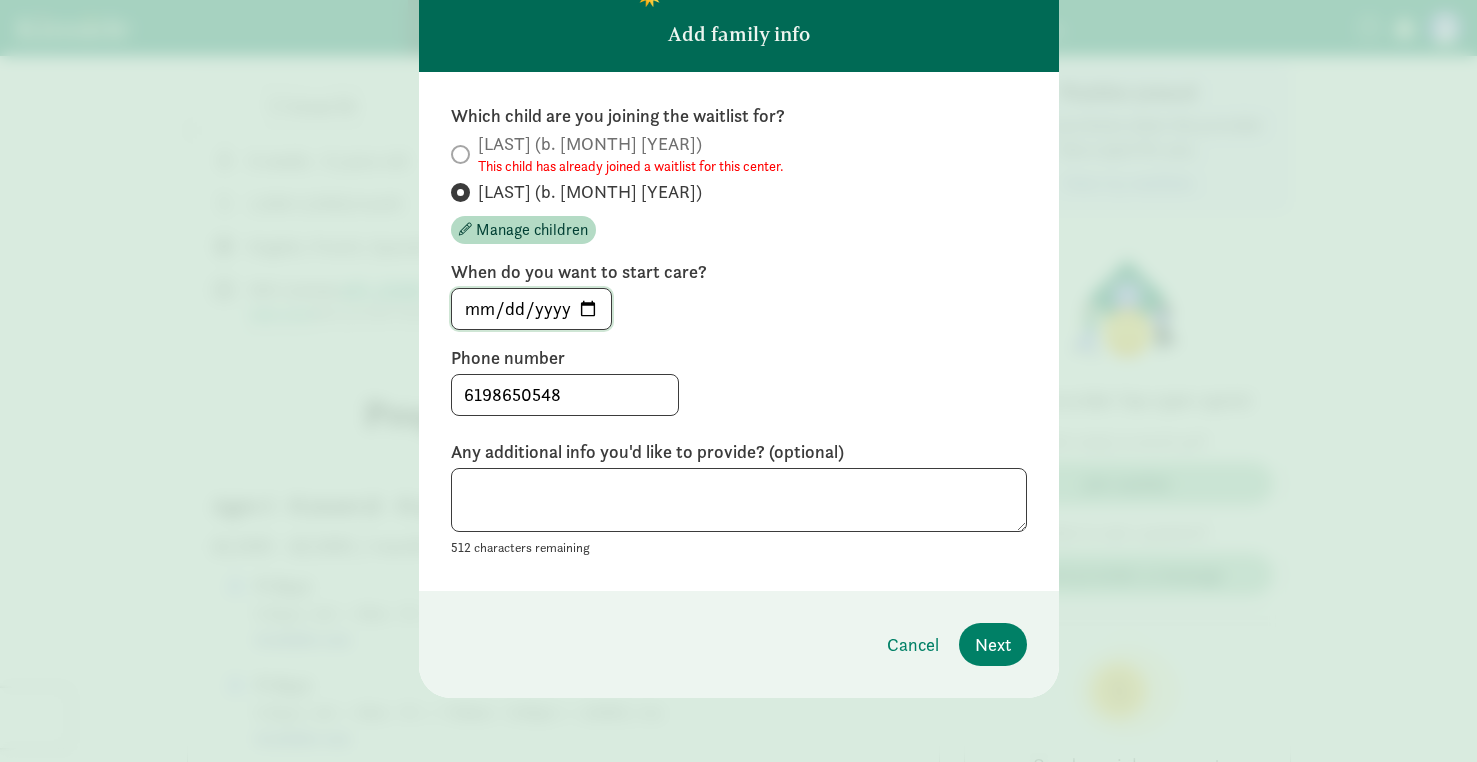 click on "2025-08-04" 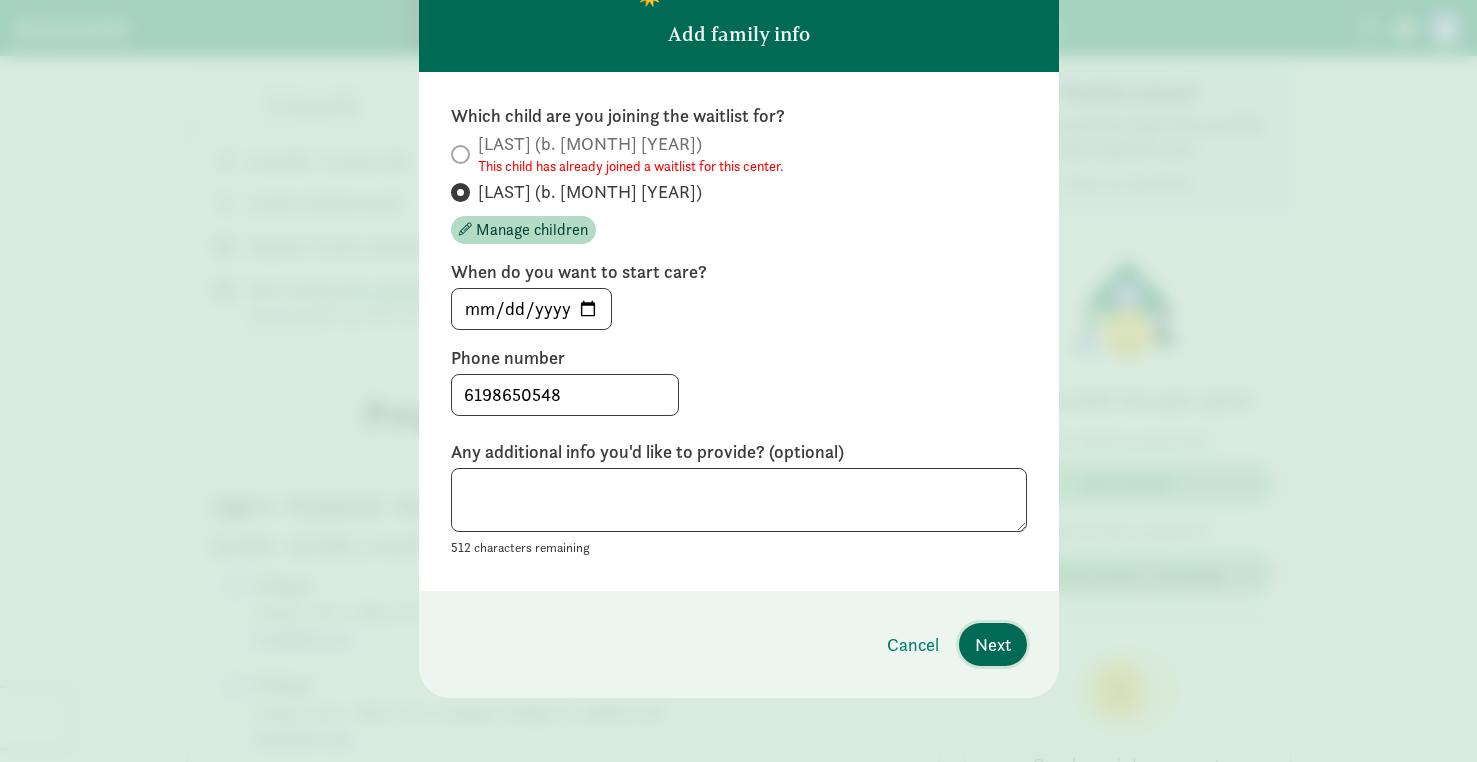 click on "Next" at bounding box center [993, 644] 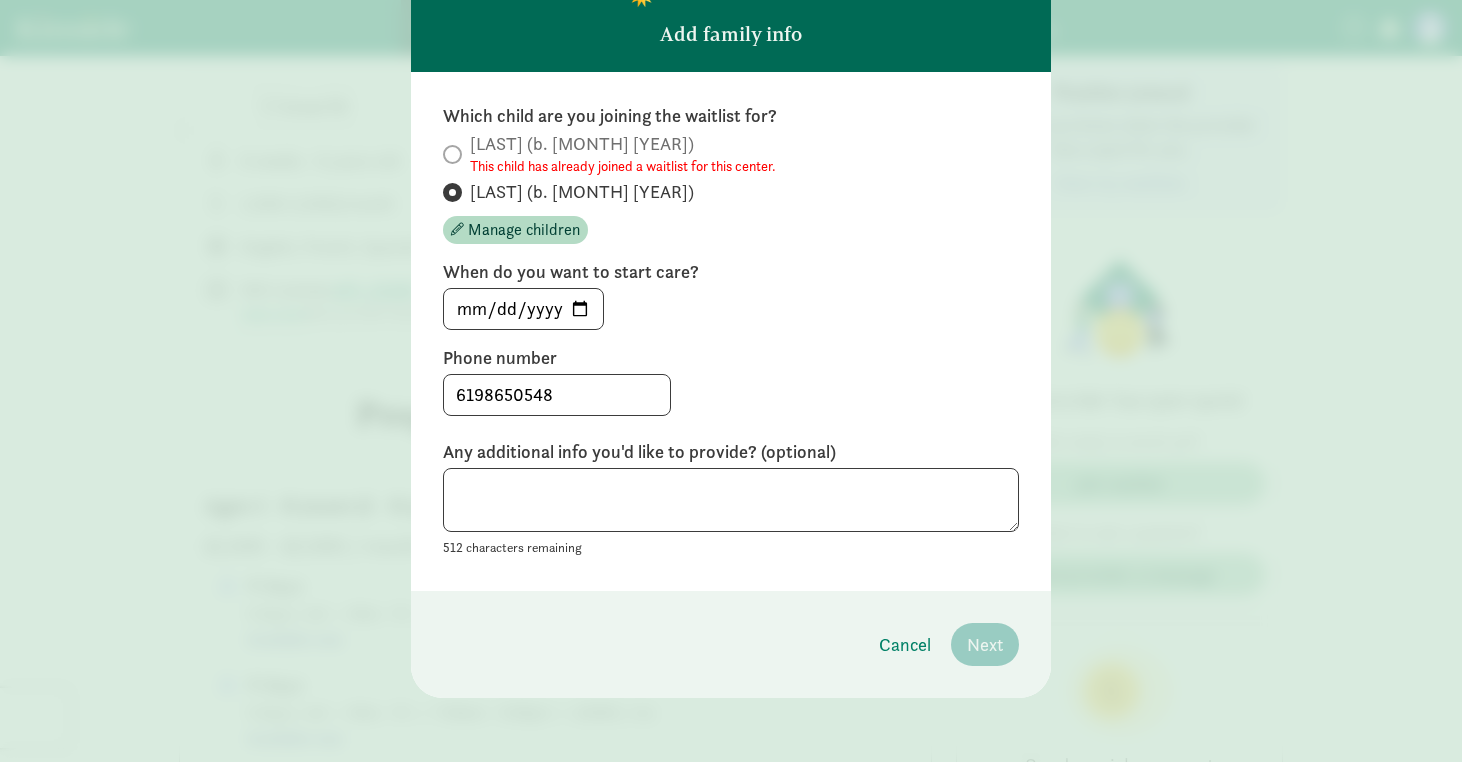 scroll, scrollTop: 138, scrollLeft: 0, axis: vertical 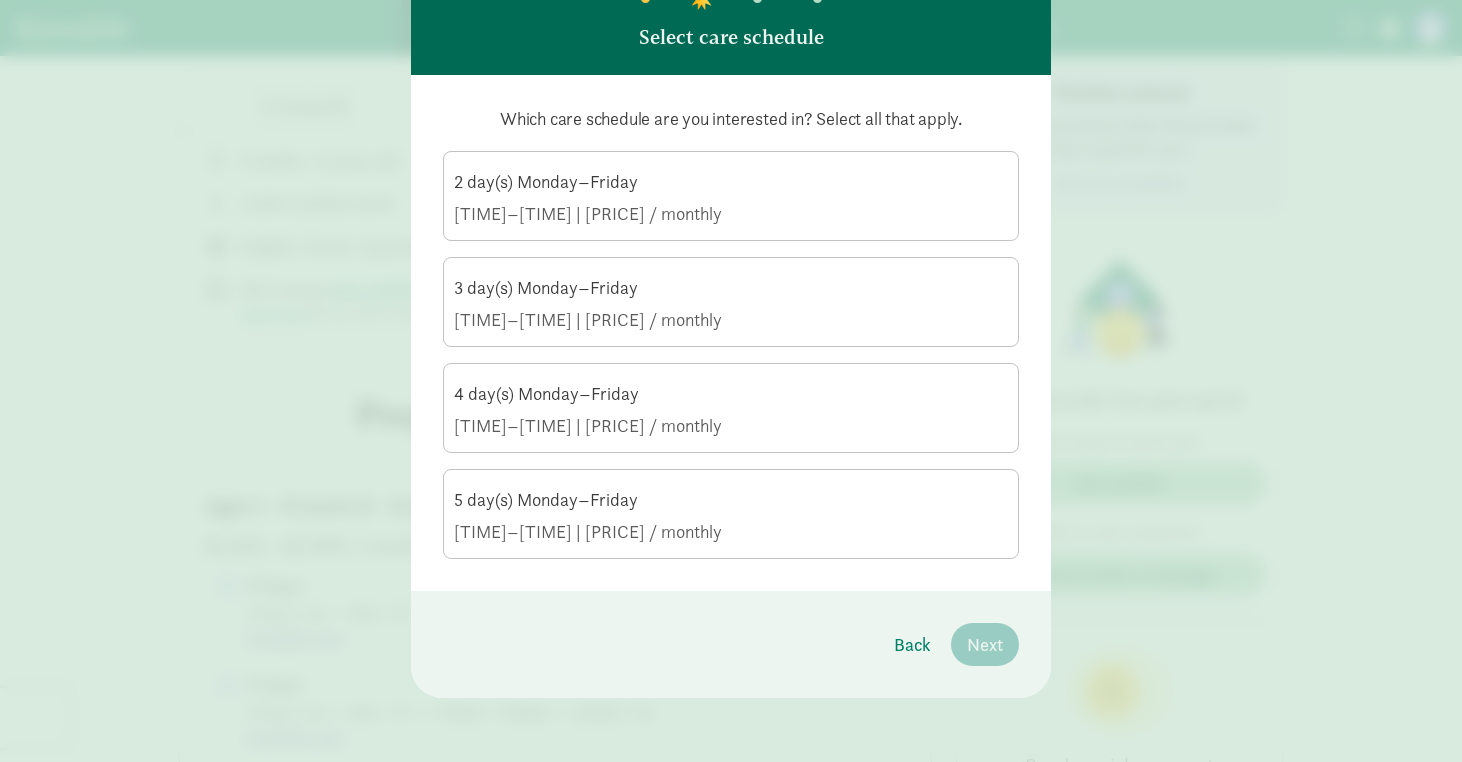 click on "7:30 AM–5:00 PM | $2,000.00 / monthly" 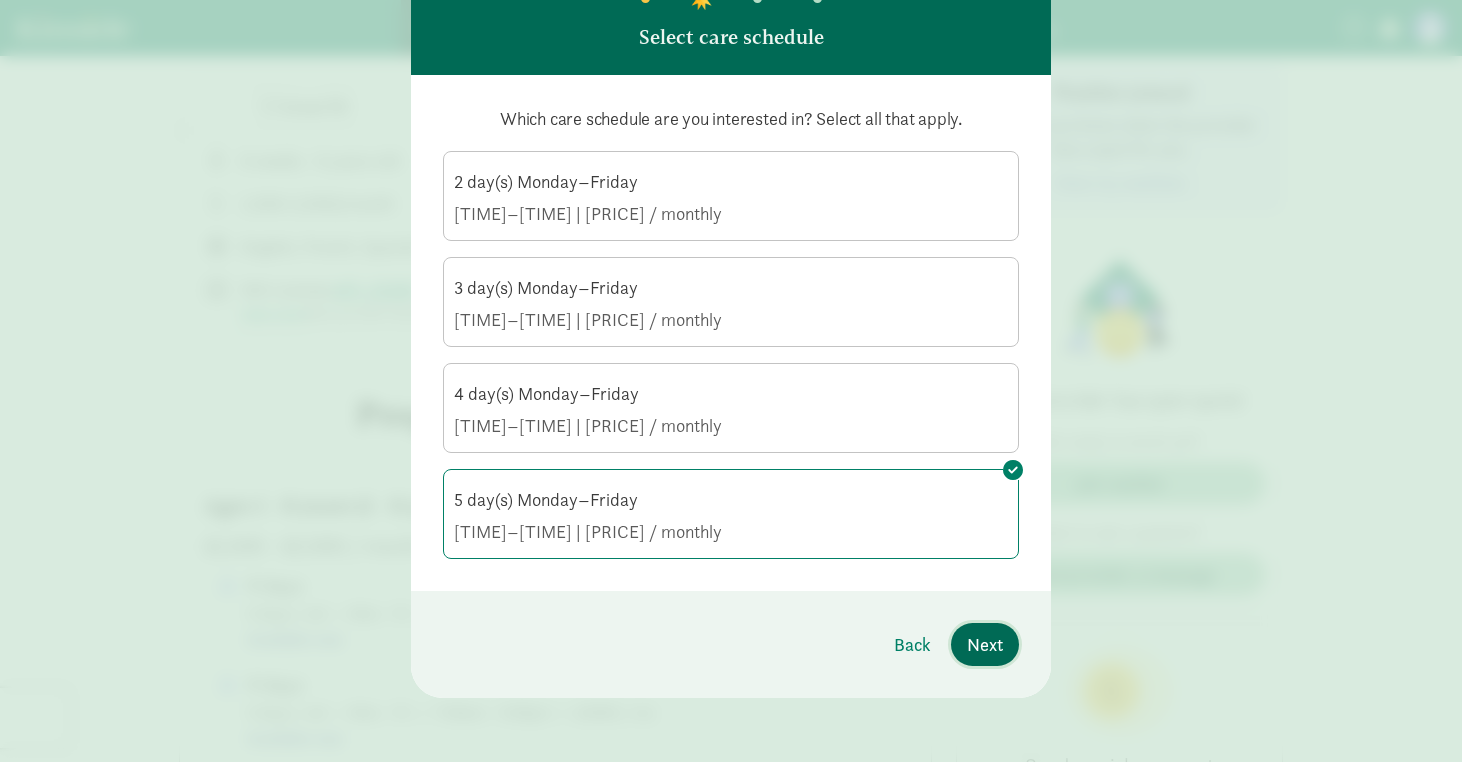 click on "Next" at bounding box center (985, 644) 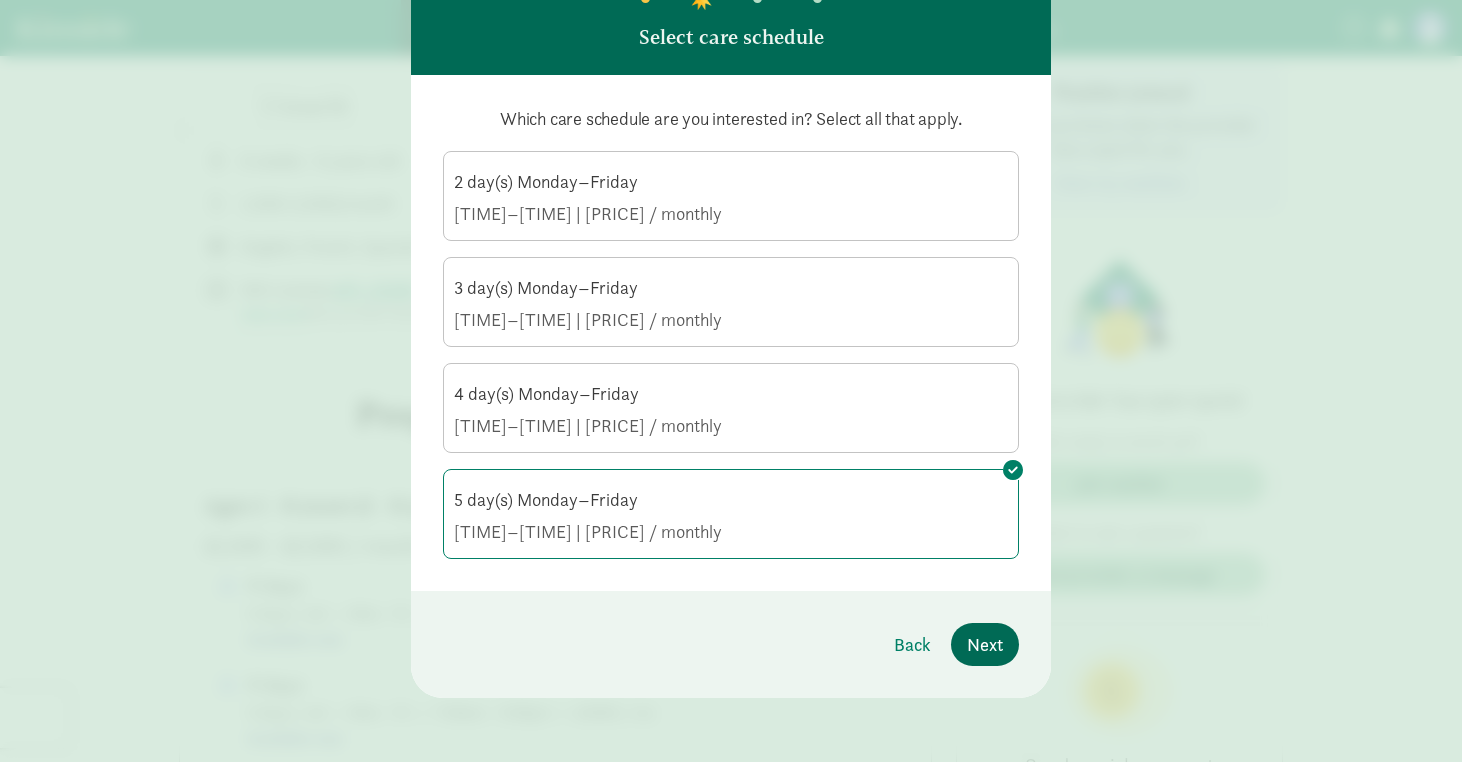 scroll, scrollTop: 0, scrollLeft: 0, axis: both 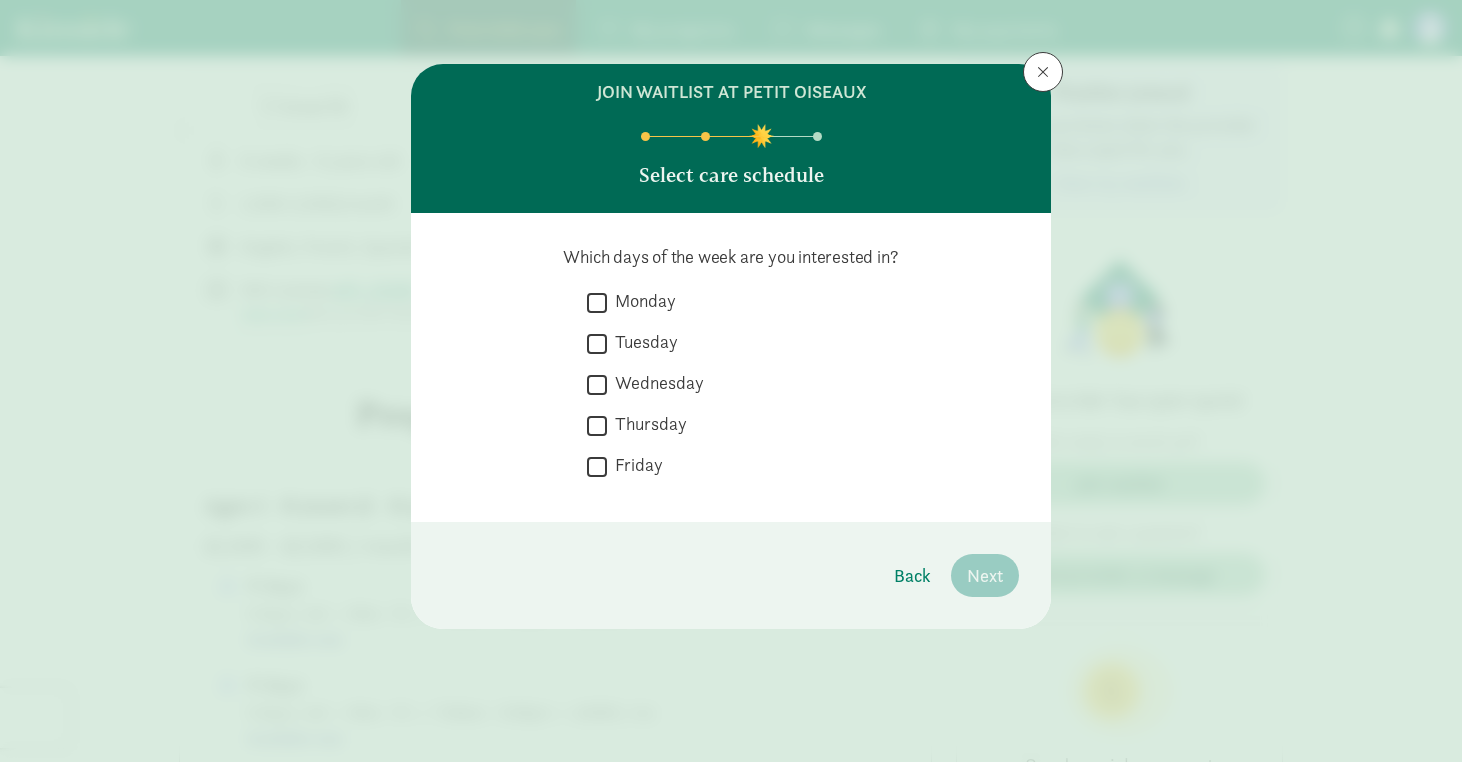 click on "Monday" at bounding box center (641, 301) 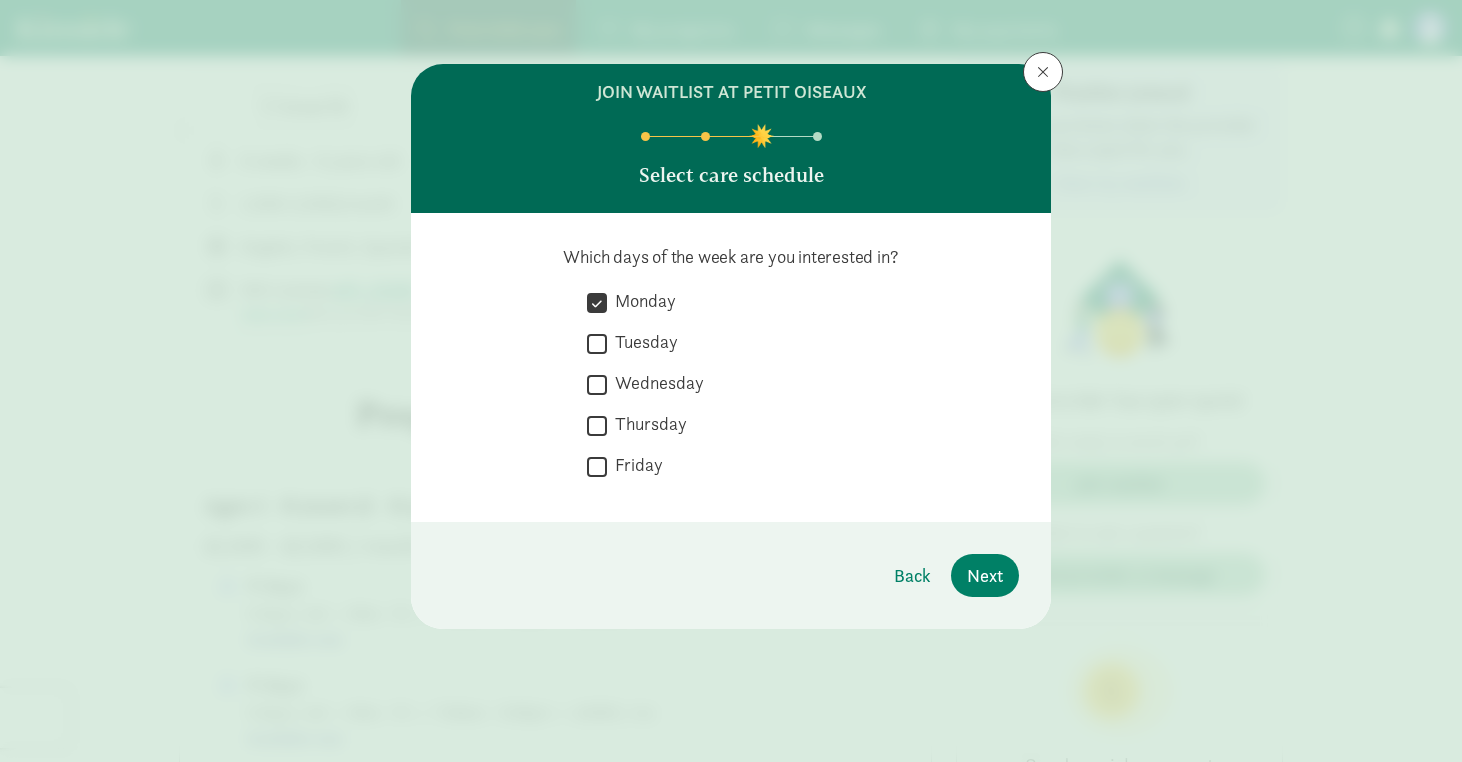 click on "Tuesday" at bounding box center (642, 342) 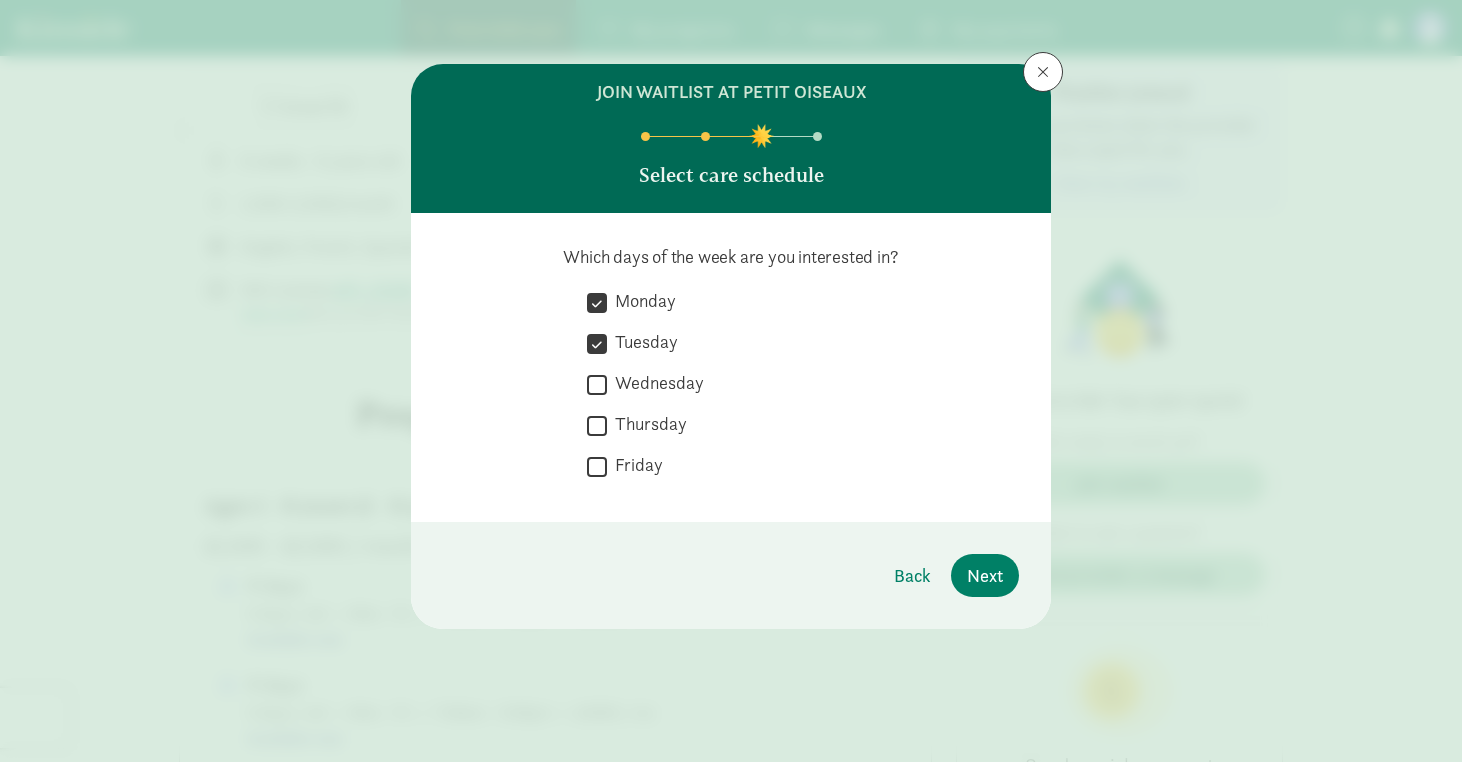 click on "Wednesday" at bounding box center (655, 383) 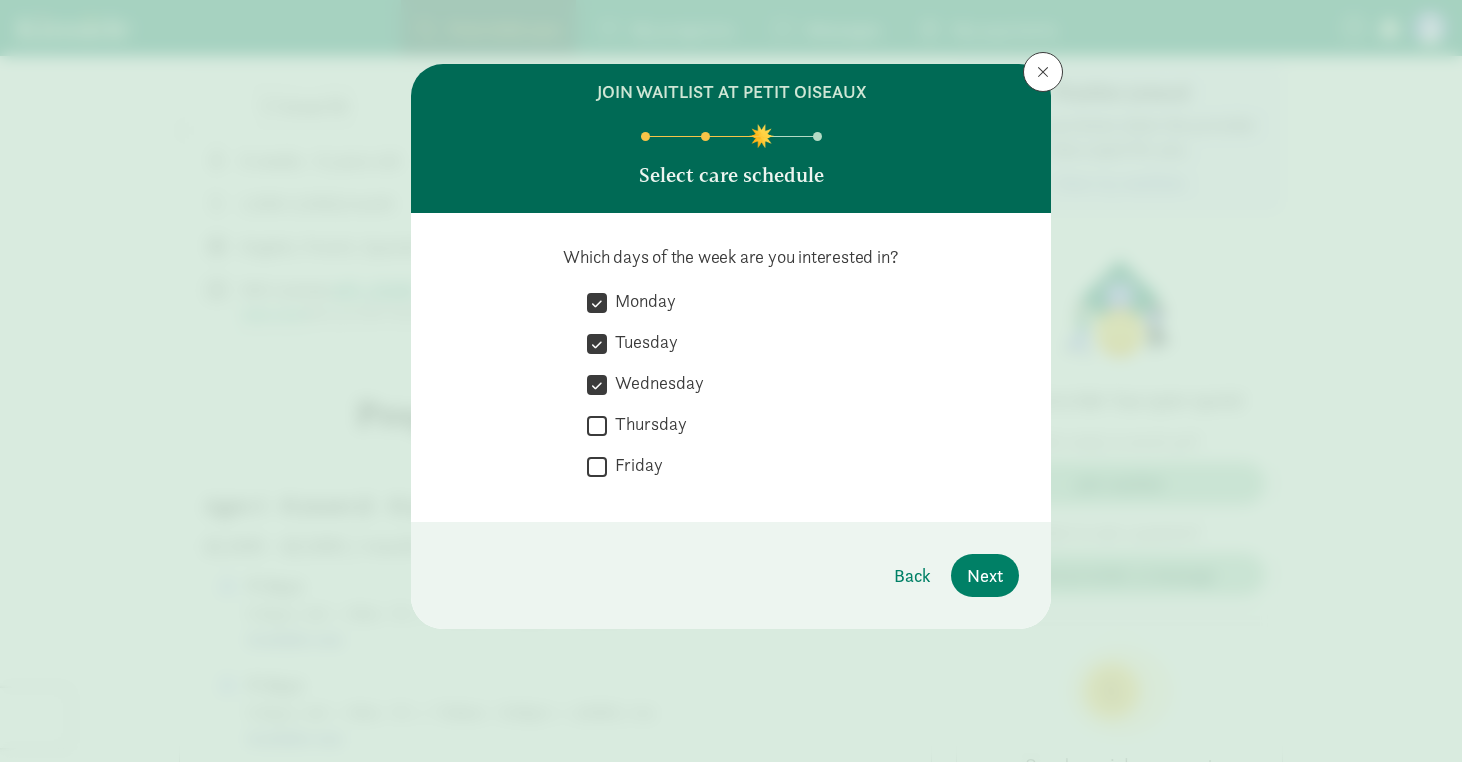 click on "Thursday" at bounding box center [647, 424] 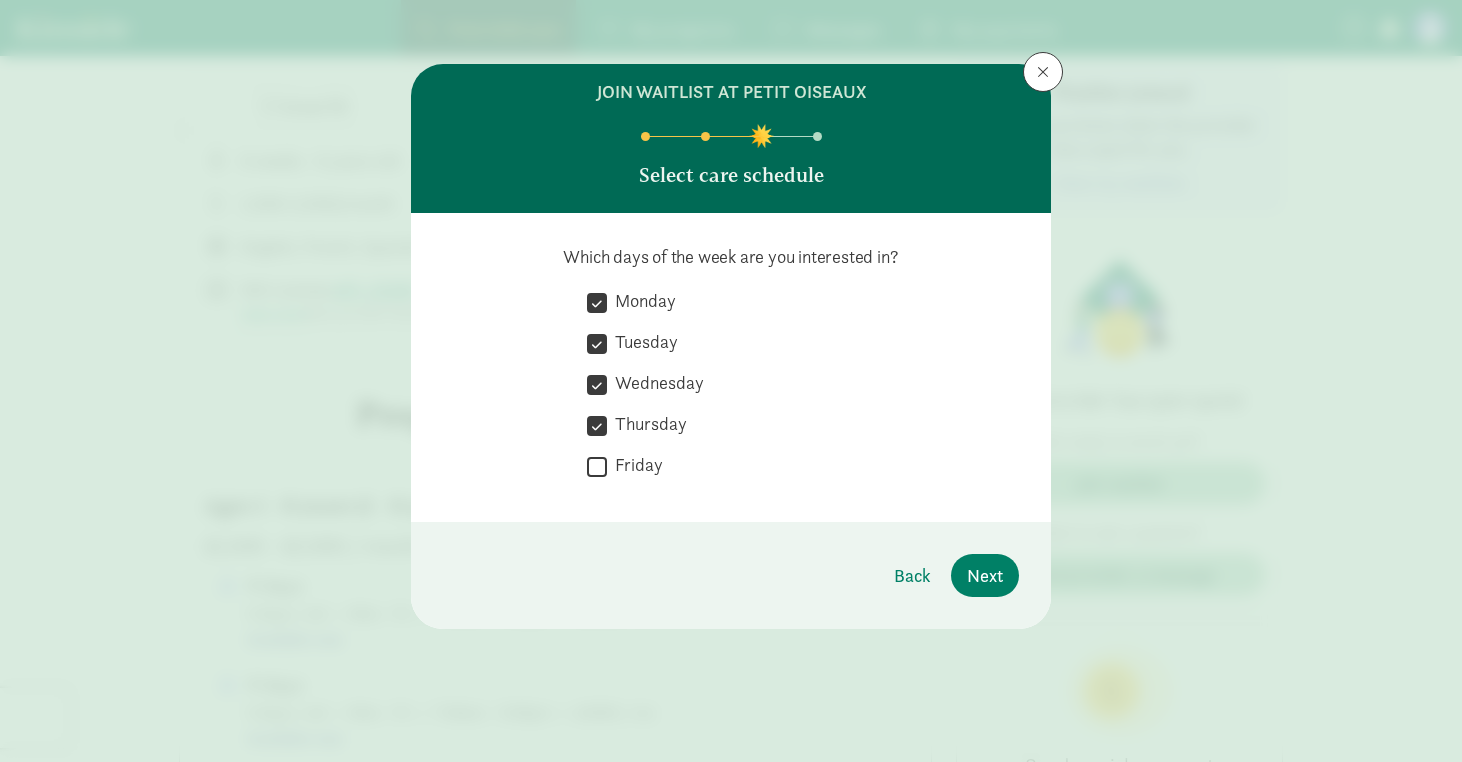 click on "Friday" at bounding box center [635, 465] 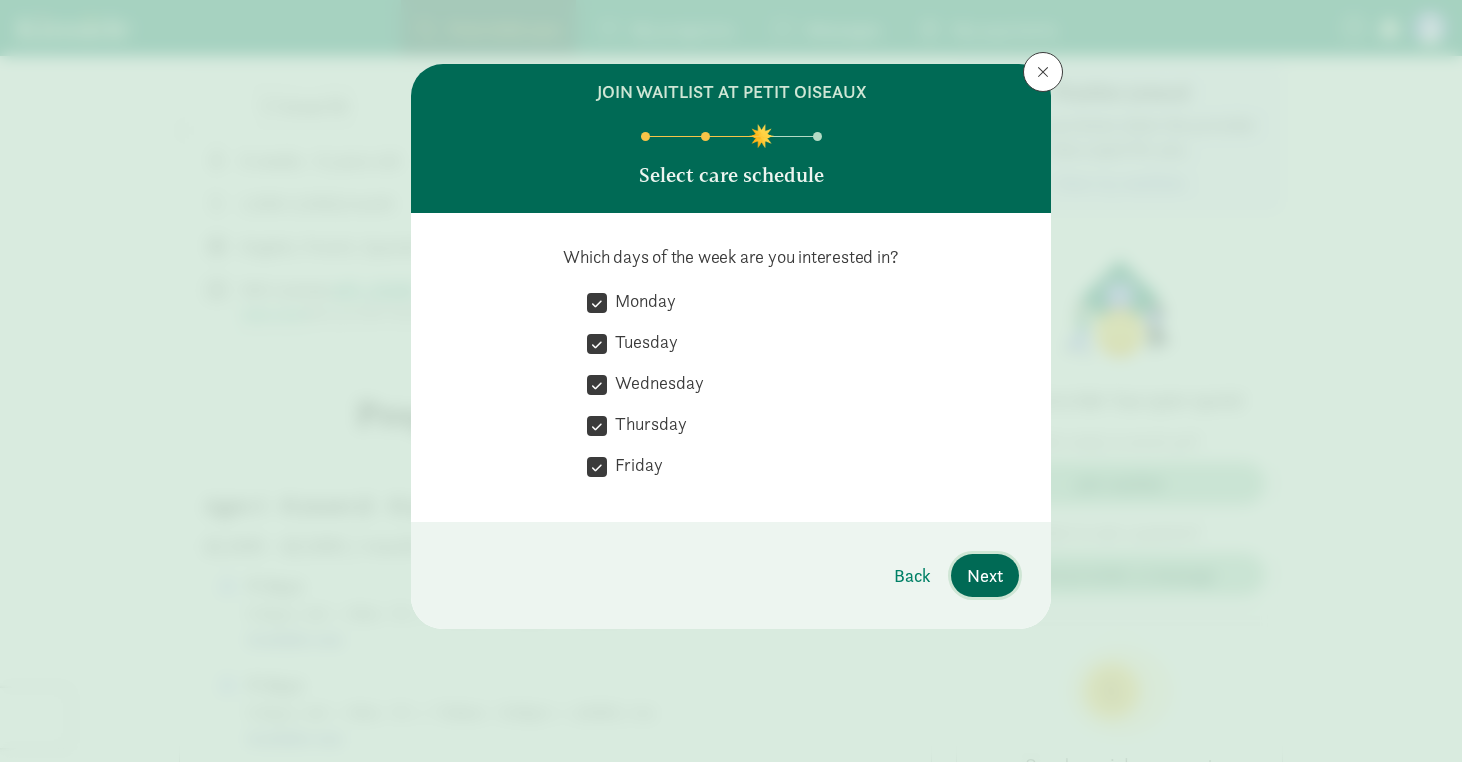 click on "Next" at bounding box center [985, 575] 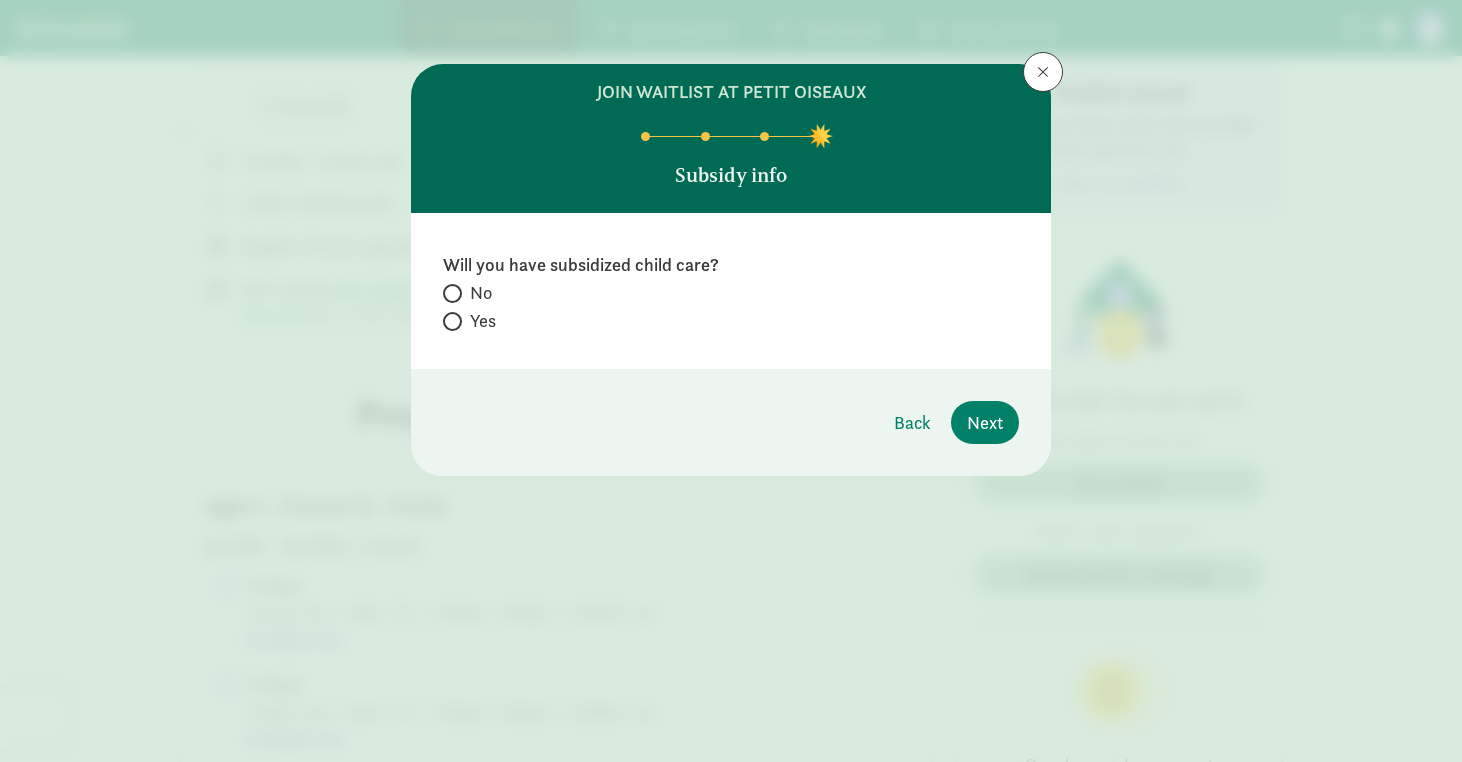 click on "No" at bounding box center [481, 293] 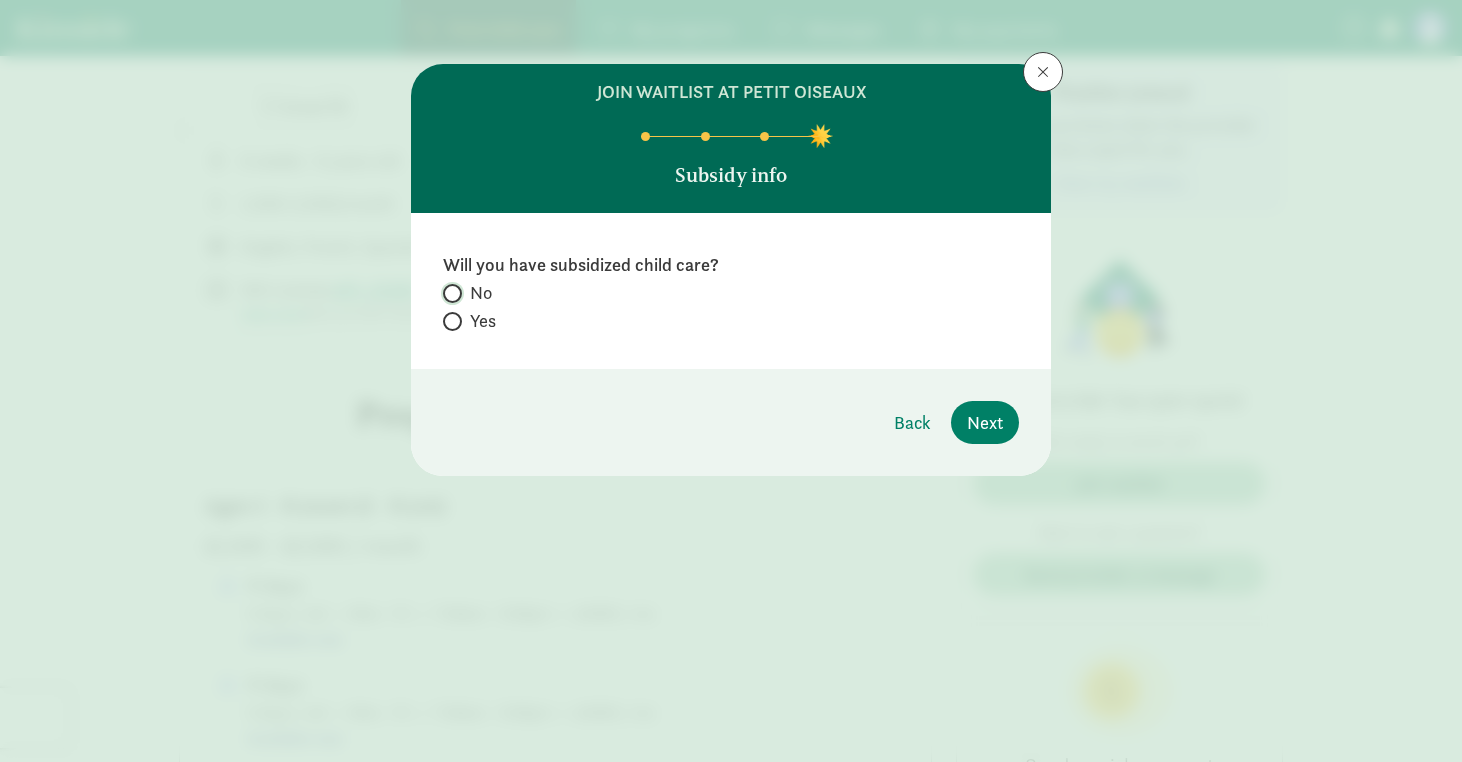 radio on "true" 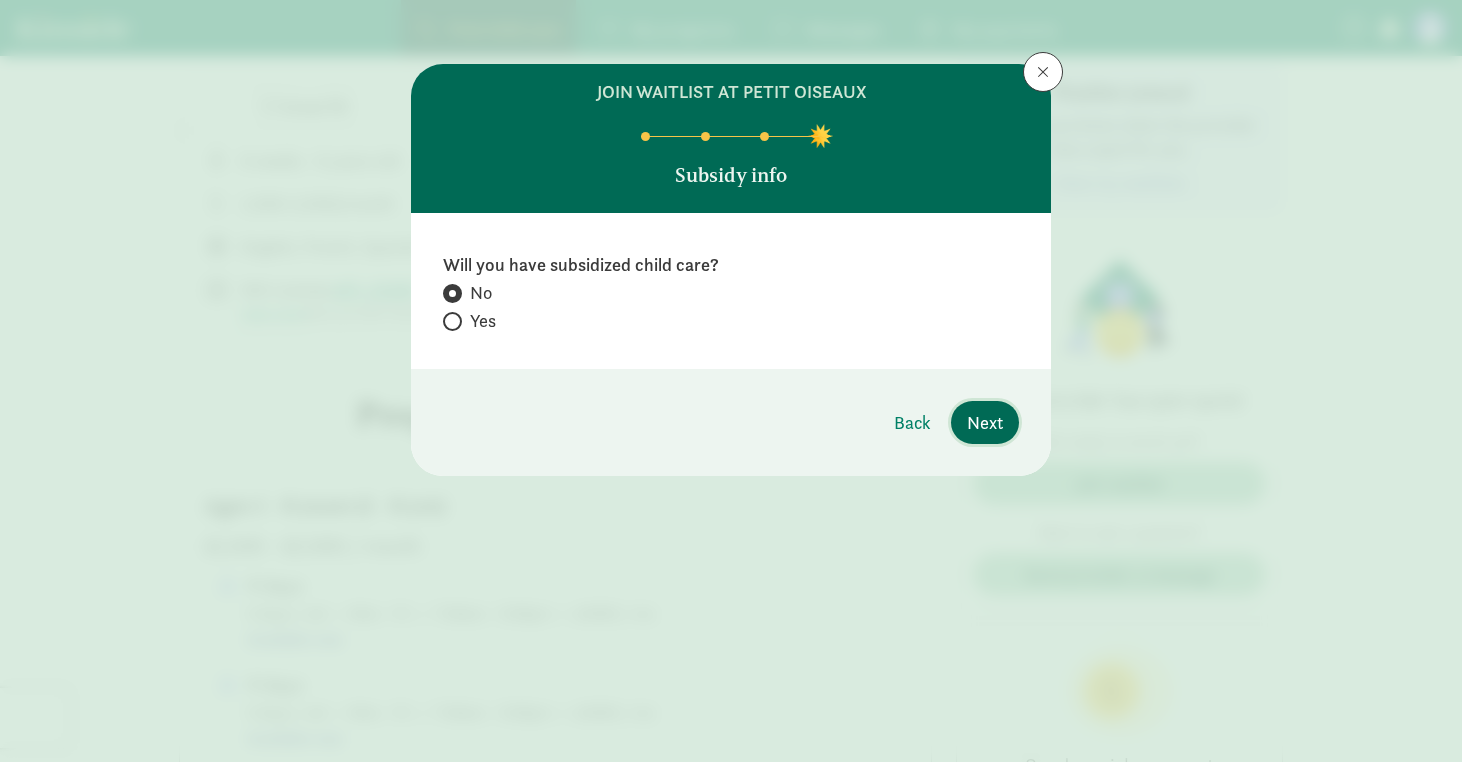 click on "Next" at bounding box center [985, 422] 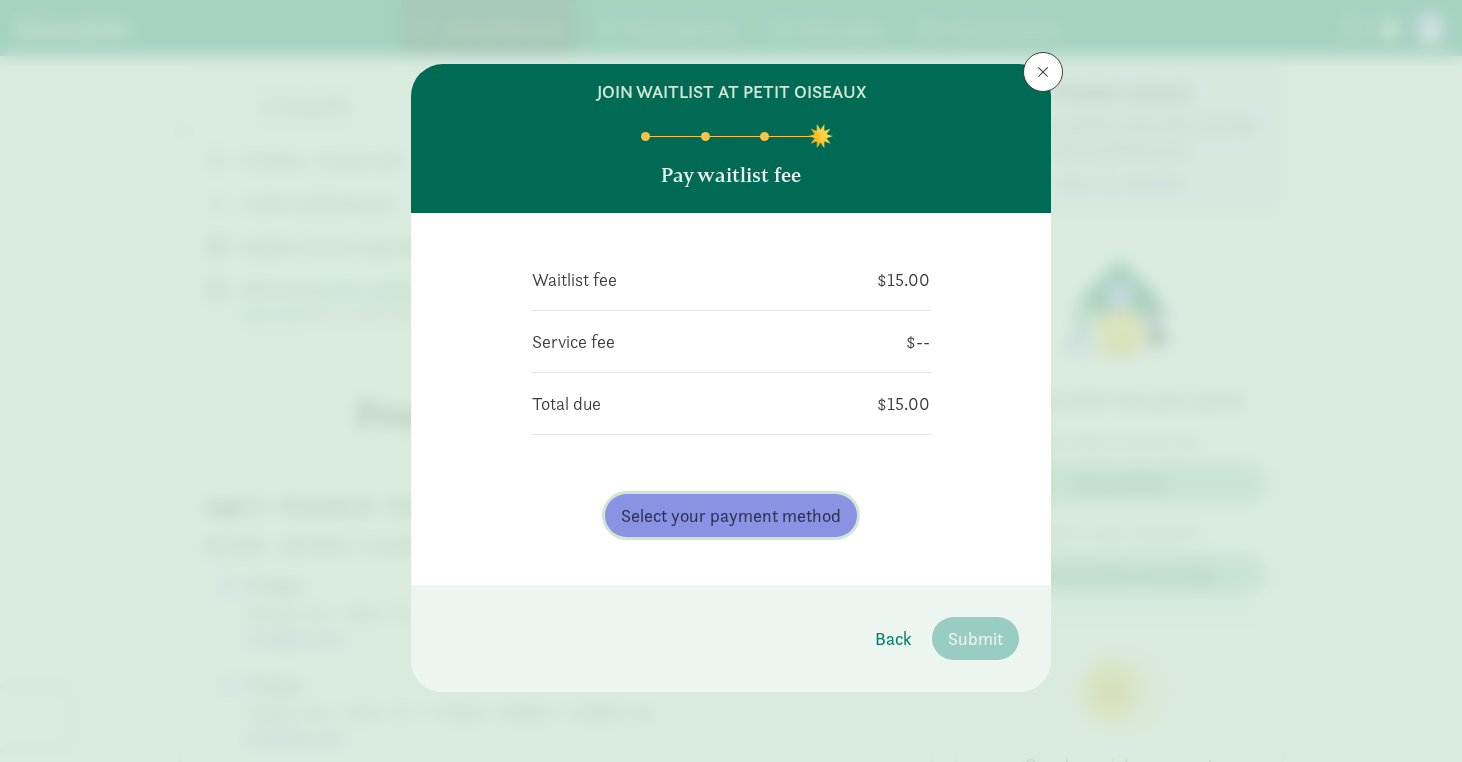 click on "Select your payment method" at bounding box center (731, 515) 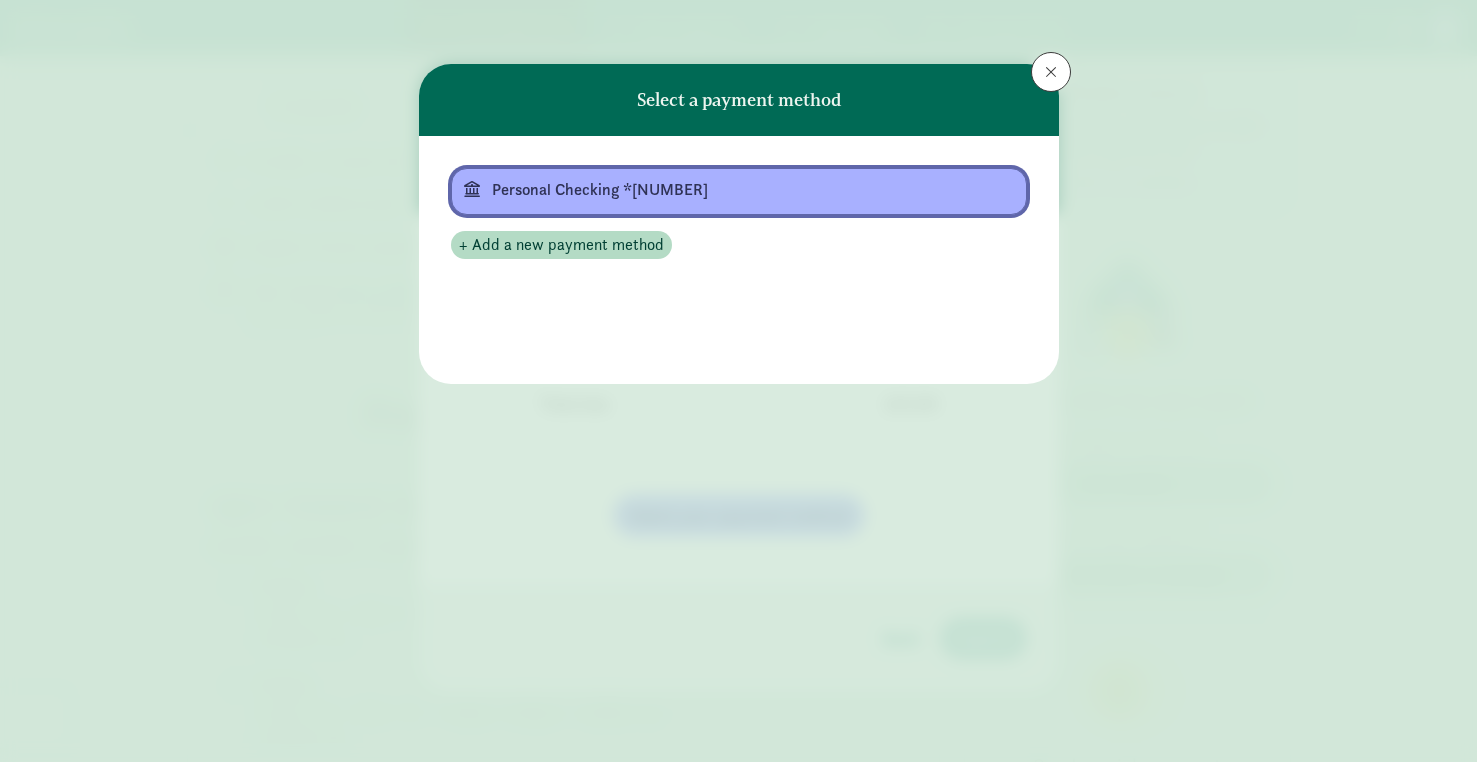 click on "Personal Checking  *1255" at bounding box center (737, 190) 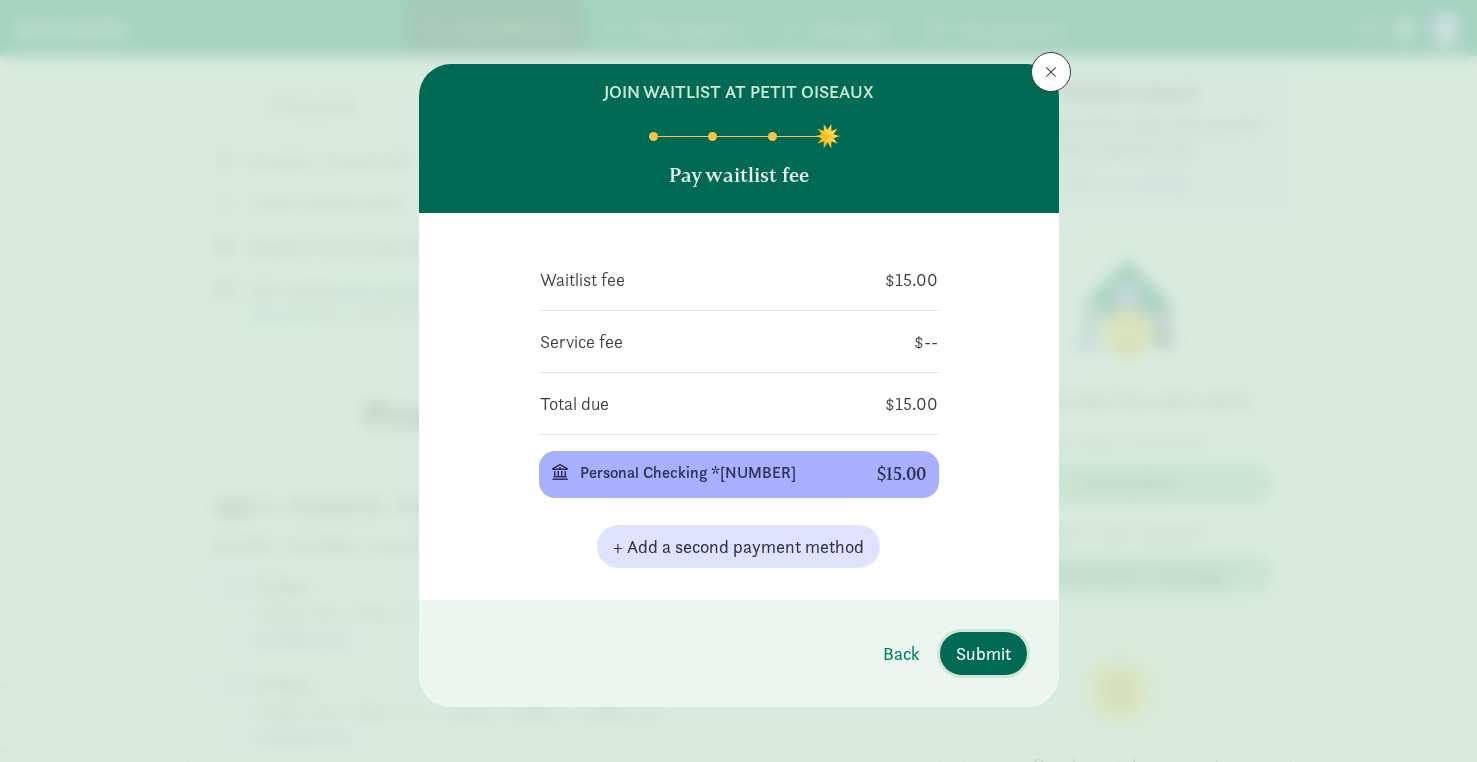click on "Submit" at bounding box center [983, 653] 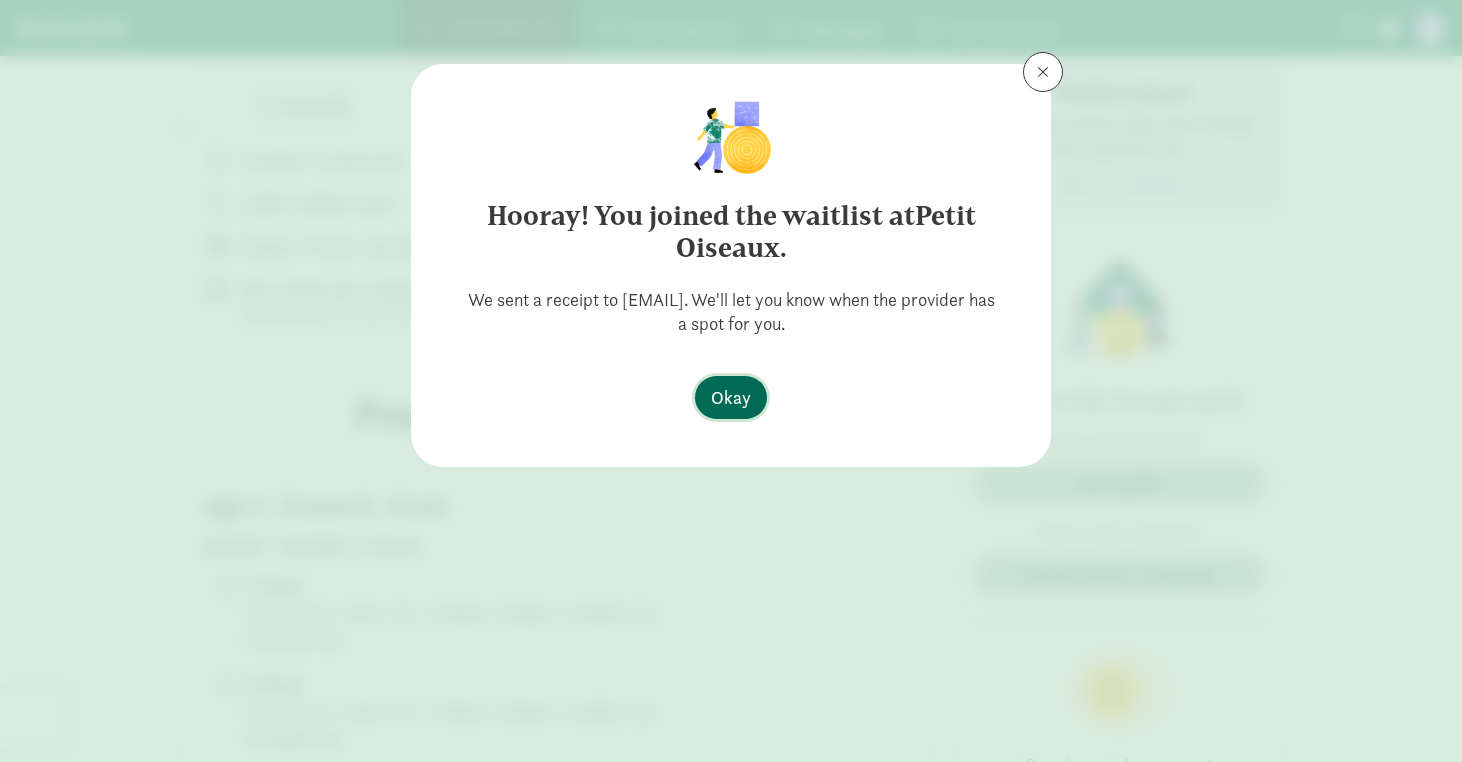 click on "Okay" at bounding box center (731, 397) 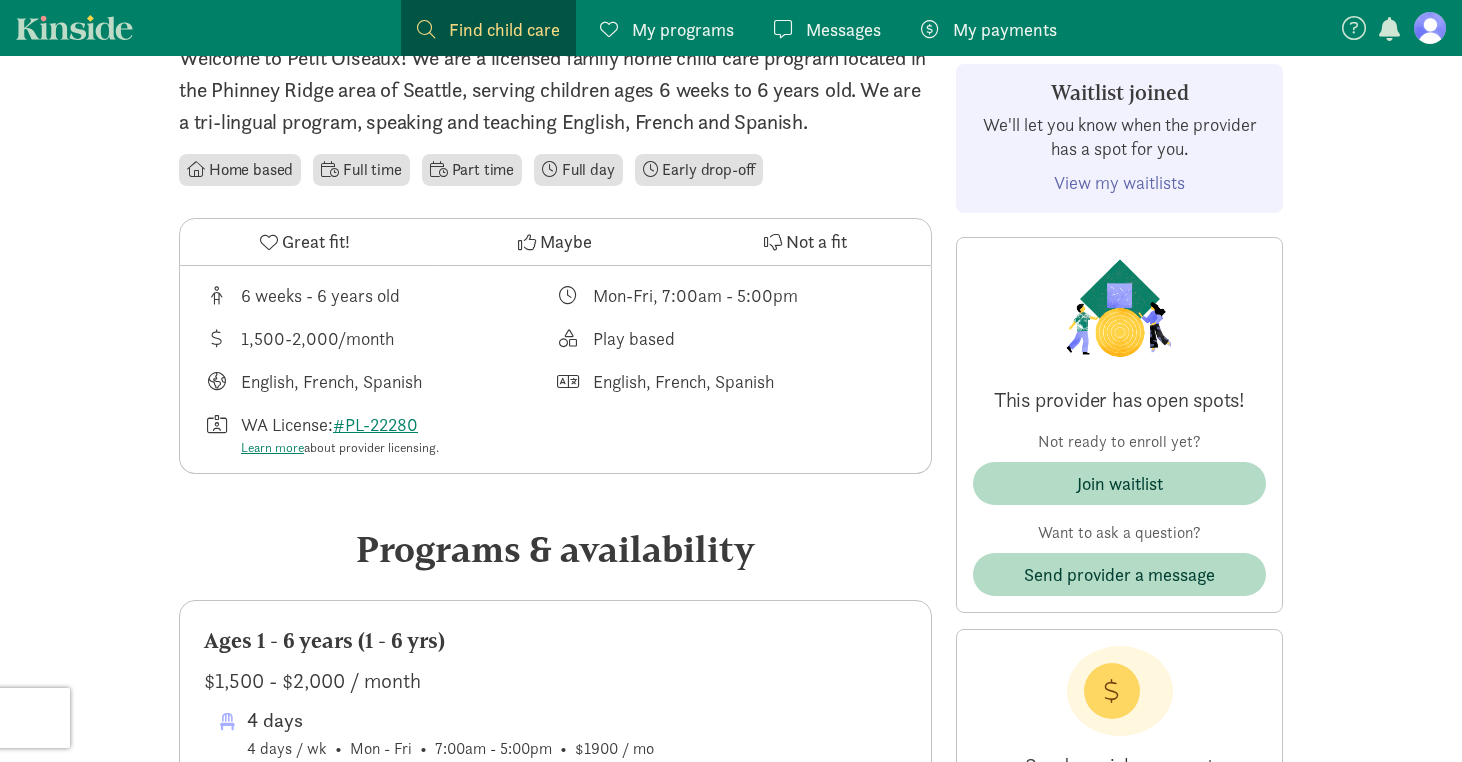 scroll, scrollTop: 522, scrollLeft: 0, axis: vertical 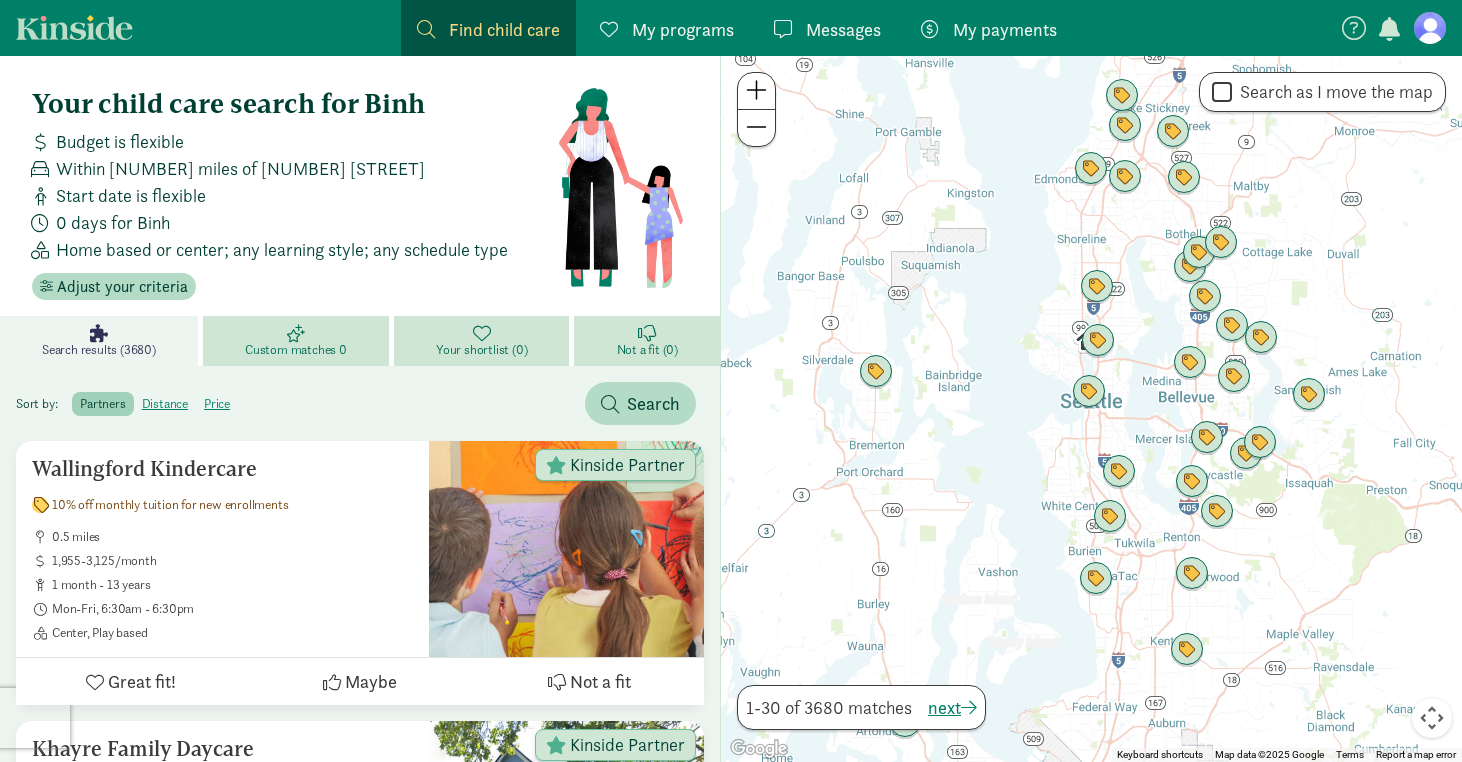 click at bounding box center (756, 91) 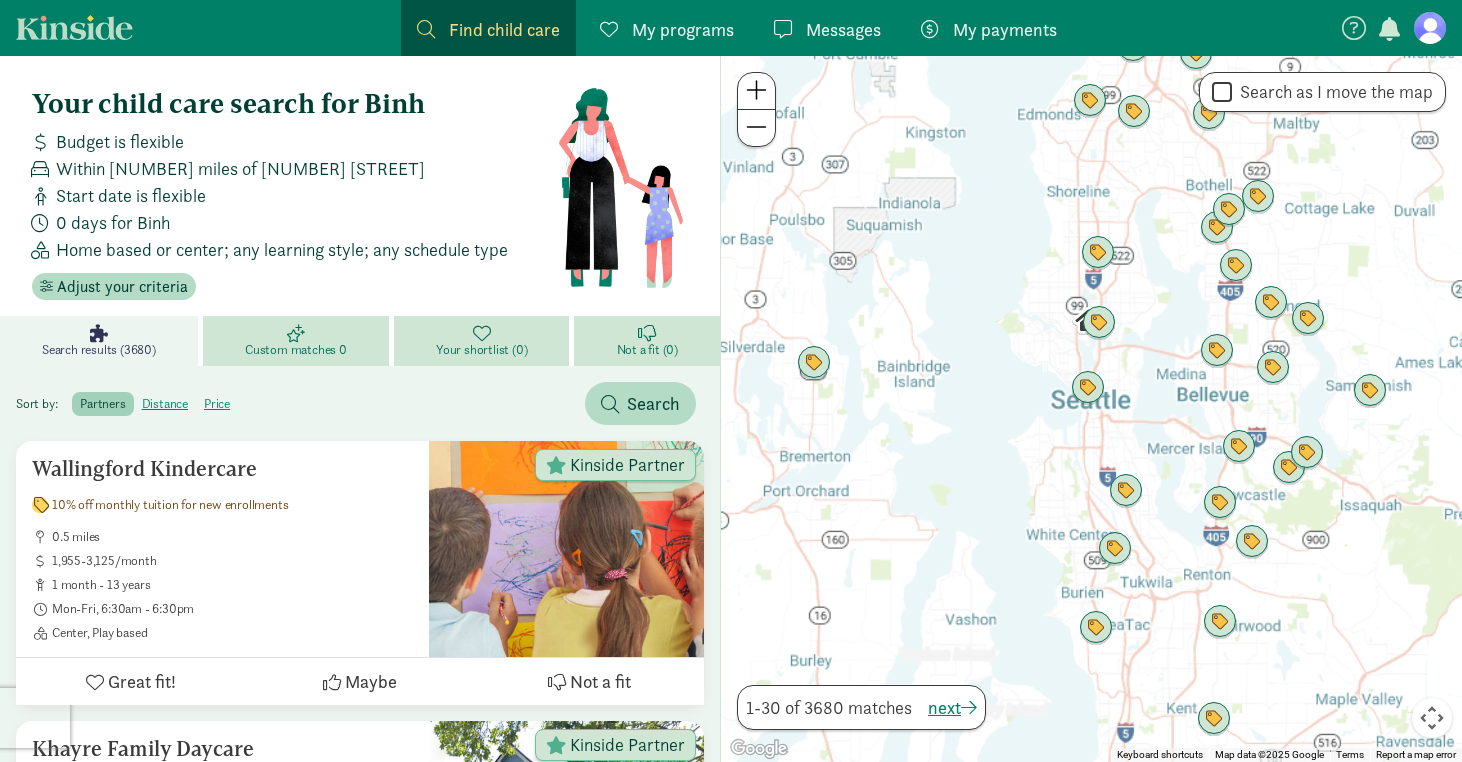 click at bounding box center [756, 91] 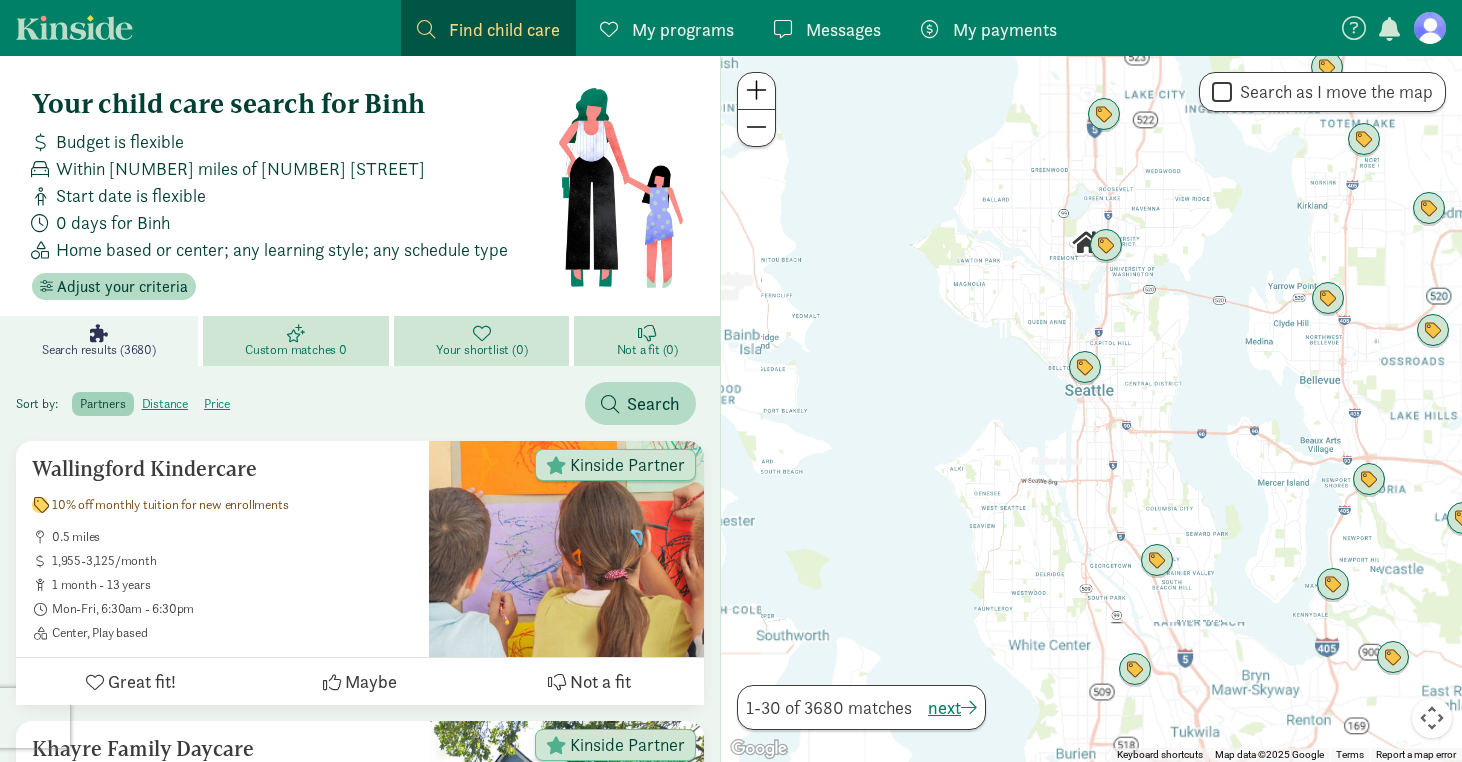 click at bounding box center (756, 91) 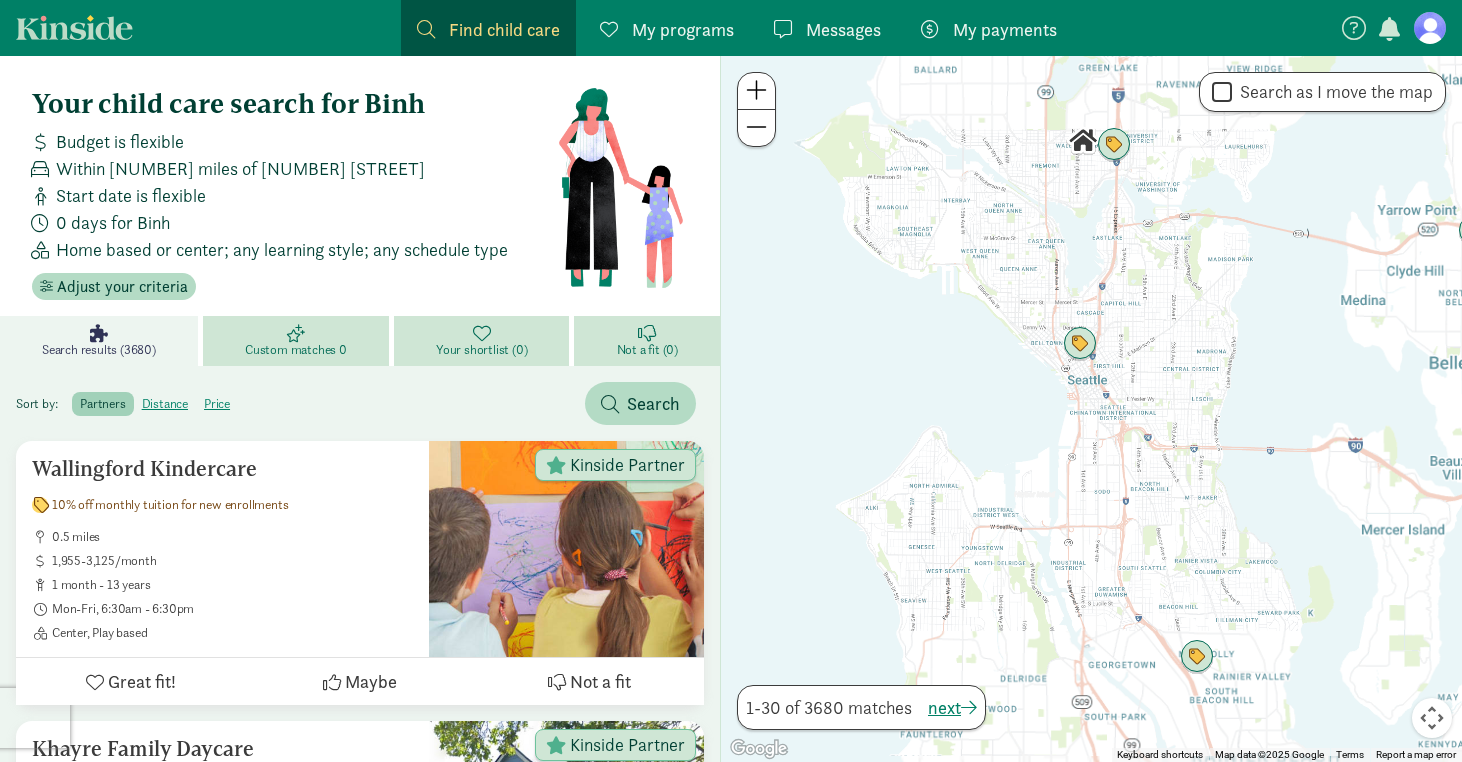 click at bounding box center [756, 91] 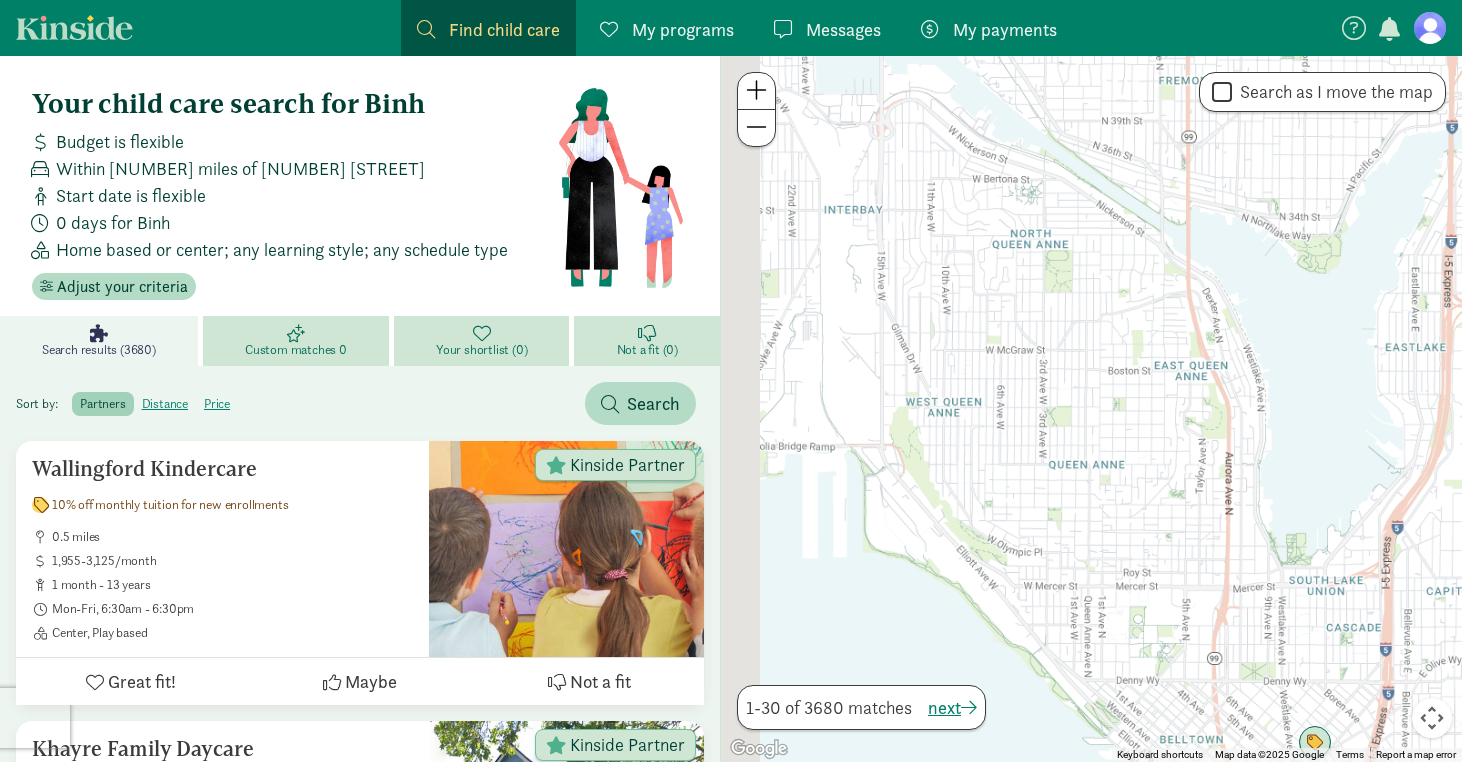 drag, startPoint x: 967, startPoint y: 165, endPoint x: 1243, endPoint y: 785, distance: 678.6575 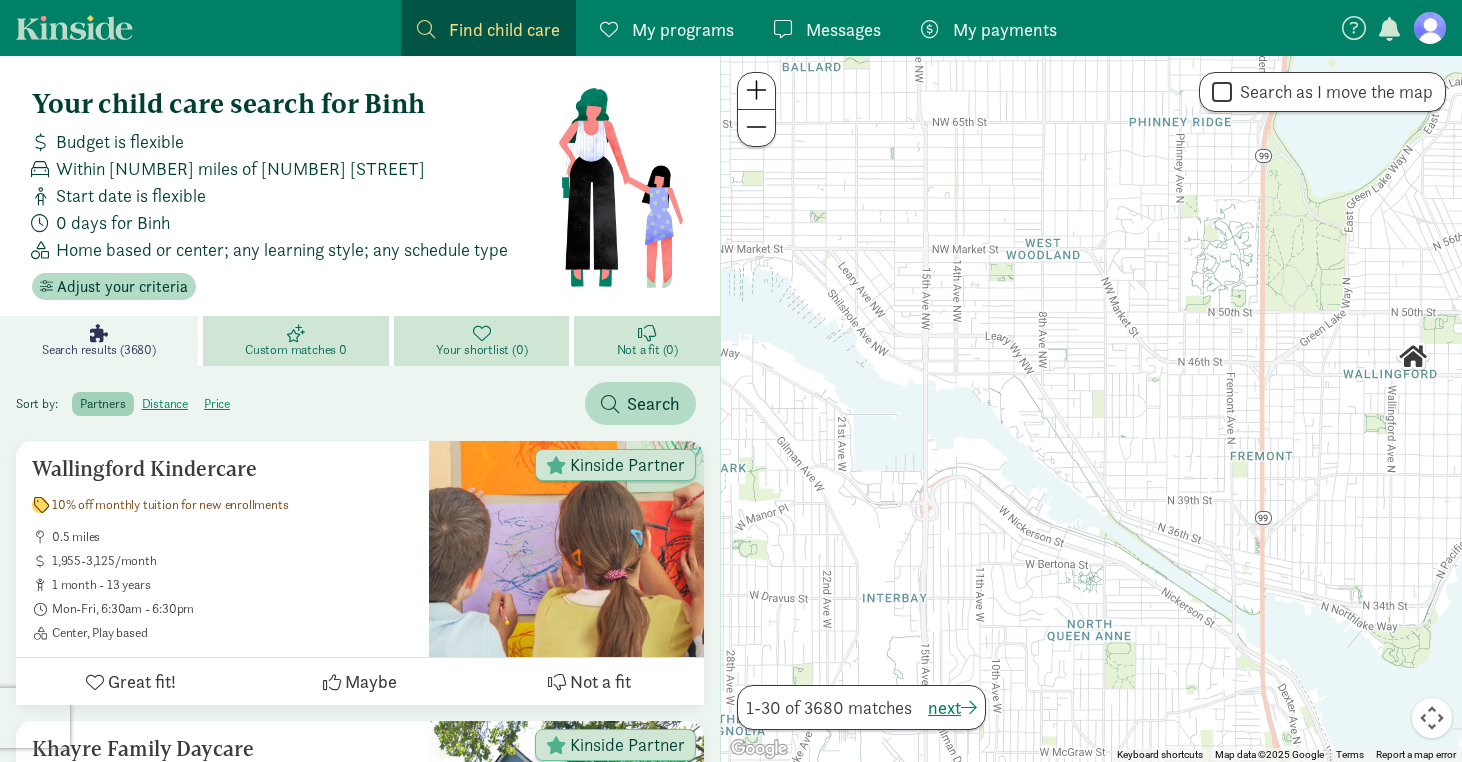 drag, startPoint x: 1001, startPoint y: 324, endPoint x: 1055, endPoint y: 735, distance: 414.53226 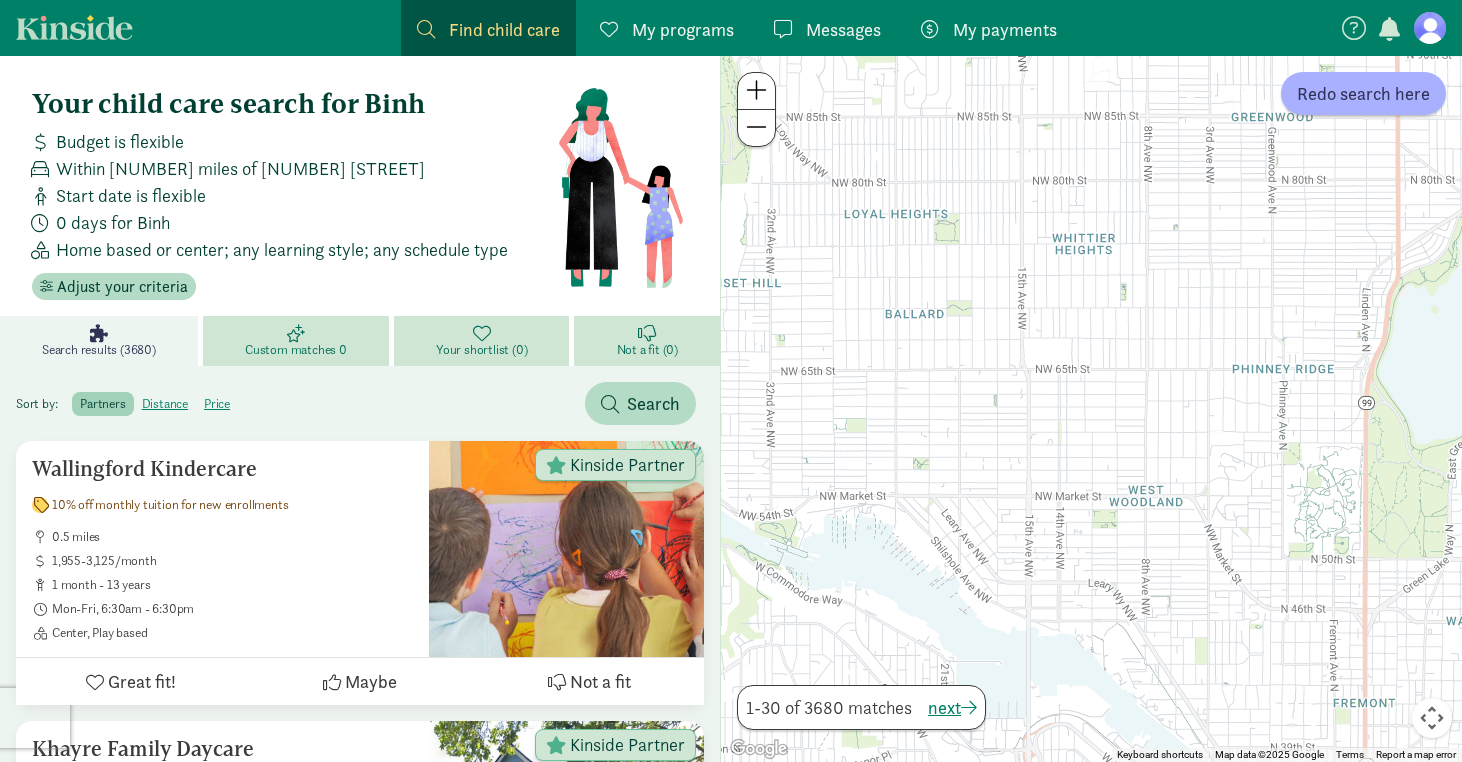 drag, startPoint x: 1035, startPoint y: 421, endPoint x: 1148, endPoint y: 530, distance: 157.00319 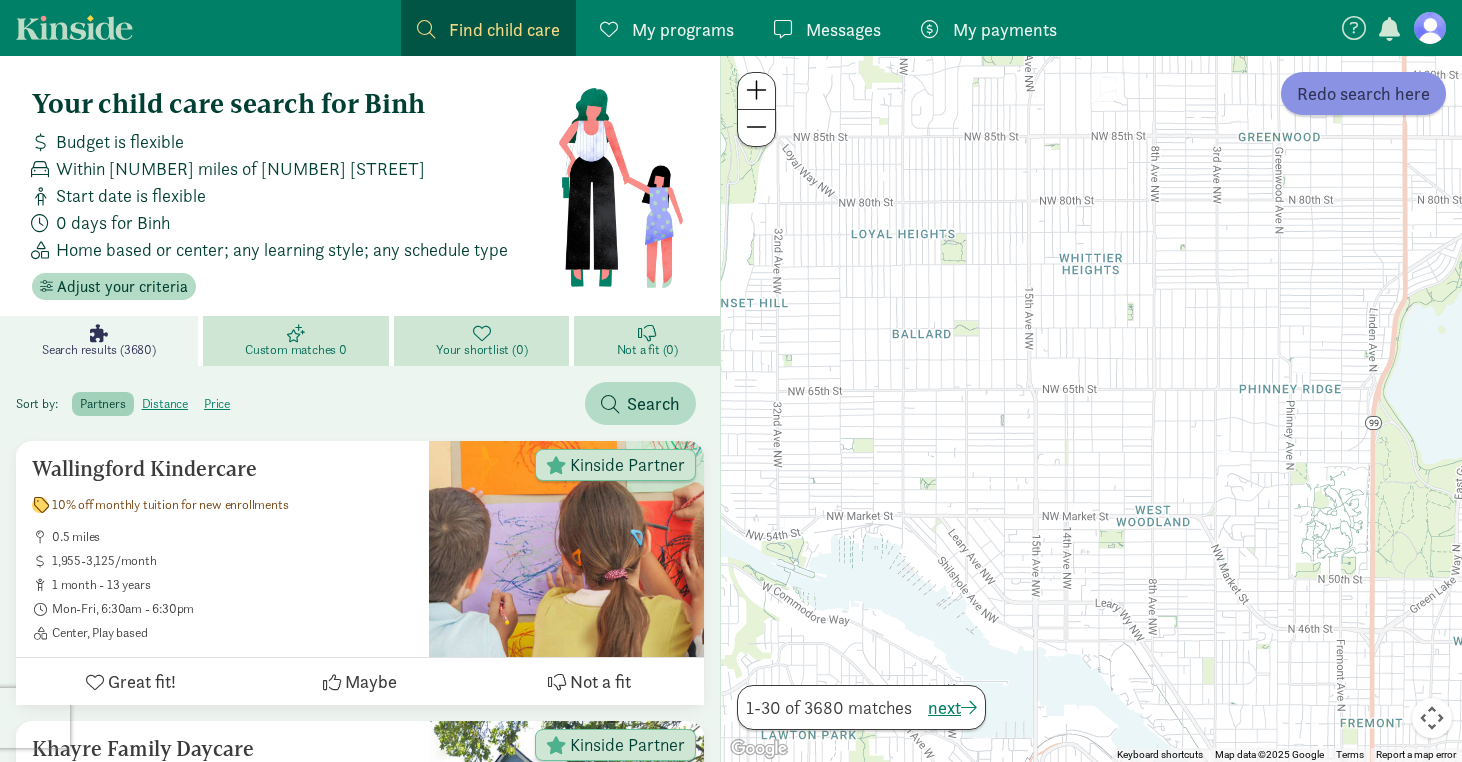click on "Redo search here" 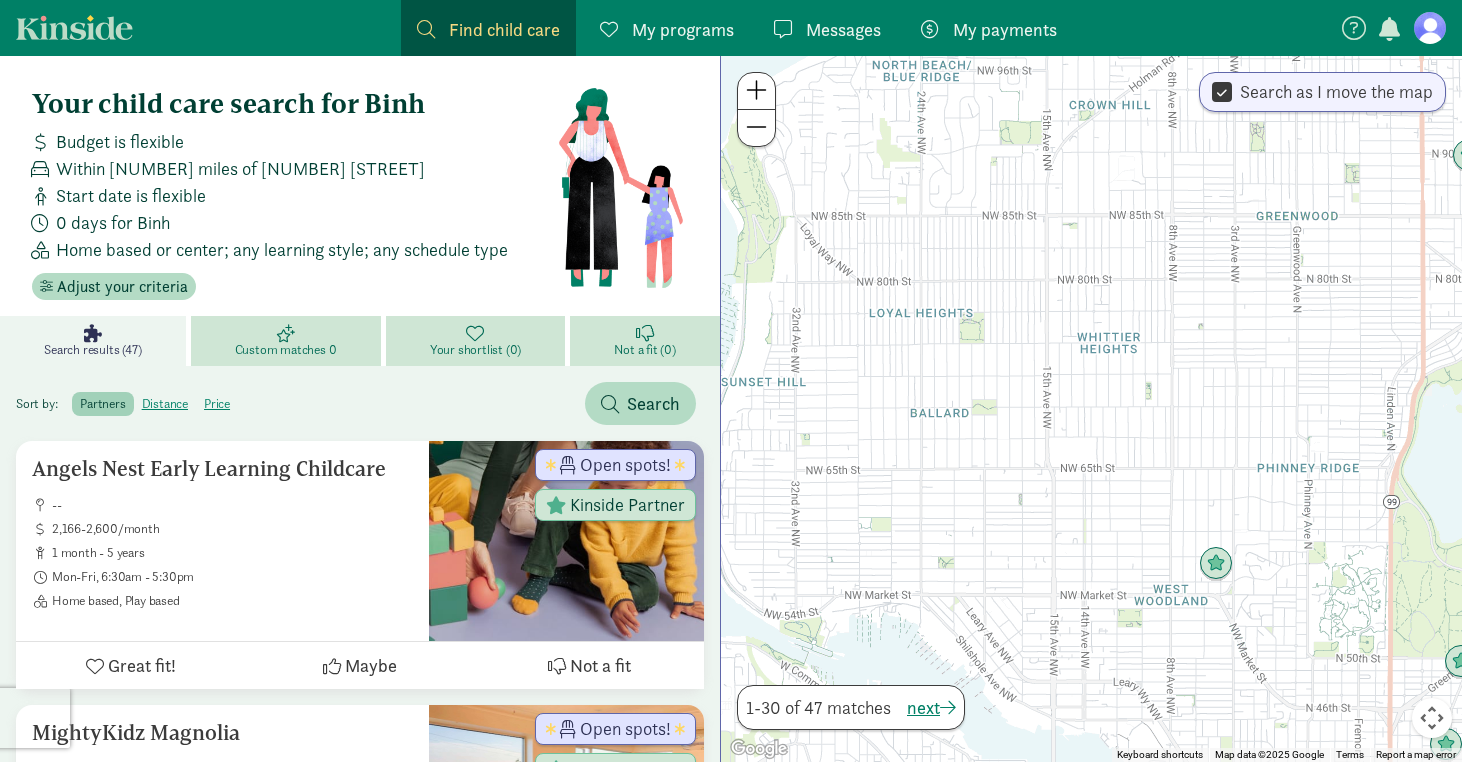 drag, startPoint x: 1105, startPoint y: 343, endPoint x: 1127, endPoint y: 445, distance: 104.34558 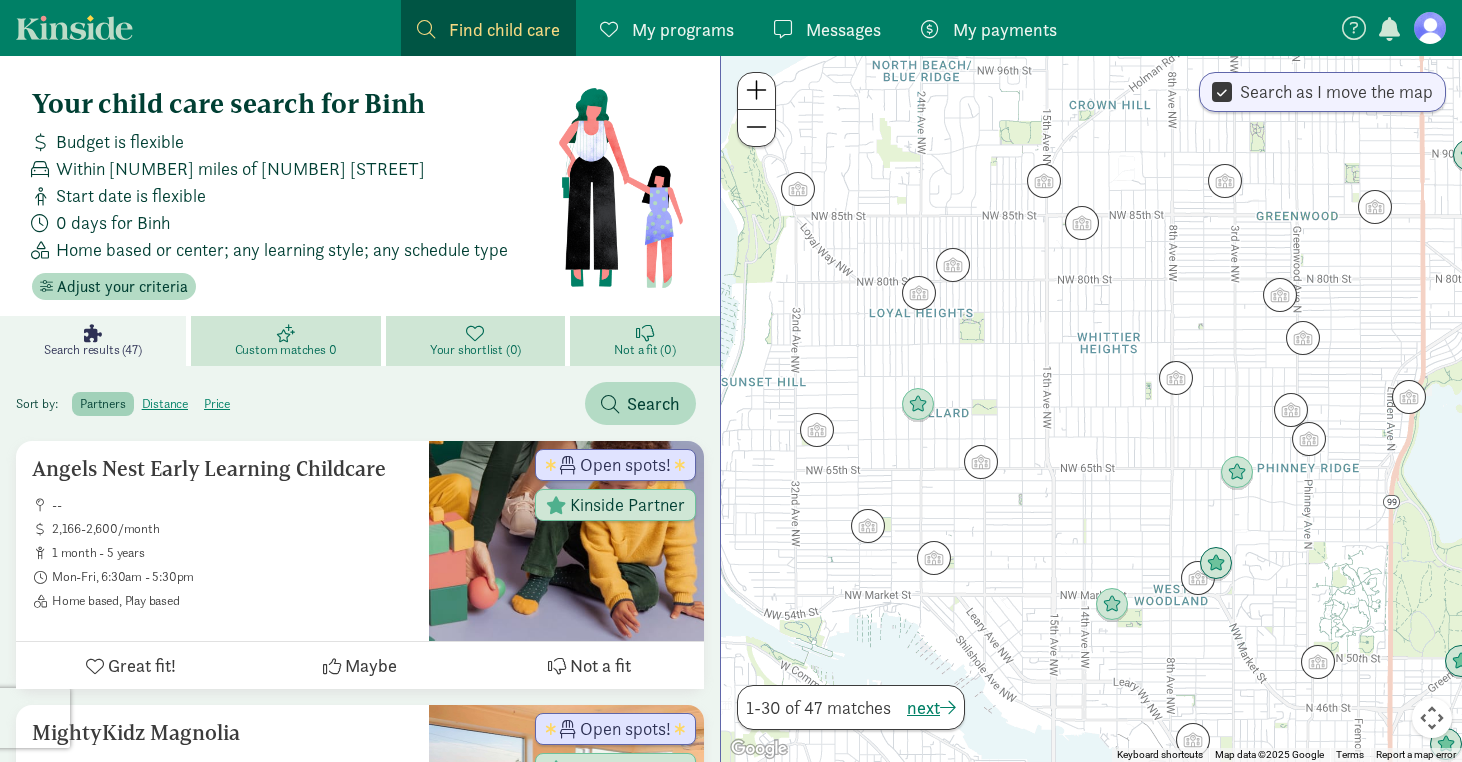 click at bounding box center (1091, 409) 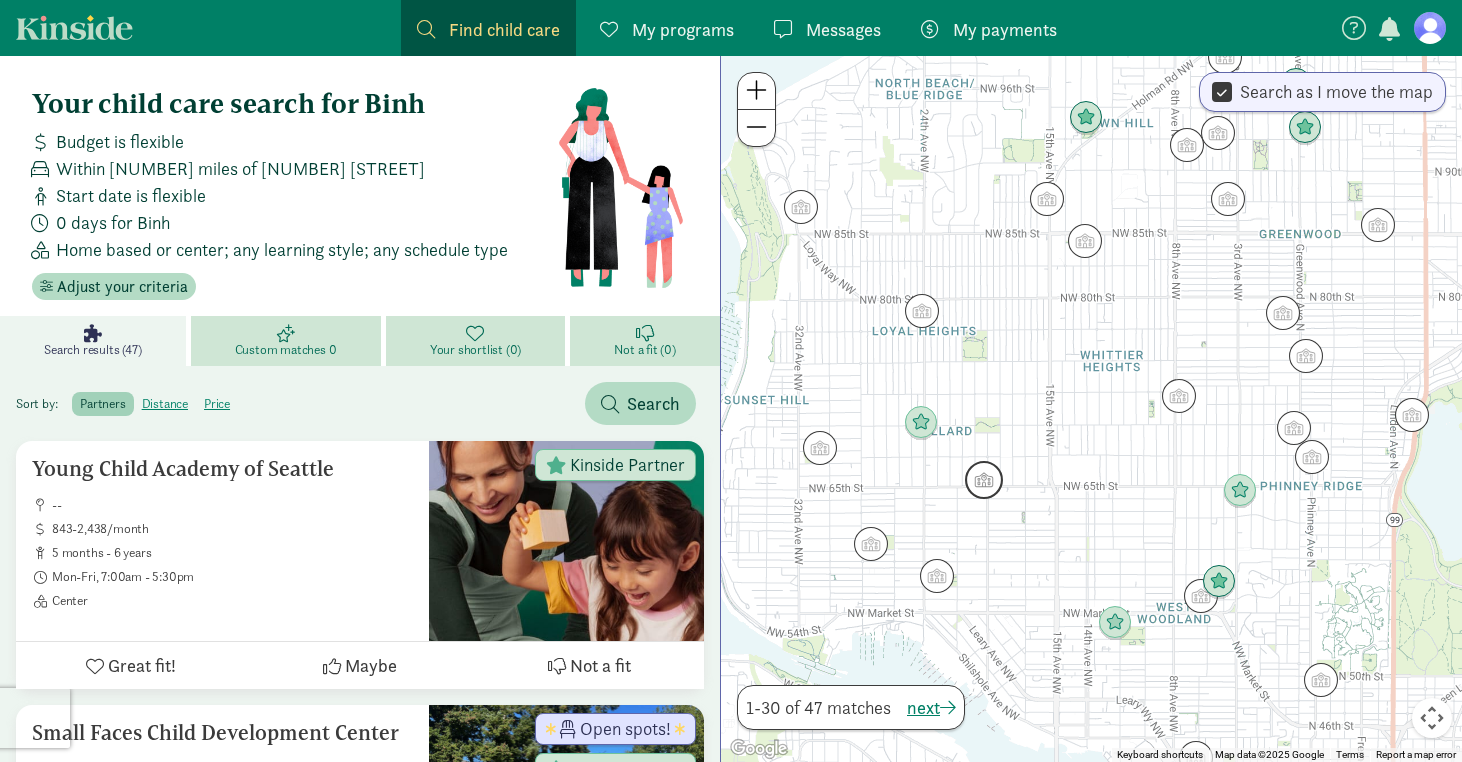 click at bounding box center (984, 480) 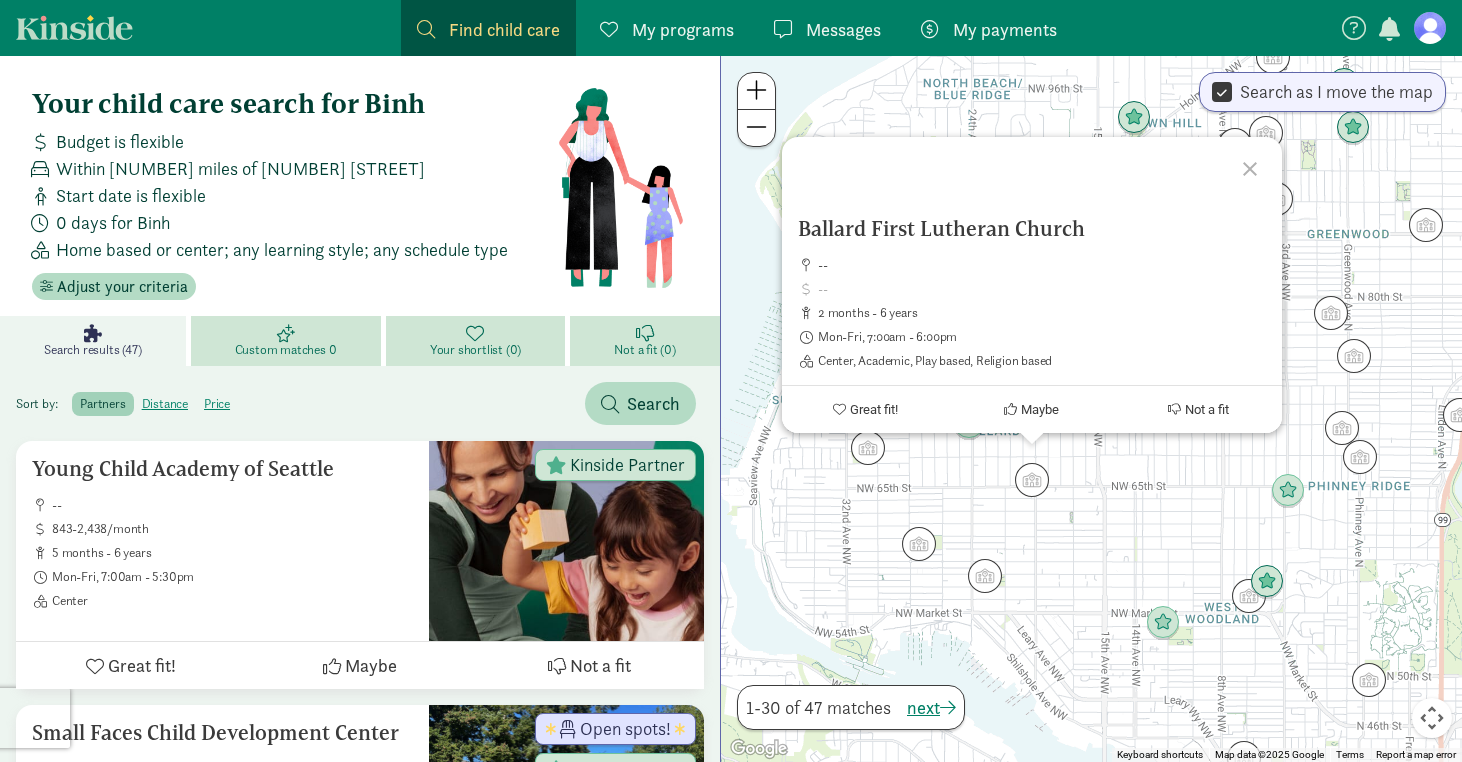 click 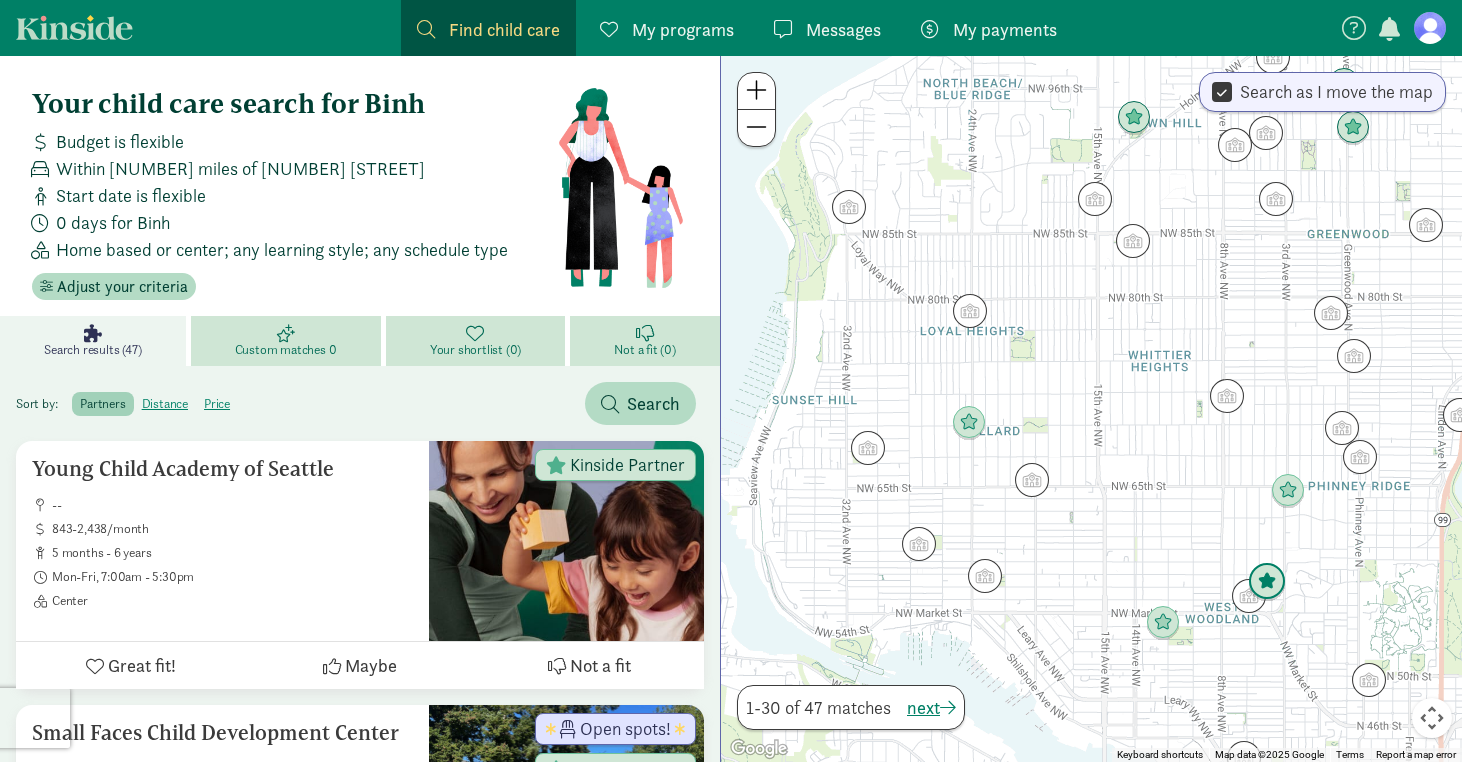 click at bounding box center [1267, 582] 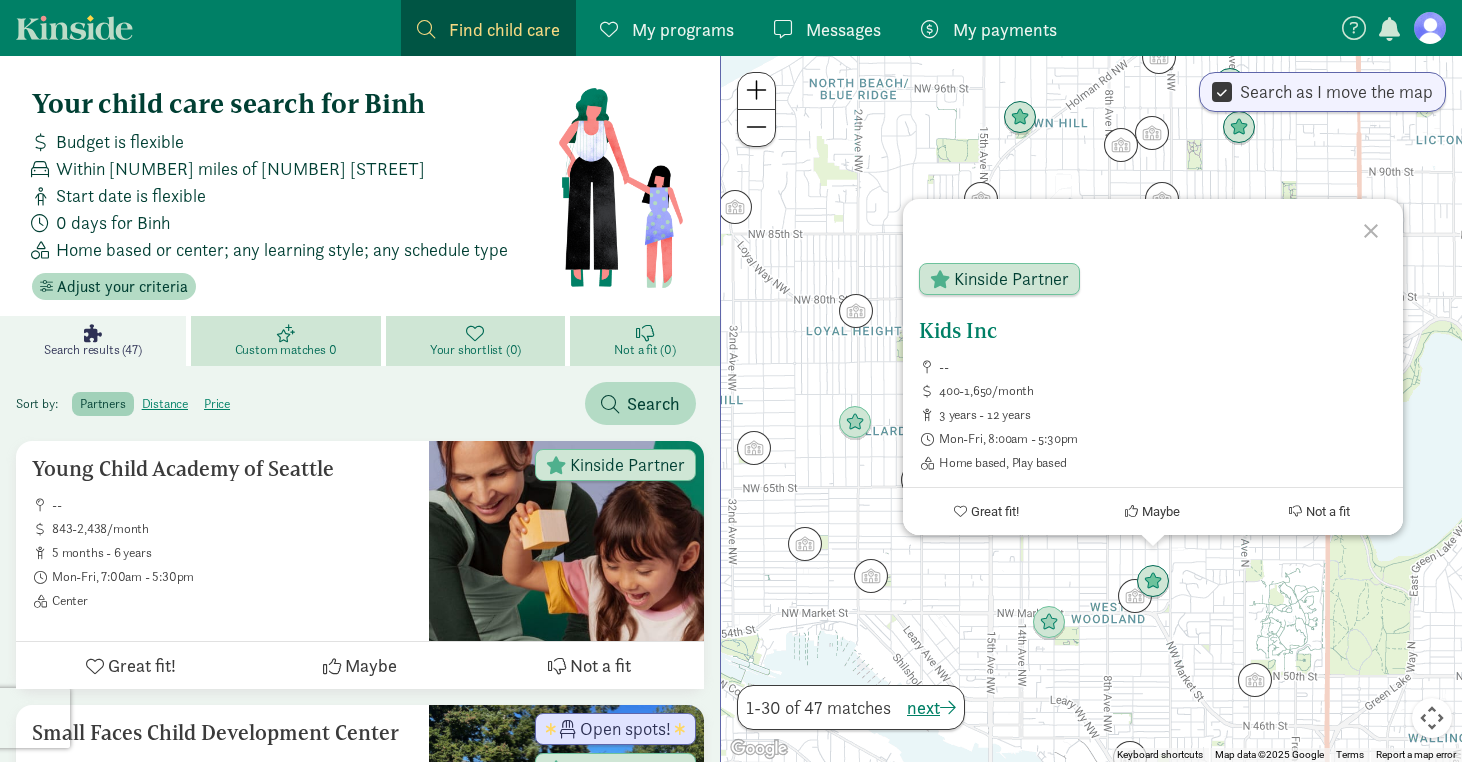 click on "Kinside Partner" at bounding box center (1128, 283) 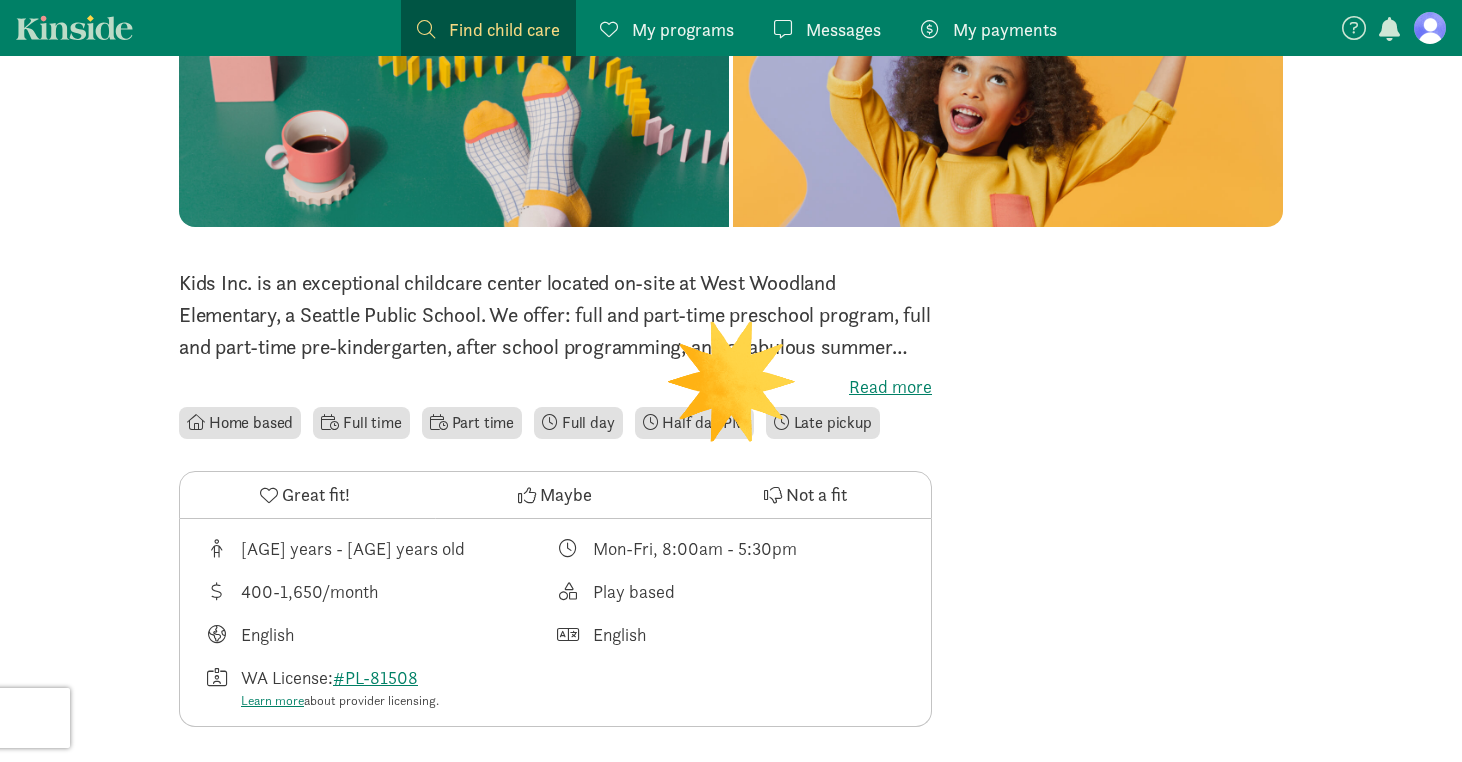 scroll, scrollTop: 335, scrollLeft: 0, axis: vertical 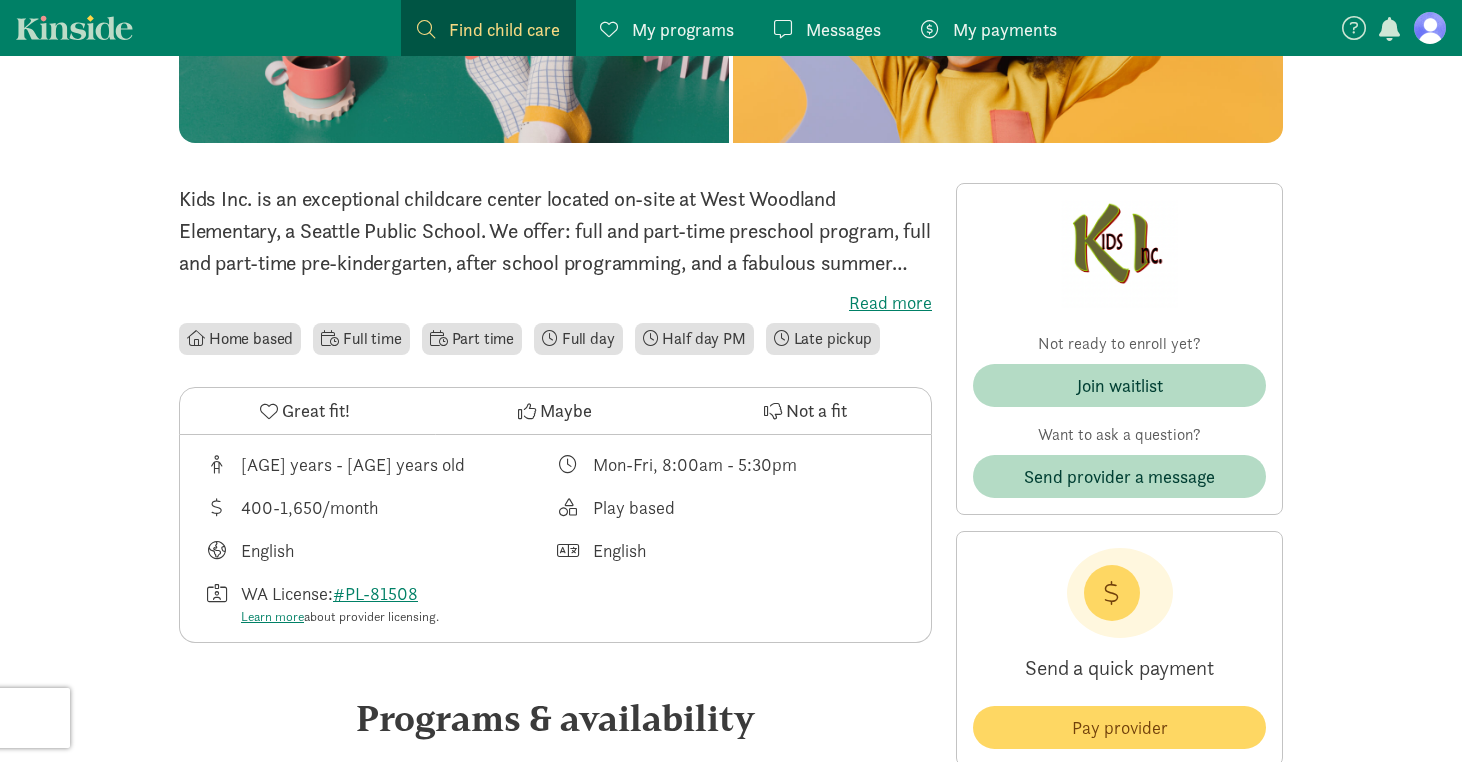 click on "Read more" at bounding box center (555, 303) 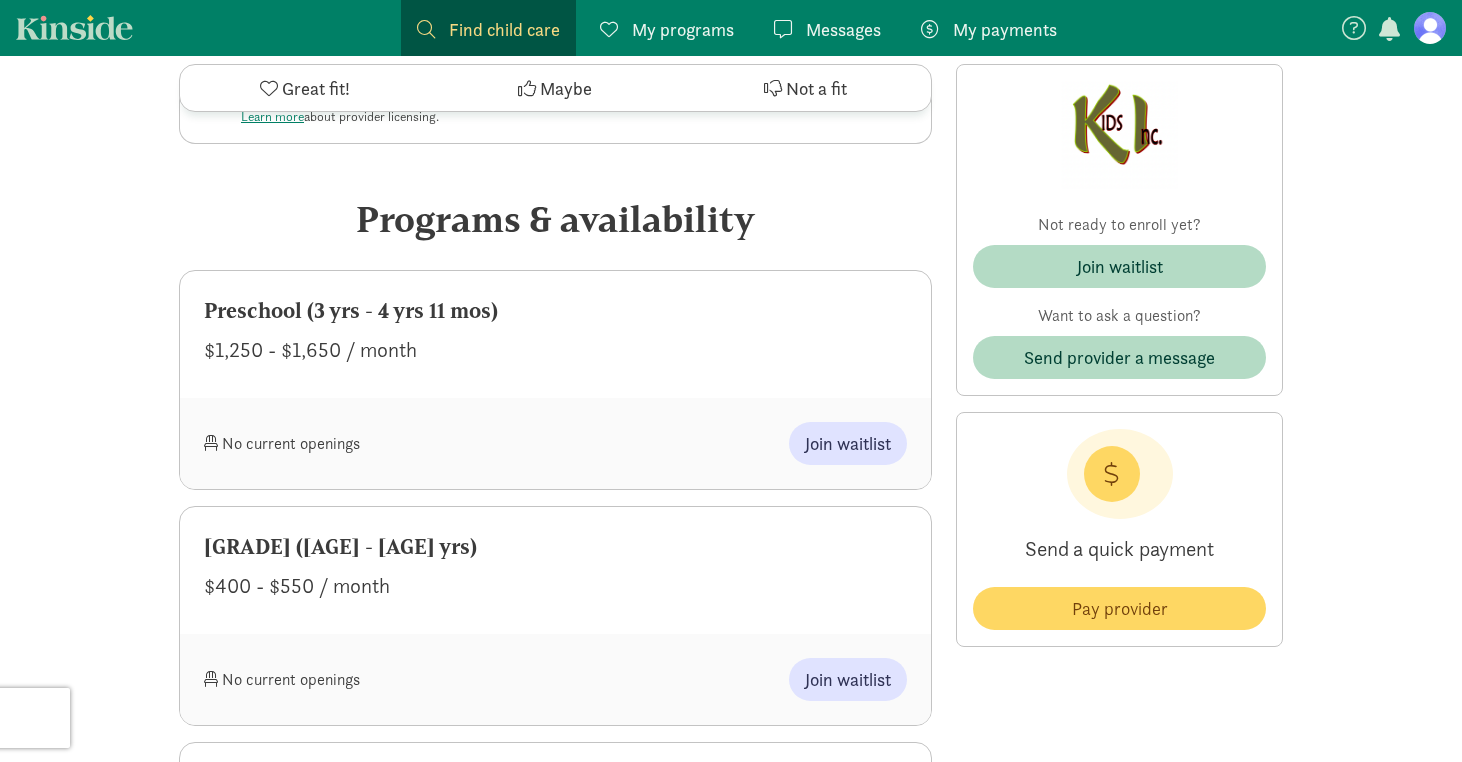 scroll, scrollTop: 940, scrollLeft: 0, axis: vertical 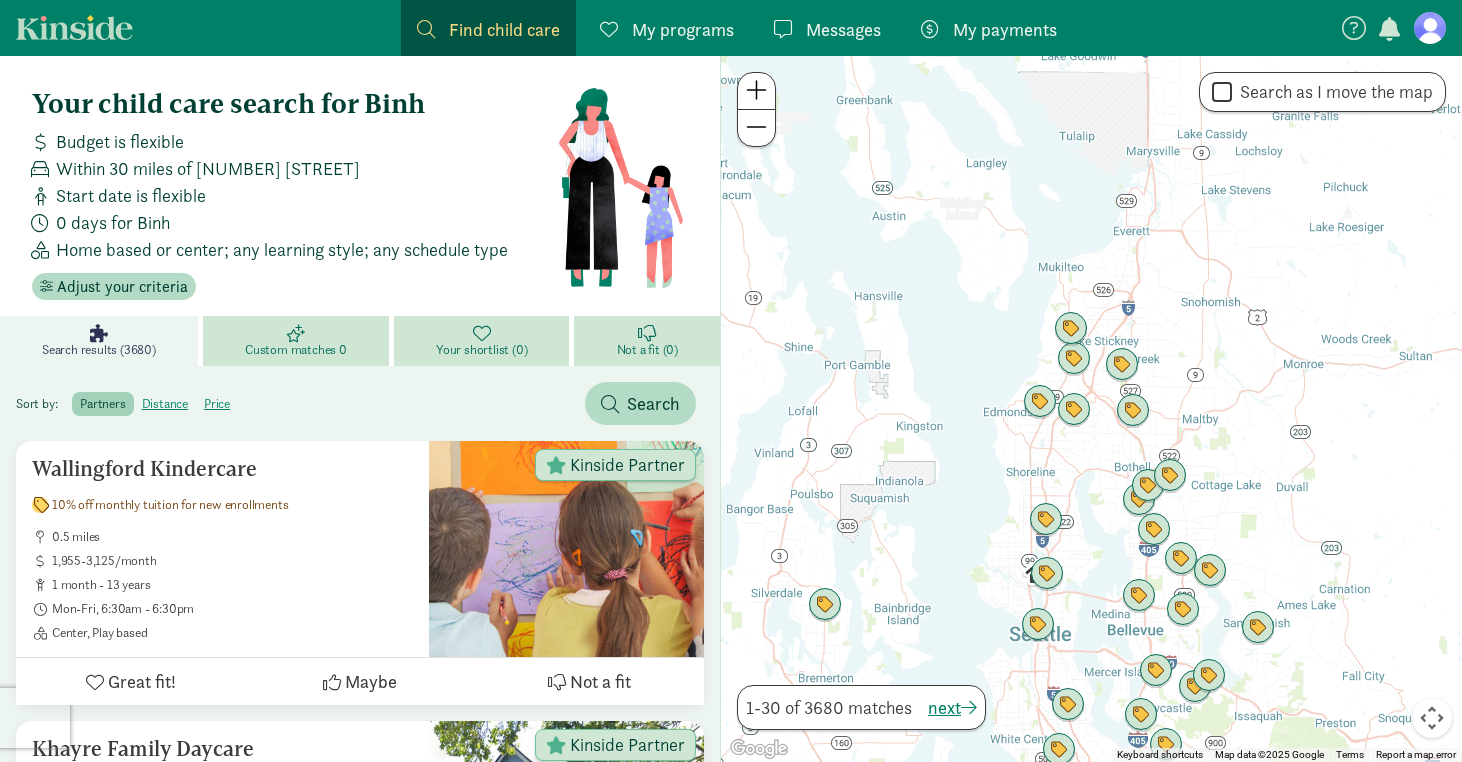 drag, startPoint x: 1031, startPoint y: 198, endPoint x: 1077, endPoint y: 493, distance: 298.5649 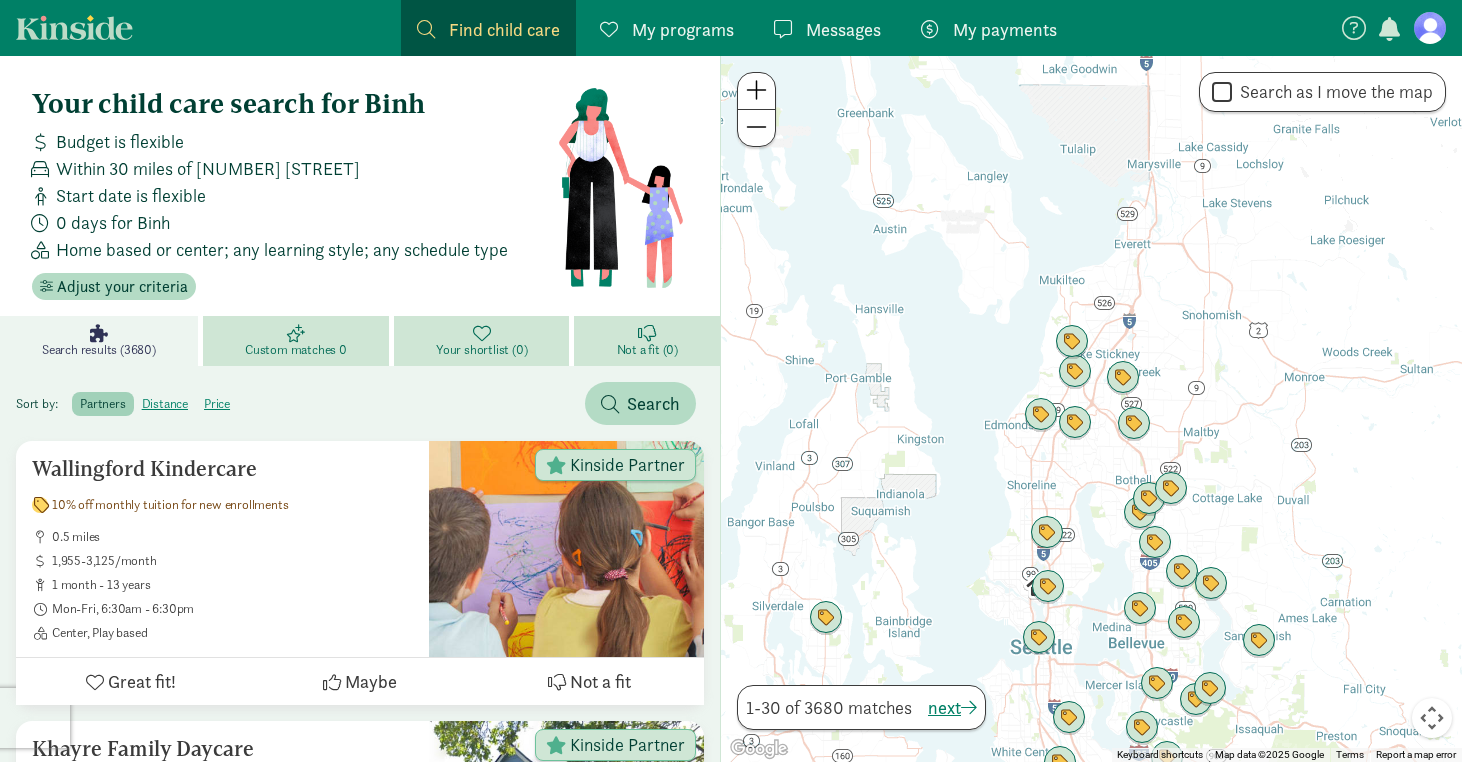 click at bounding box center (756, 90) 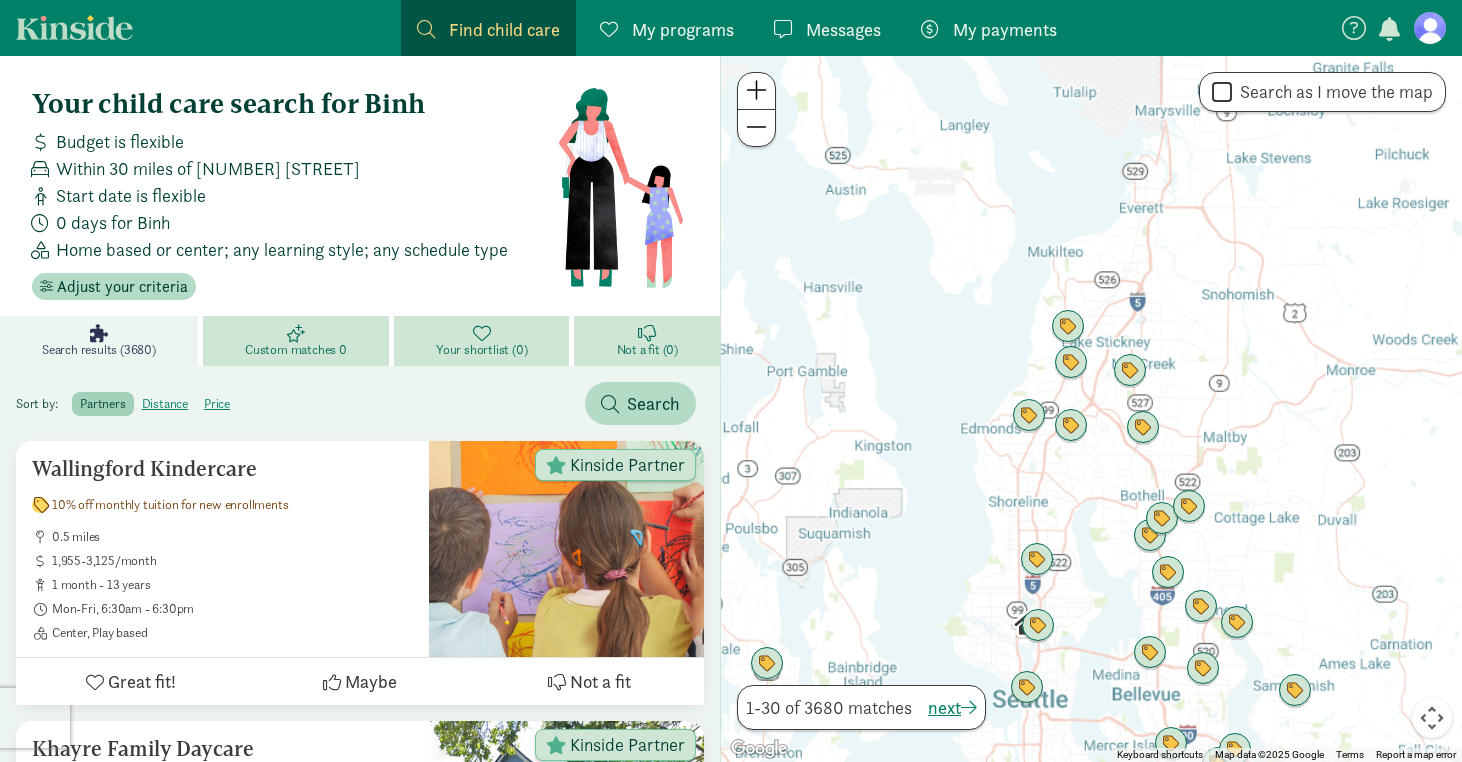 click at bounding box center (756, 90) 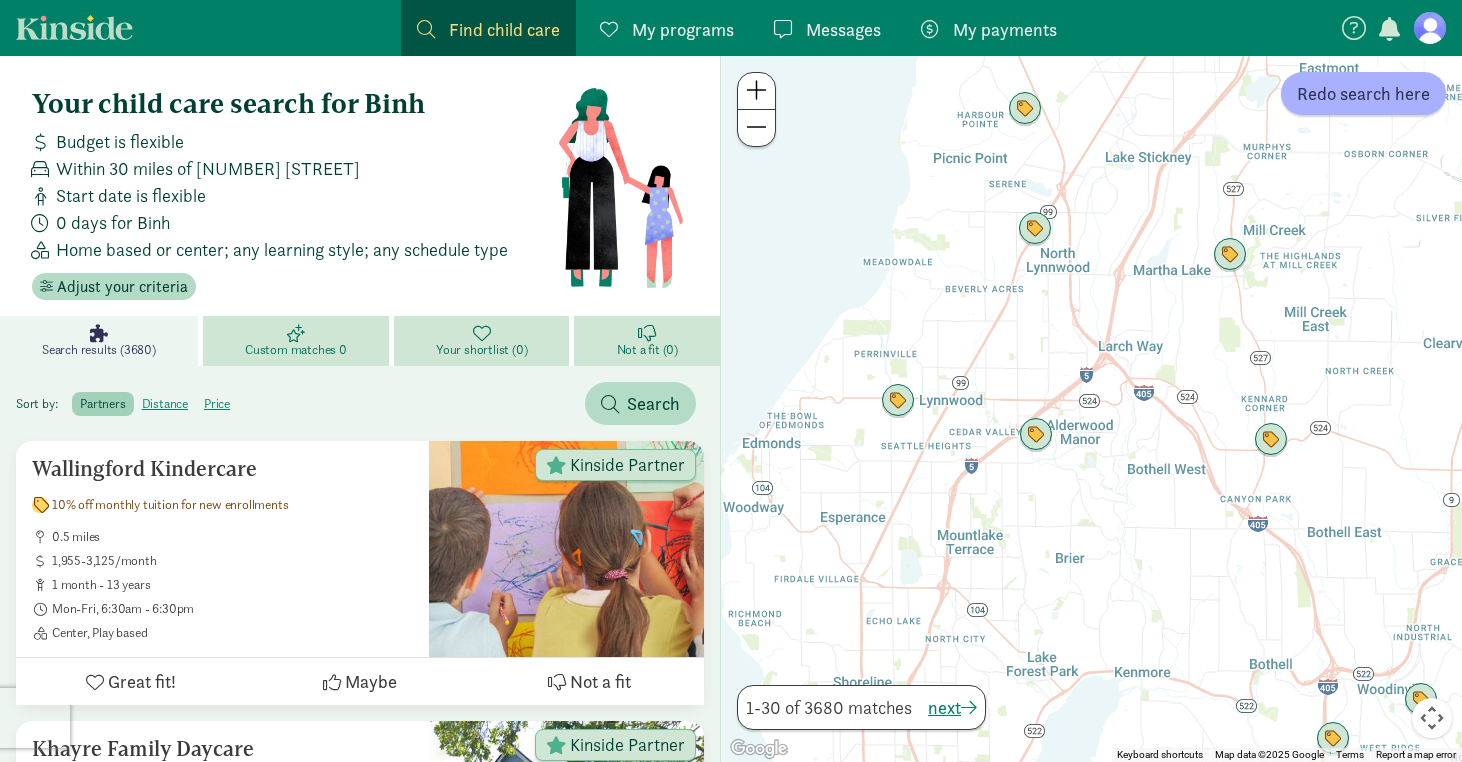 drag, startPoint x: 1053, startPoint y: 424, endPoint x: 1121, endPoint y: 272, distance: 166.51727 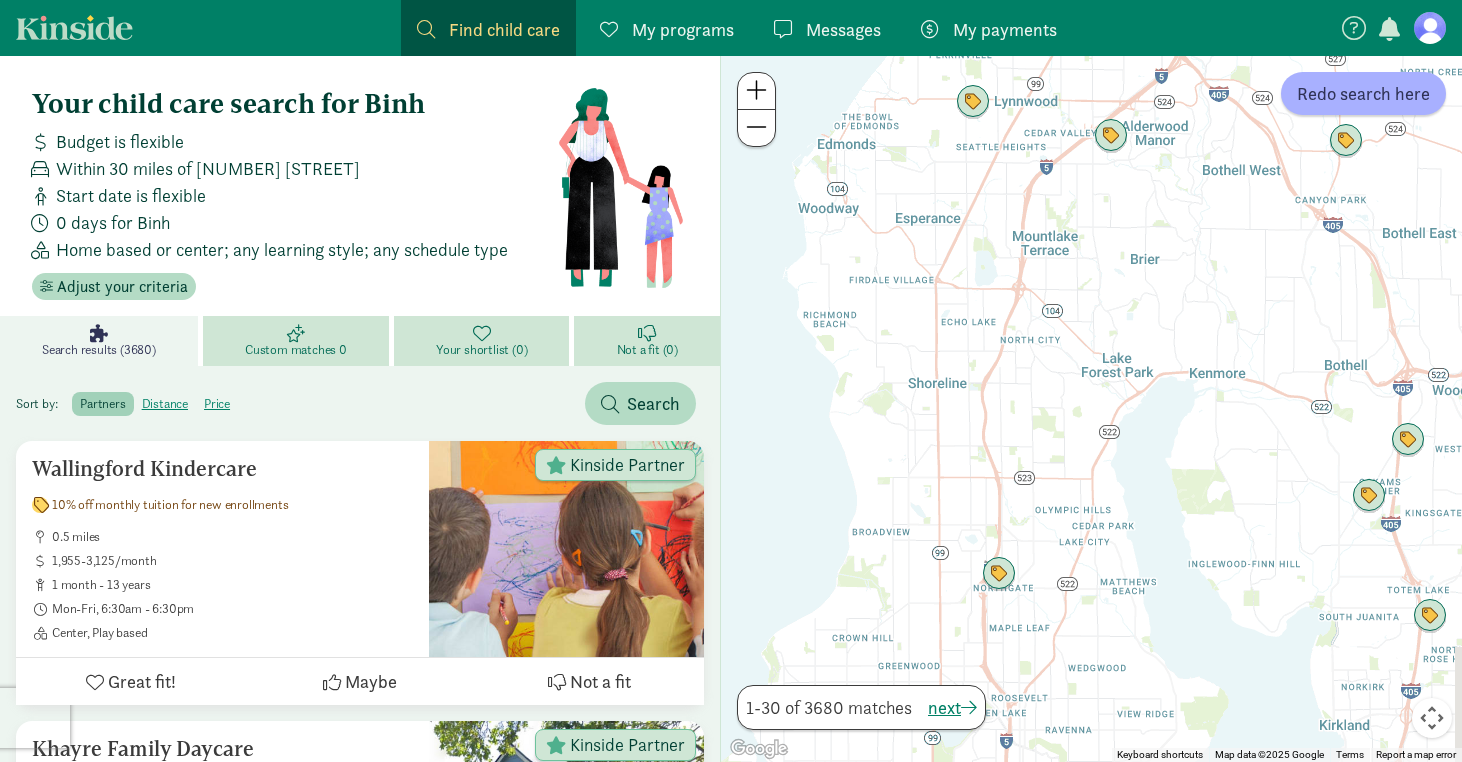 drag, startPoint x: 1096, startPoint y: 521, endPoint x: 1101, endPoint y: 327, distance: 194.06442 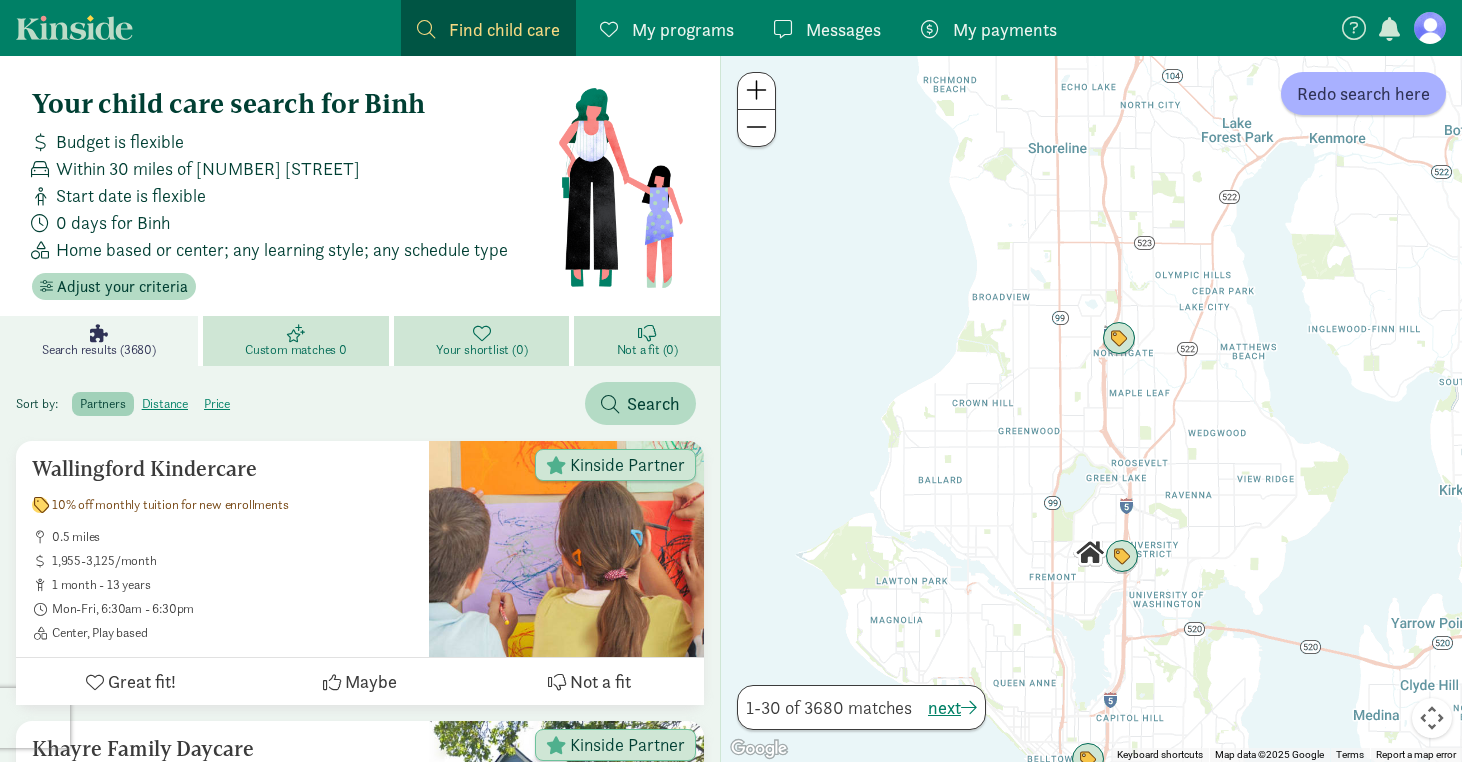 drag, startPoint x: 1063, startPoint y: 479, endPoint x: 1188, endPoint y: 390, distance: 153.44705 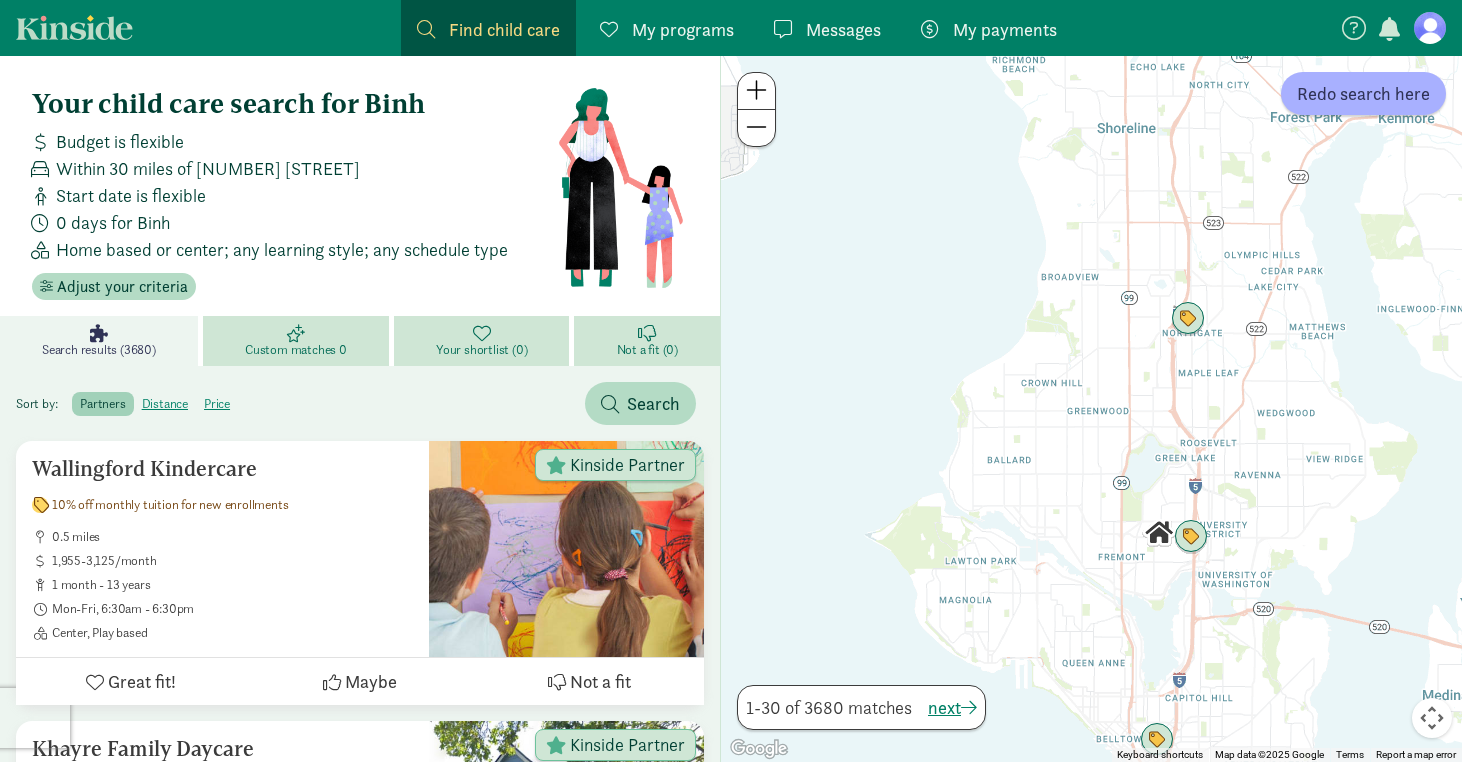 drag, startPoint x: 1043, startPoint y: 415, endPoint x: 1147, endPoint y: 384, distance: 108.52189 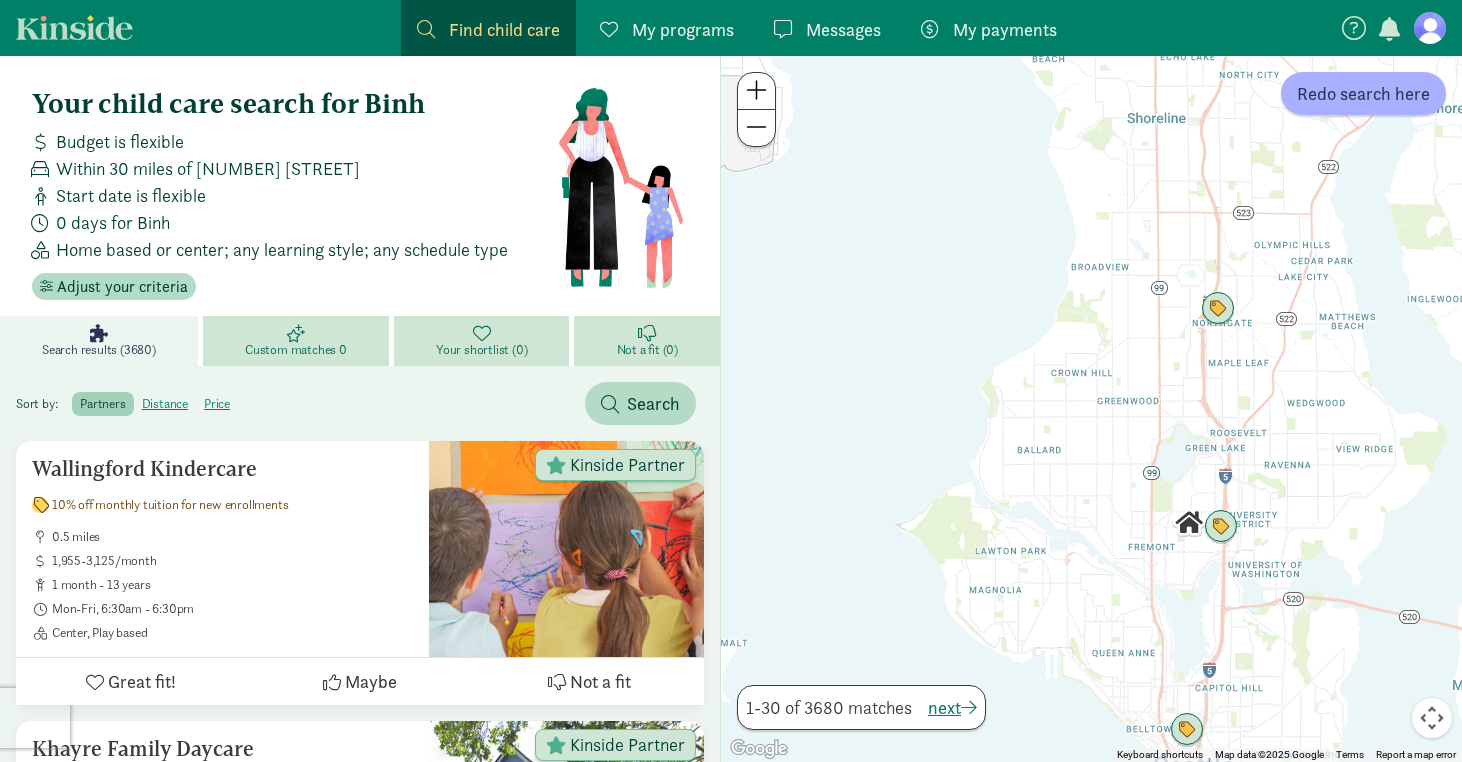 click at bounding box center (756, 90) 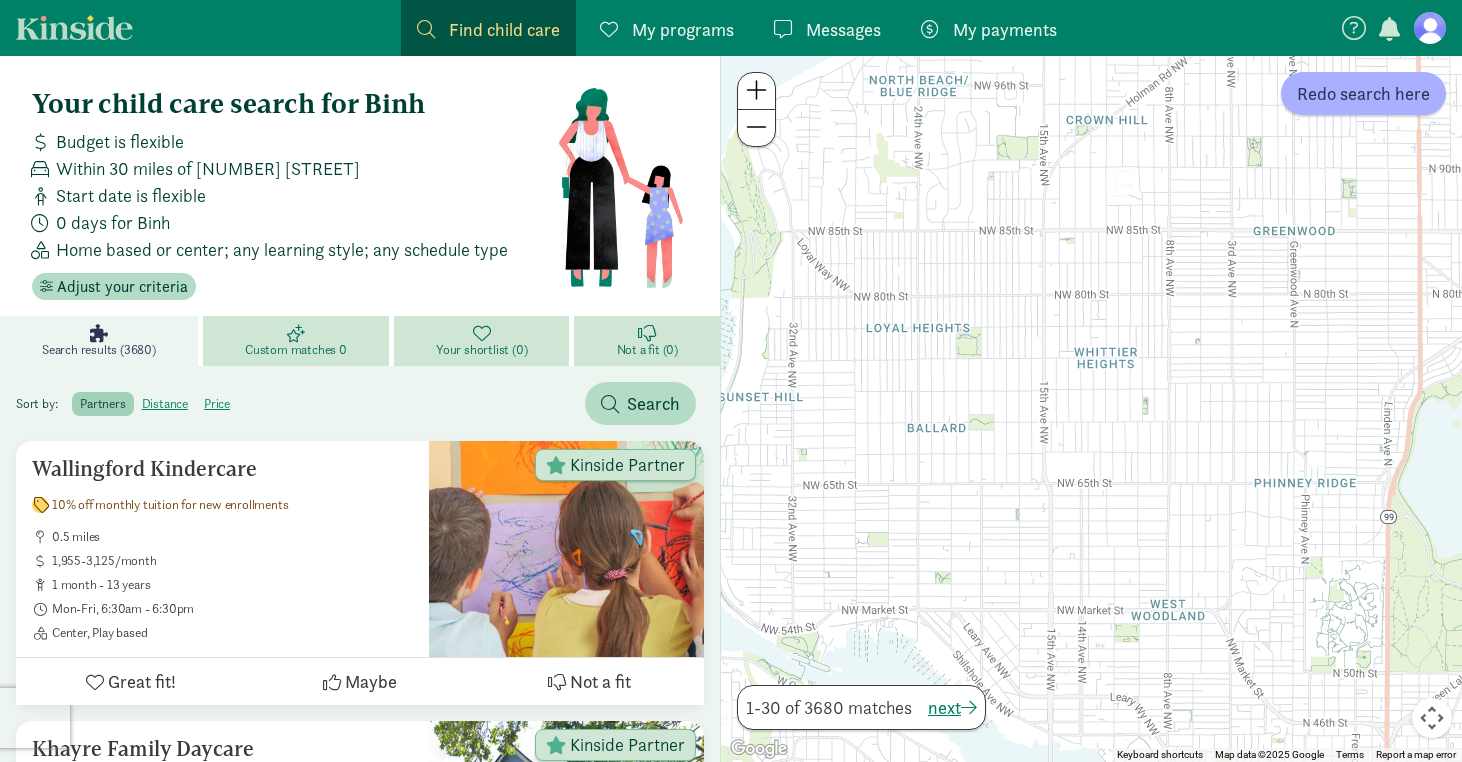 drag, startPoint x: 1206, startPoint y: 355, endPoint x: 1253, endPoint y: 196, distance: 165.80109 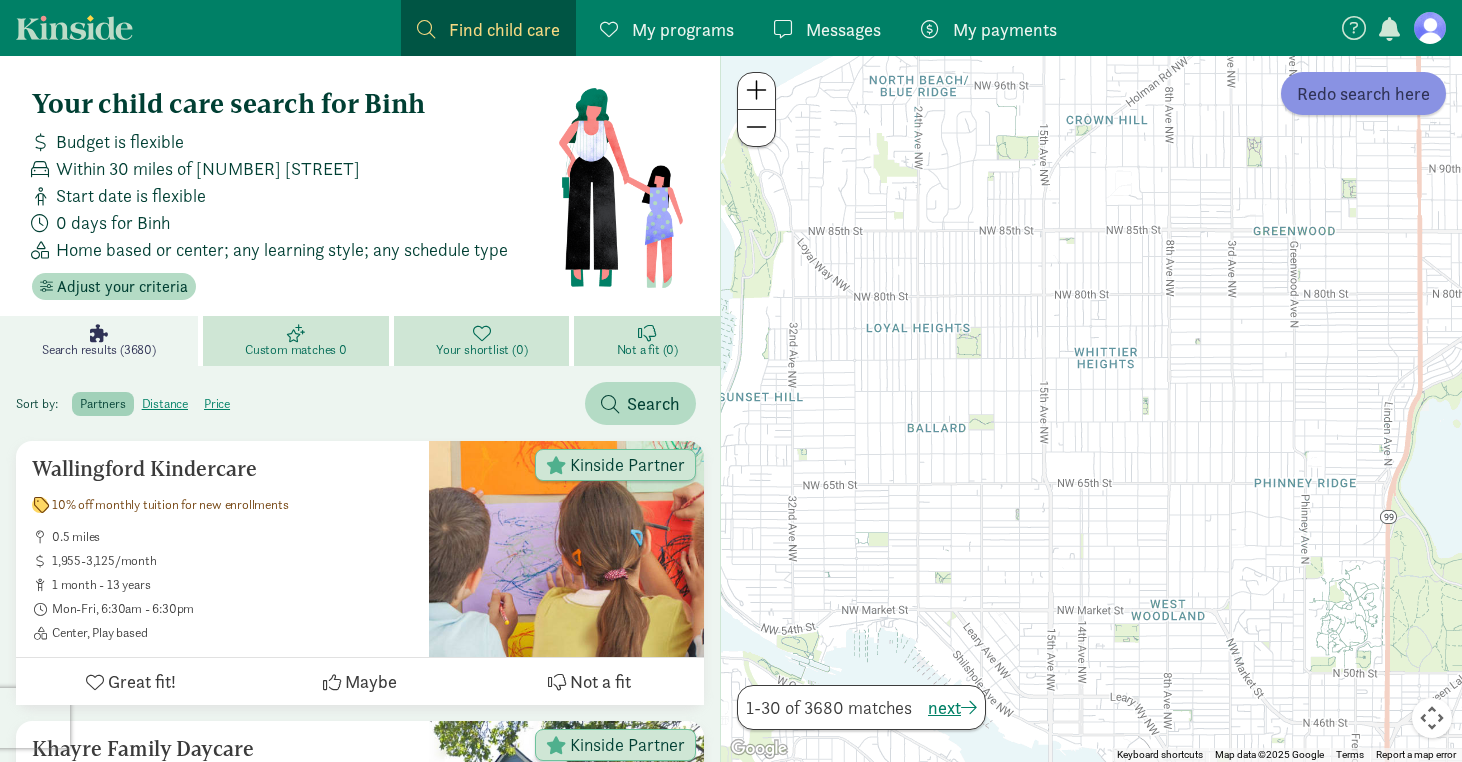 click on "Redo search here" at bounding box center [1363, 93] 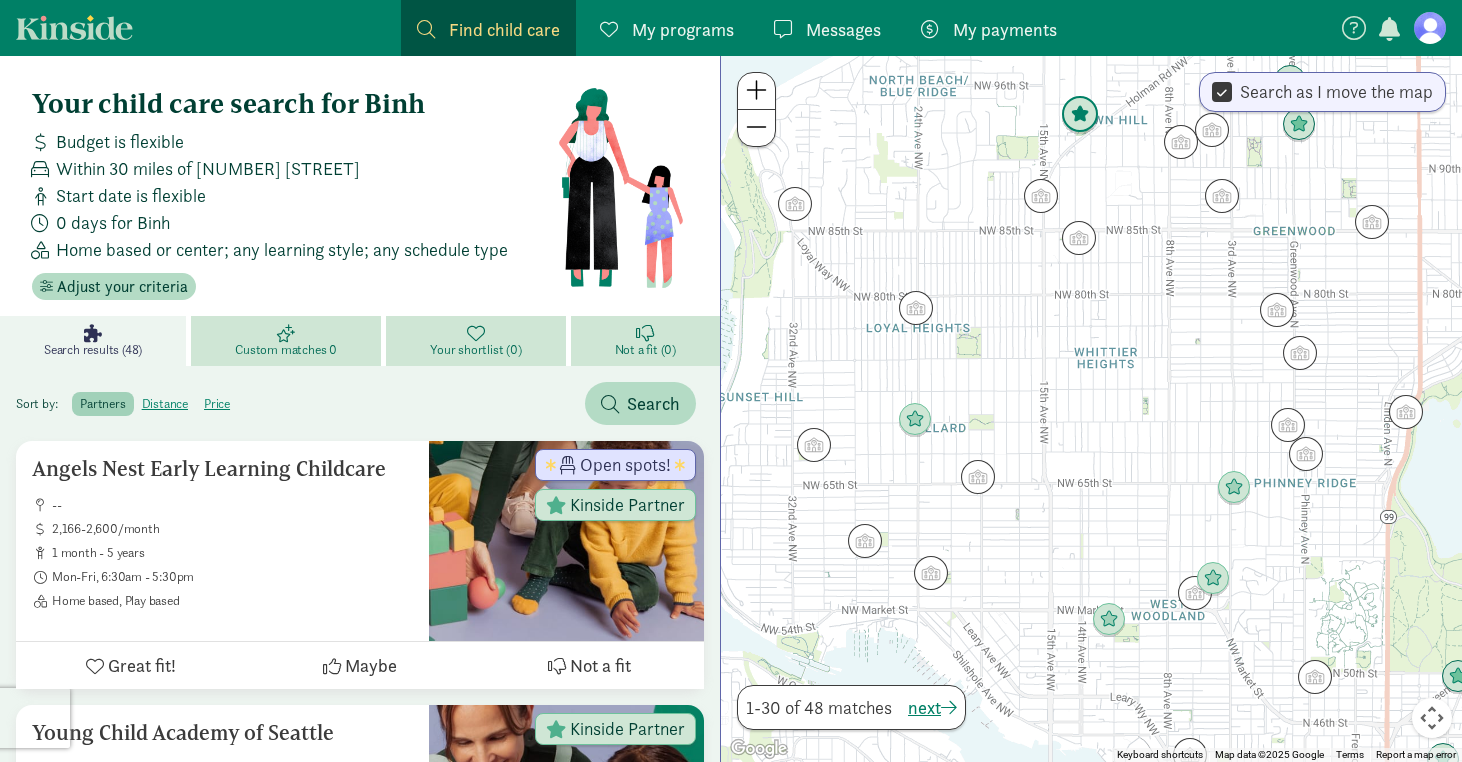 click at bounding box center (1080, 115) 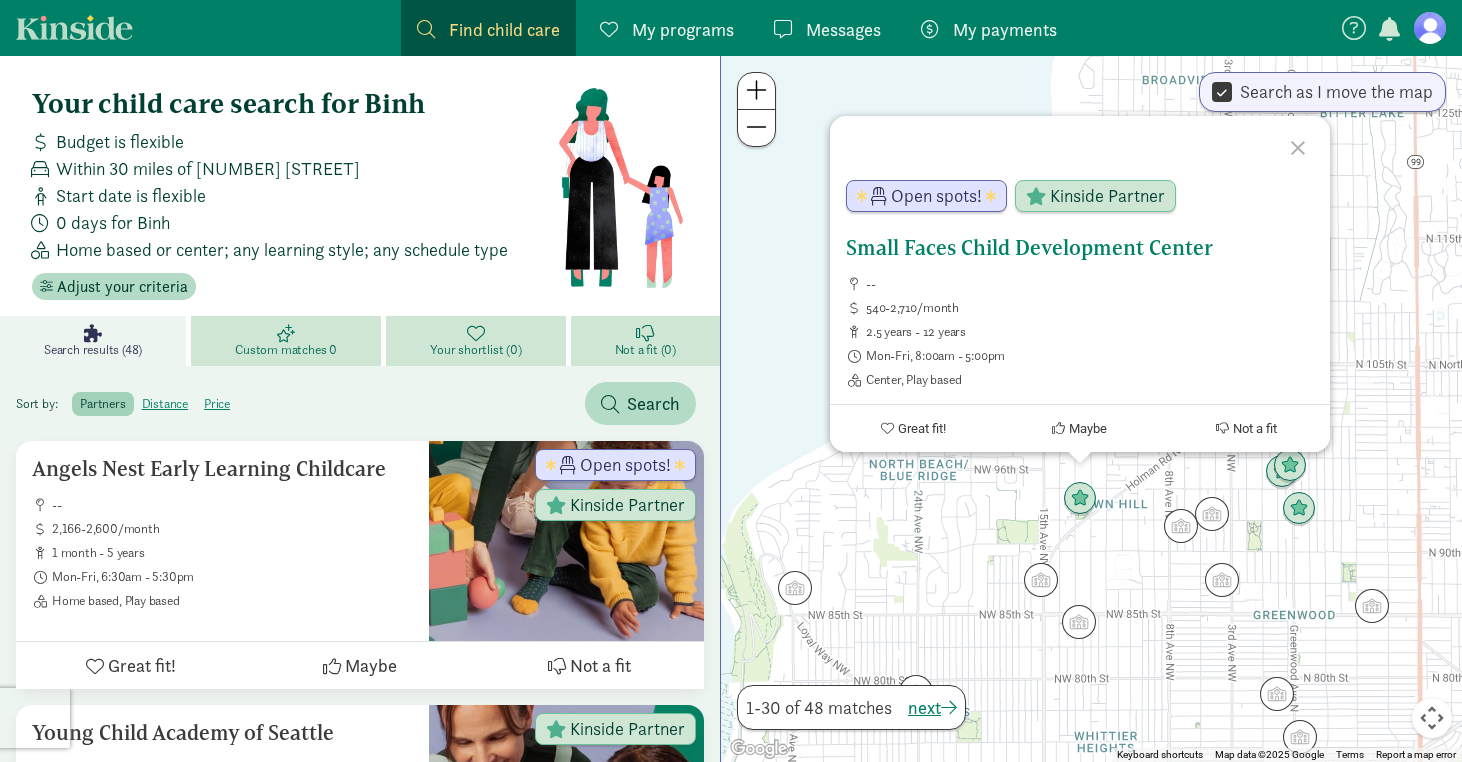 click on "Small Faces Child Development Center" at bounding box center [1080, 248] 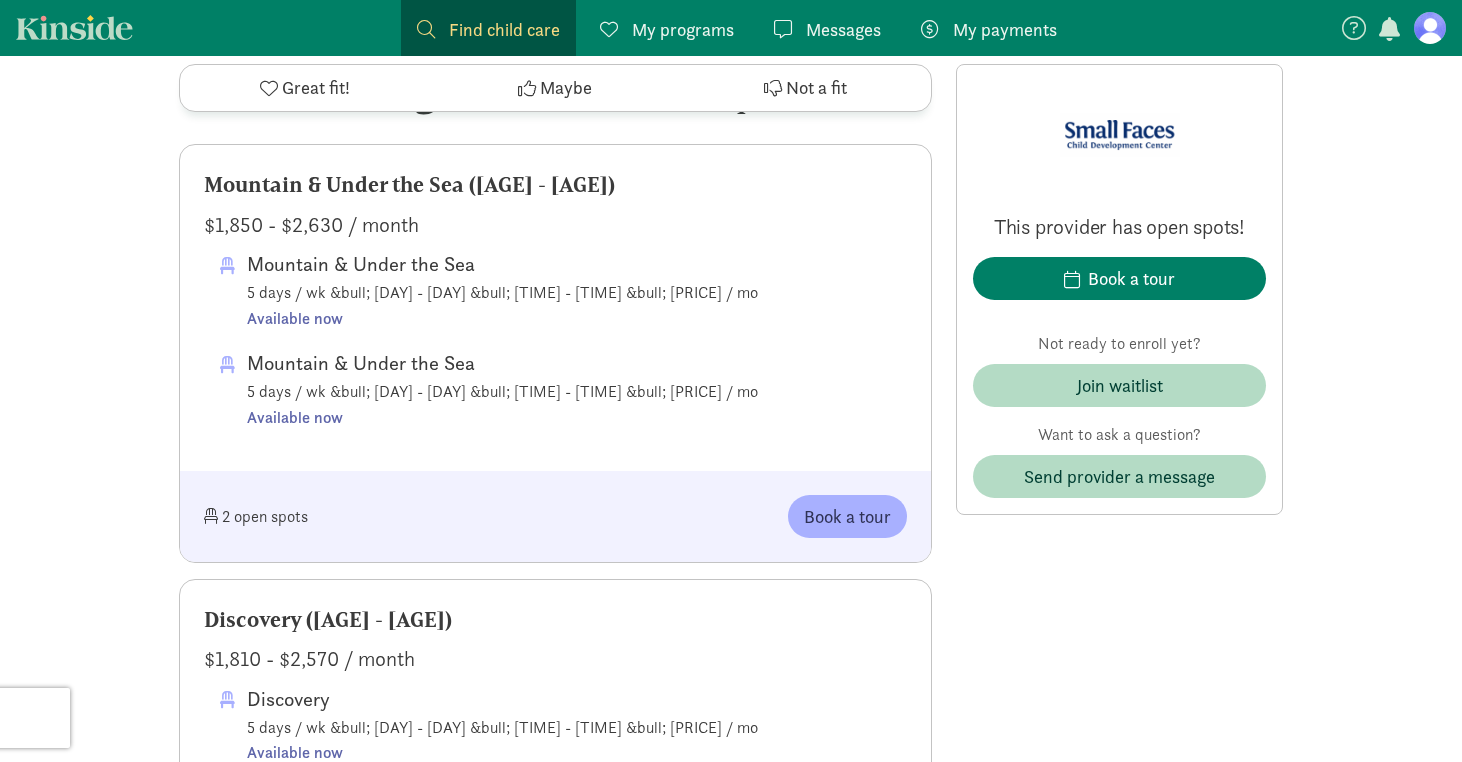scroll, scrollTop: 1027, scrollLeft: 0, axis: vertical 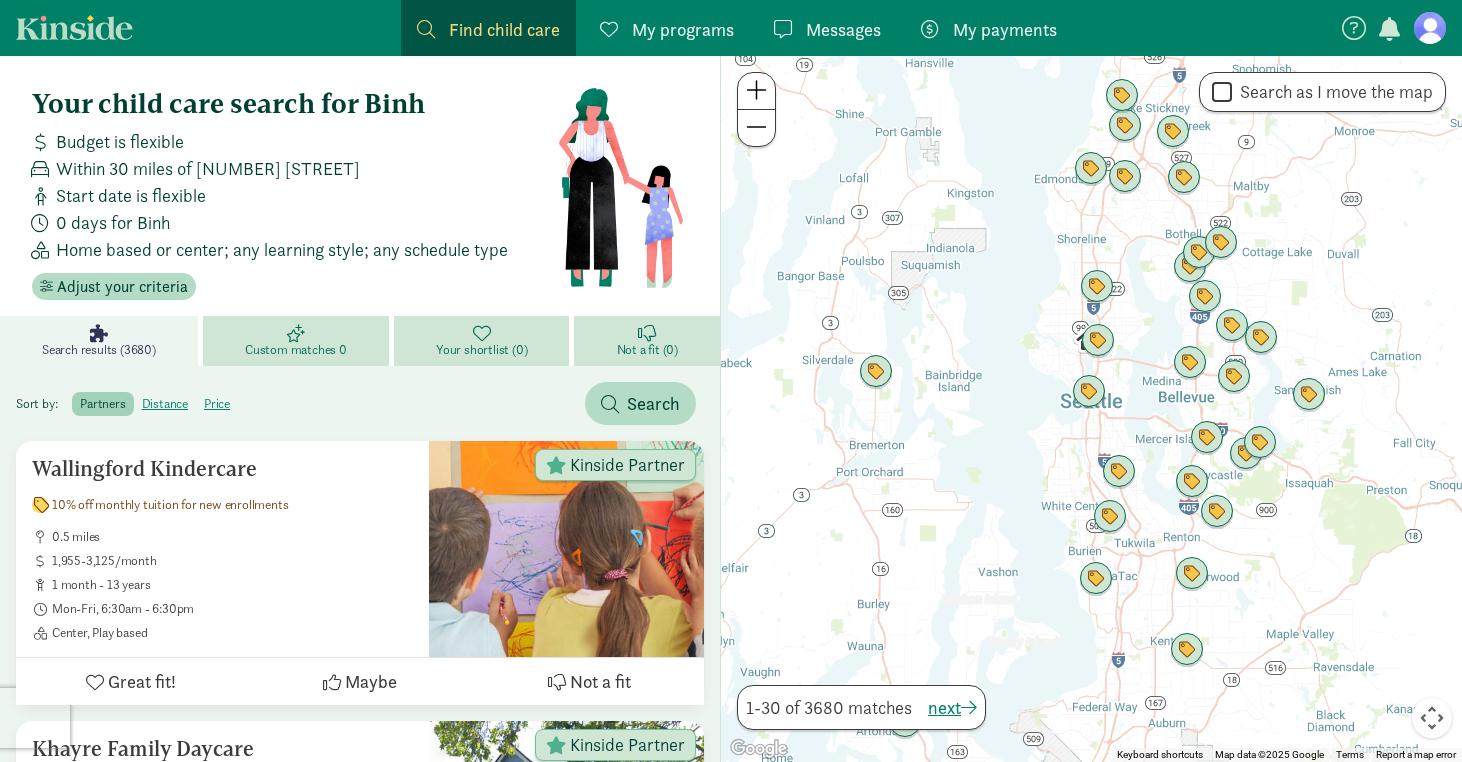 click at bounding box center [756, 90] 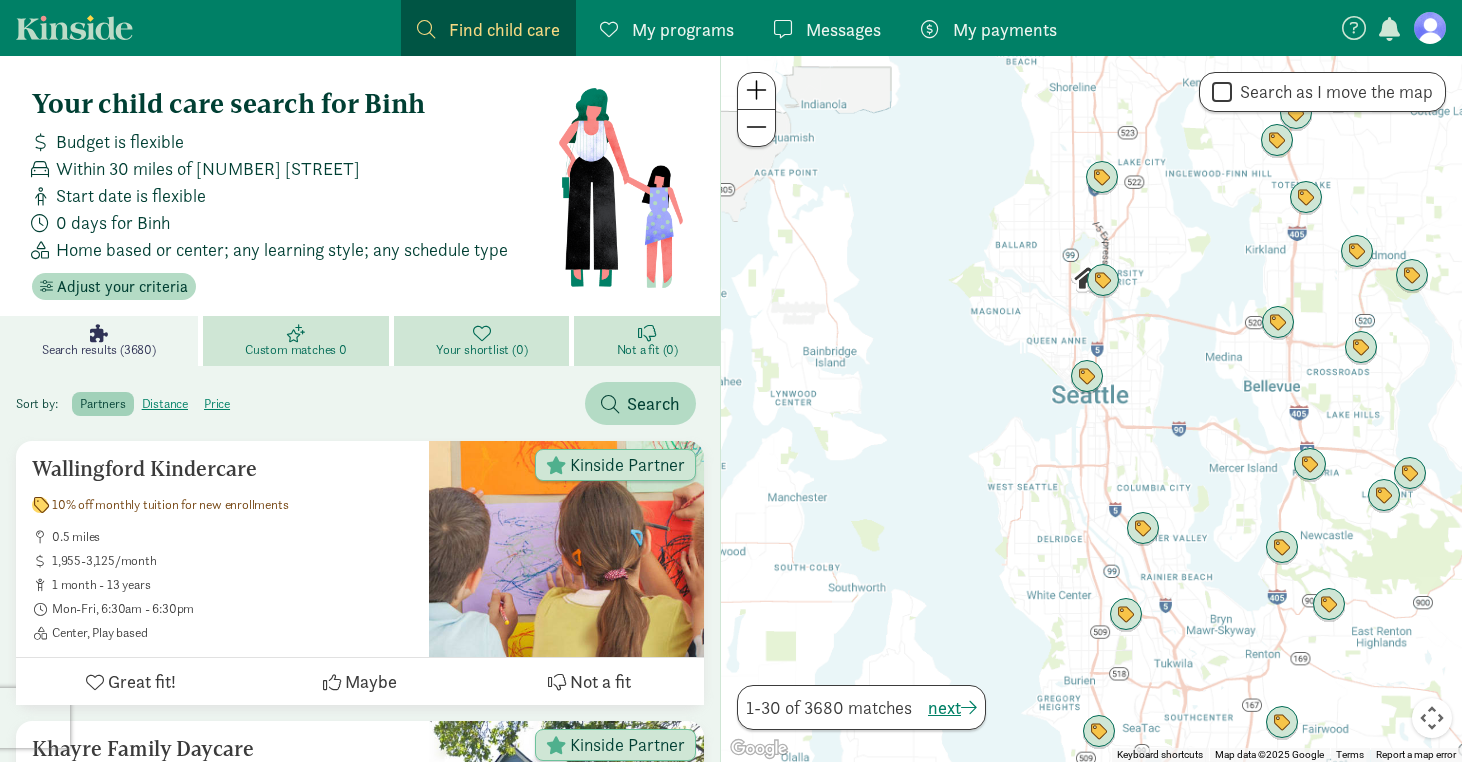 click at bounding box center (756, 90) 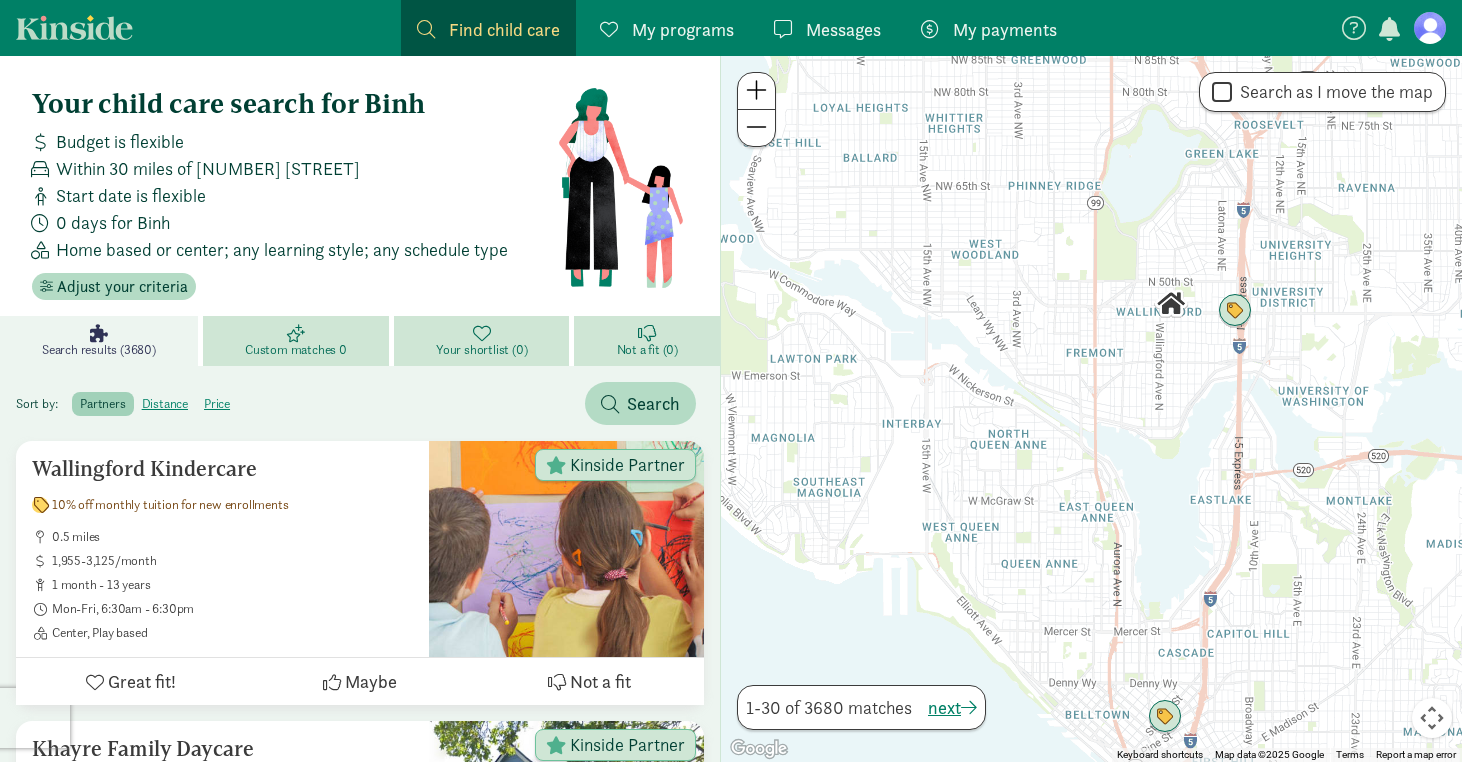 drag, startPoint x: 1067, startPoint y: 132, endPoint x: 1176, endPoint y: 622, distance: 501.97708 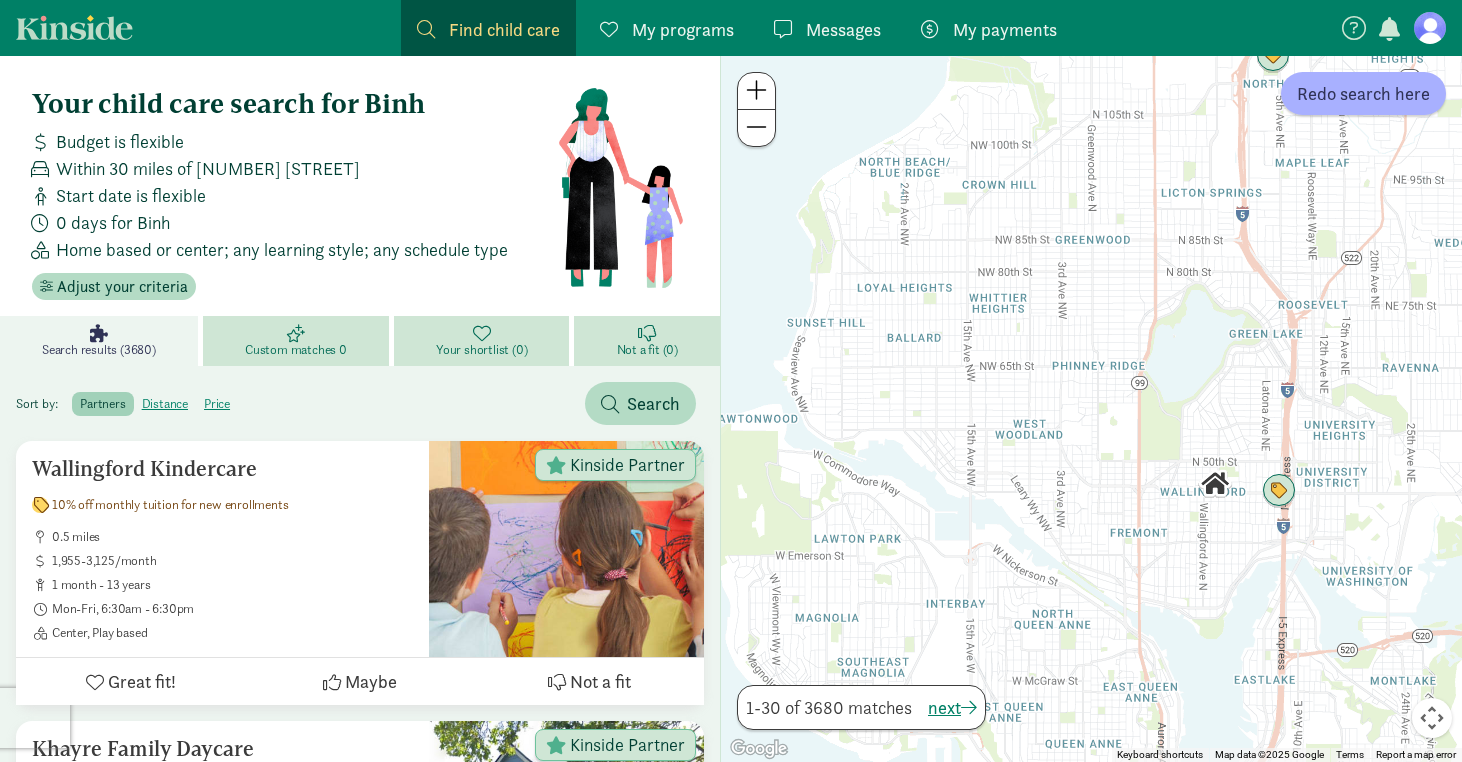drag, startPoint x: 1064, startPoint y: 353, endPoint x: 1096, endPoint y: 494, distance: 144.58562 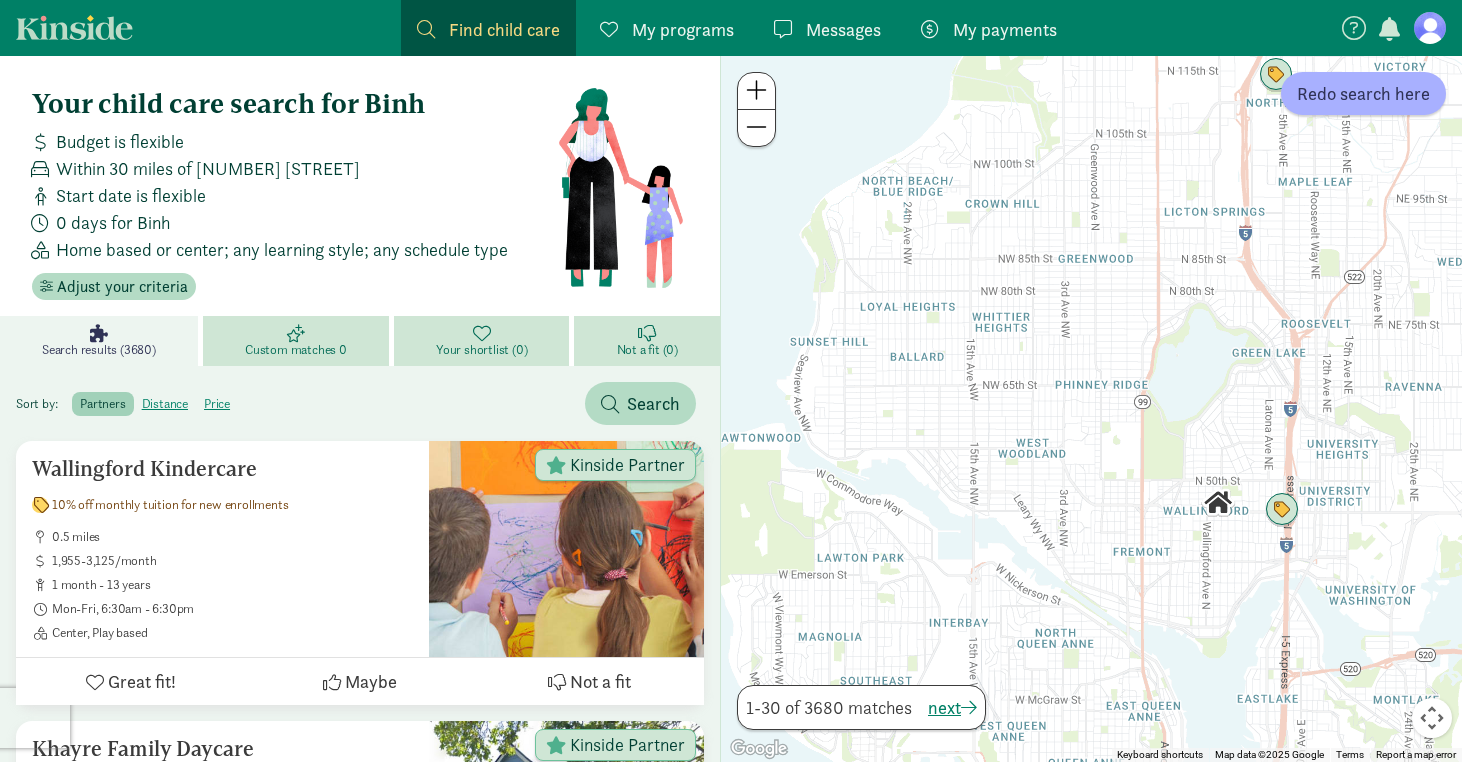 click at bounding box center (756, 90) 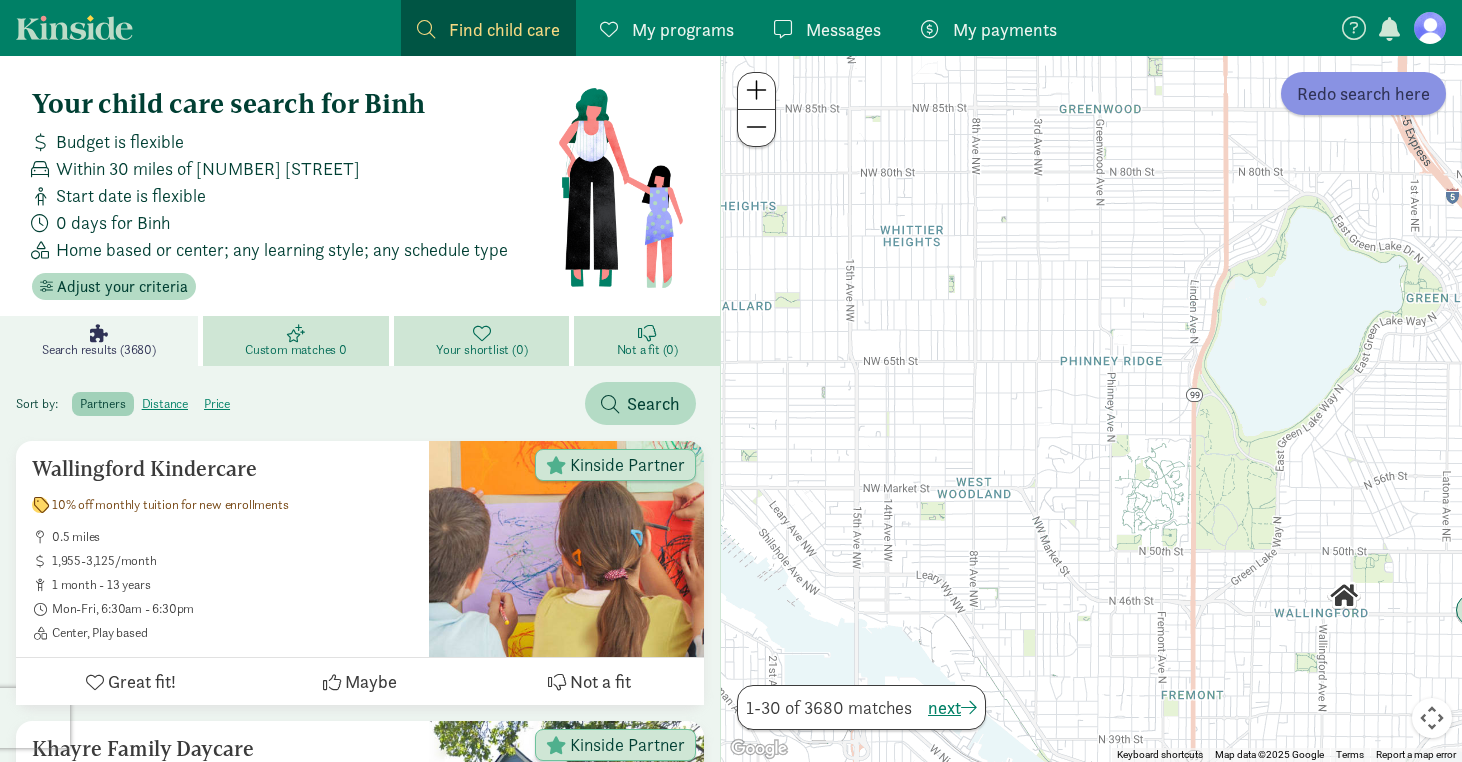 click on "Redo search here" at bounding box center [1363, 93] 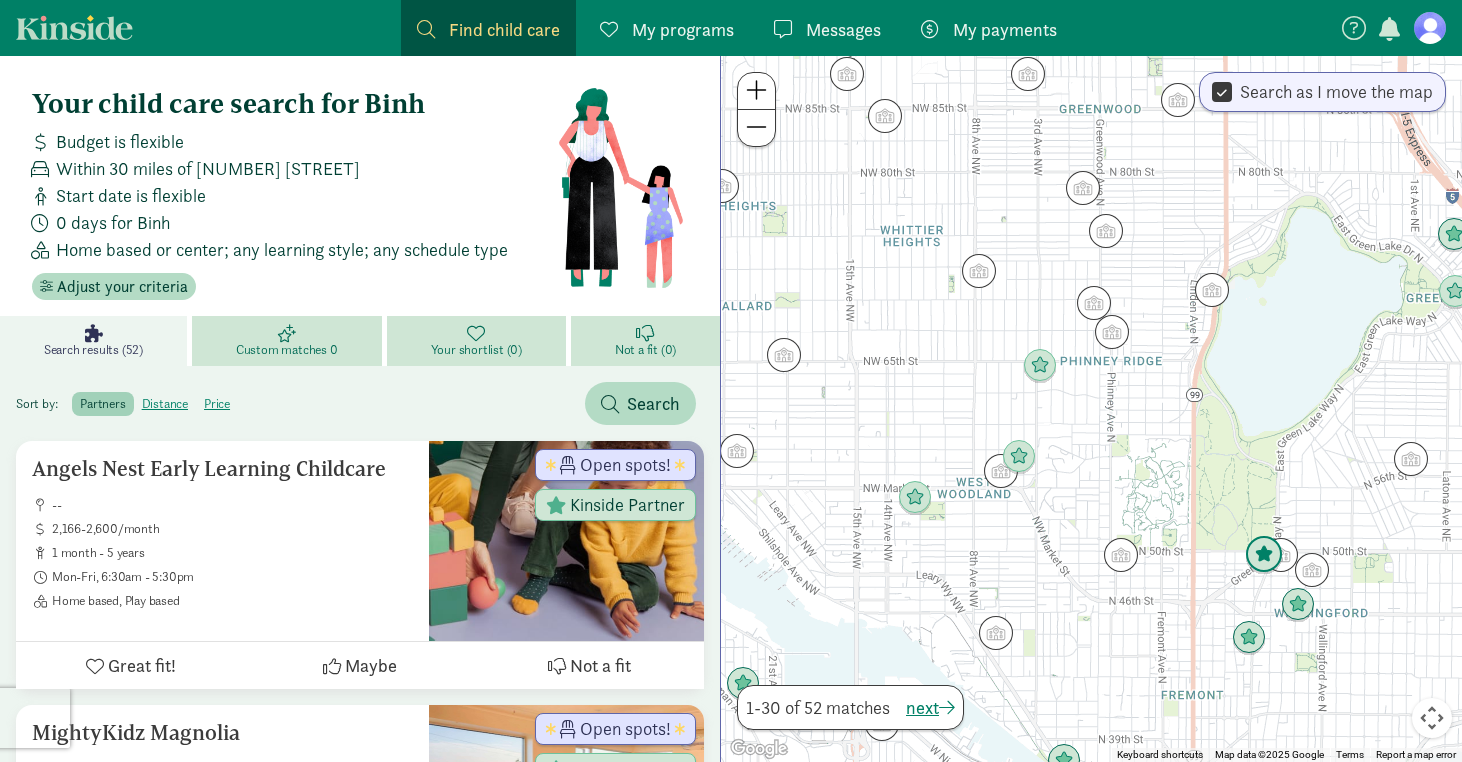 click at bounding box center [1264, 555] 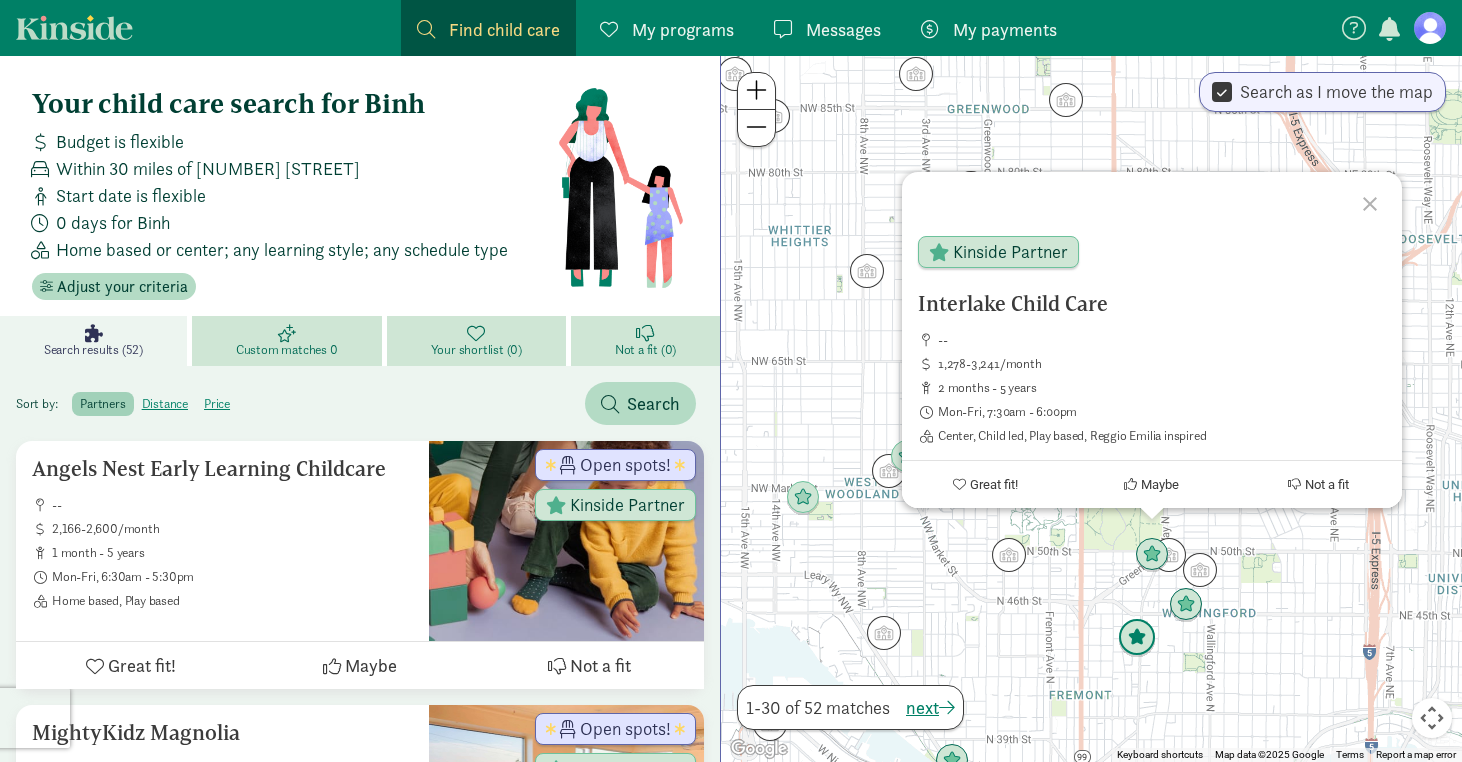 click at bounding box center (1137, 638) 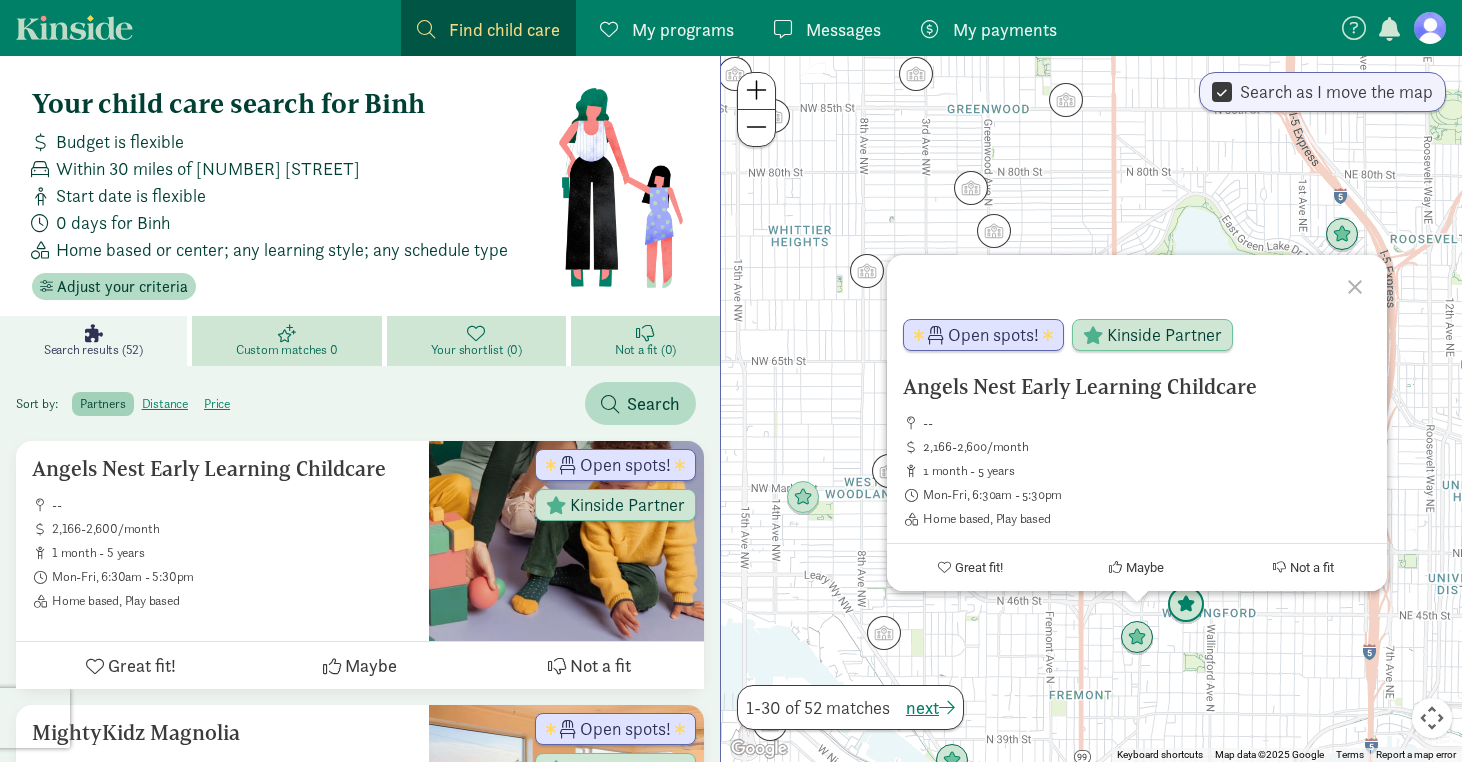 click at bounding box center [1186, 605] 